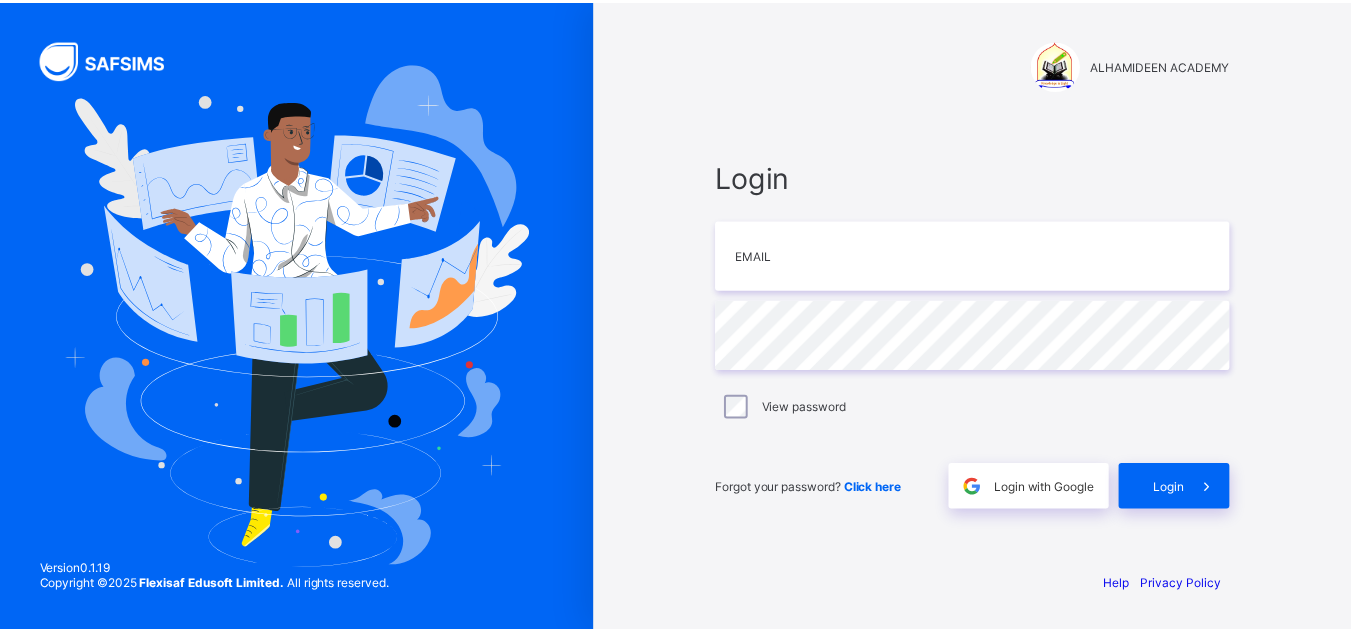 scroll, scrollTop: 0, scrollLeft: 0, axis: both 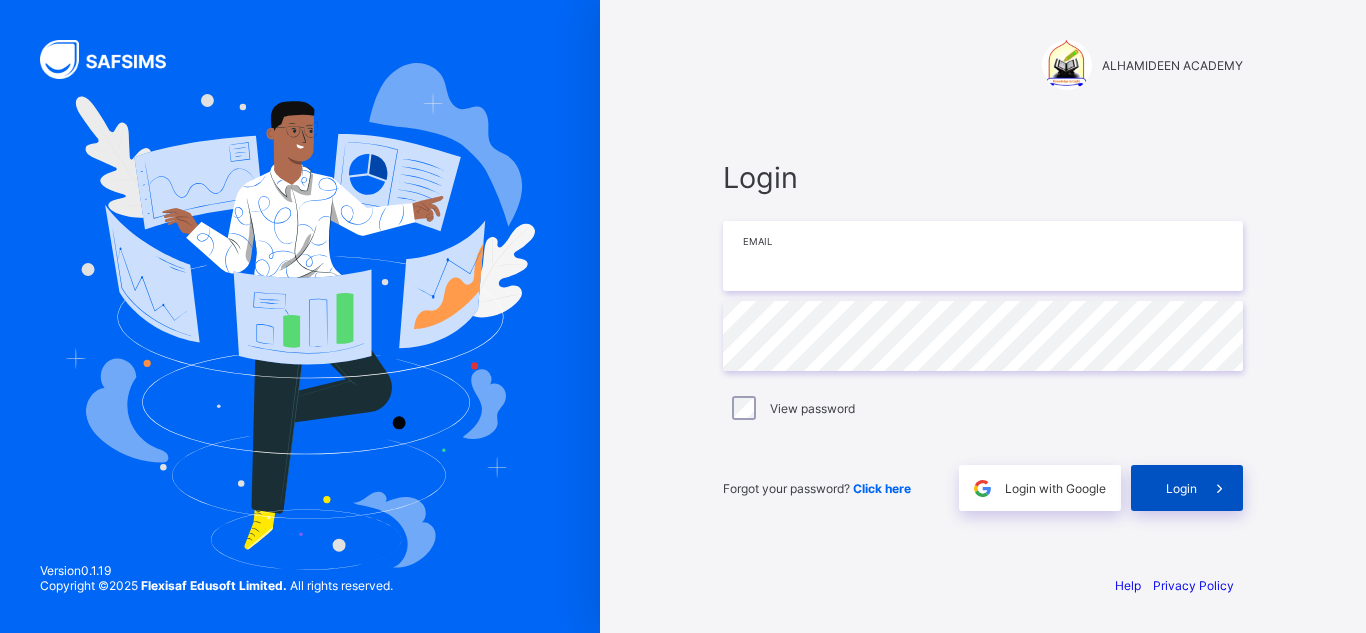 type on "**********" 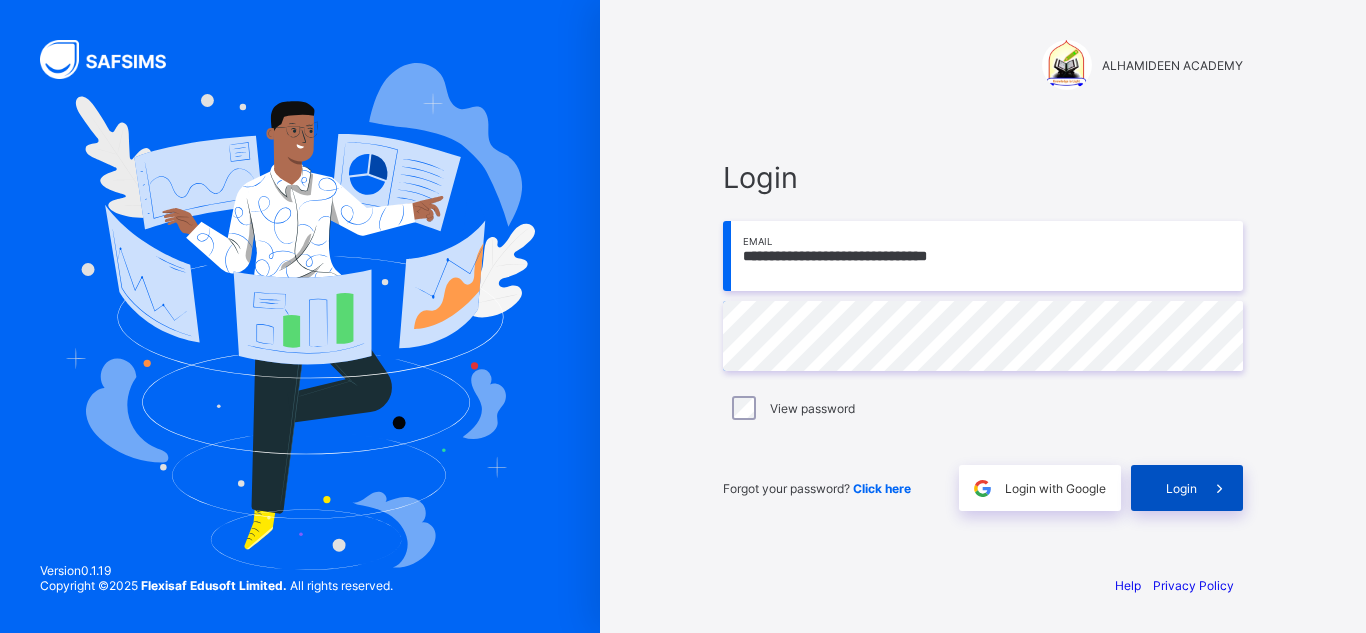 click at bounding box center (1219, 488) 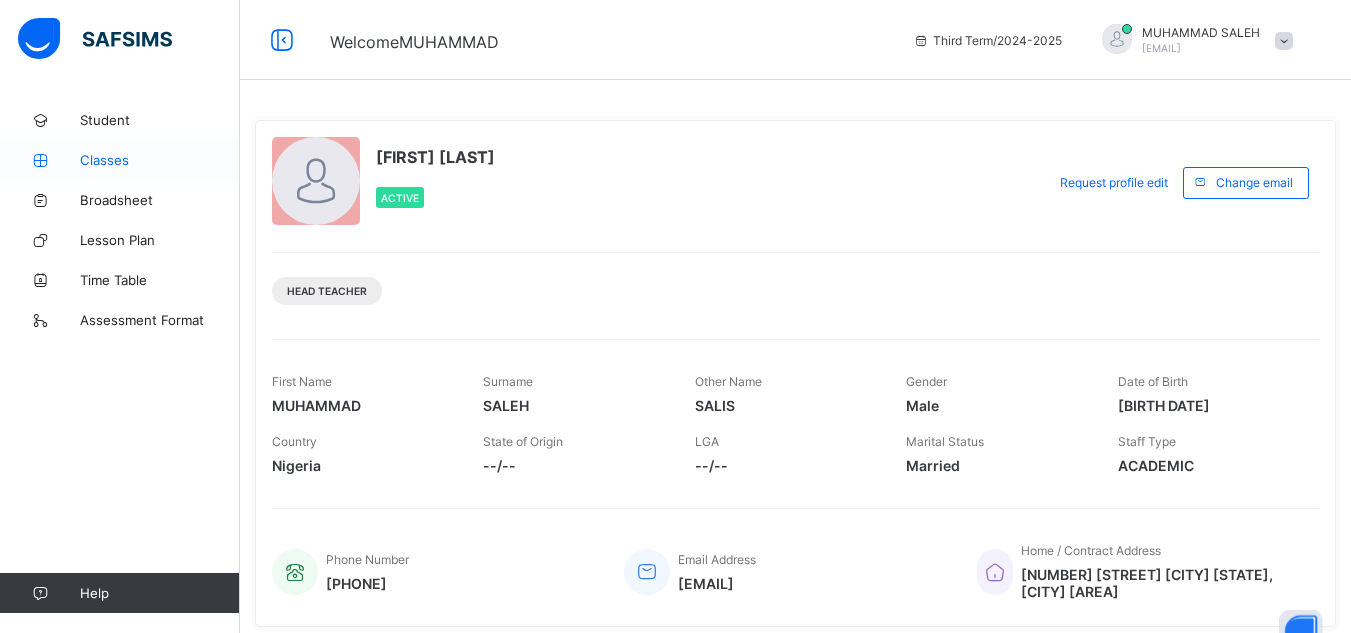 click on "Classes" at bounding box center (160, 160) 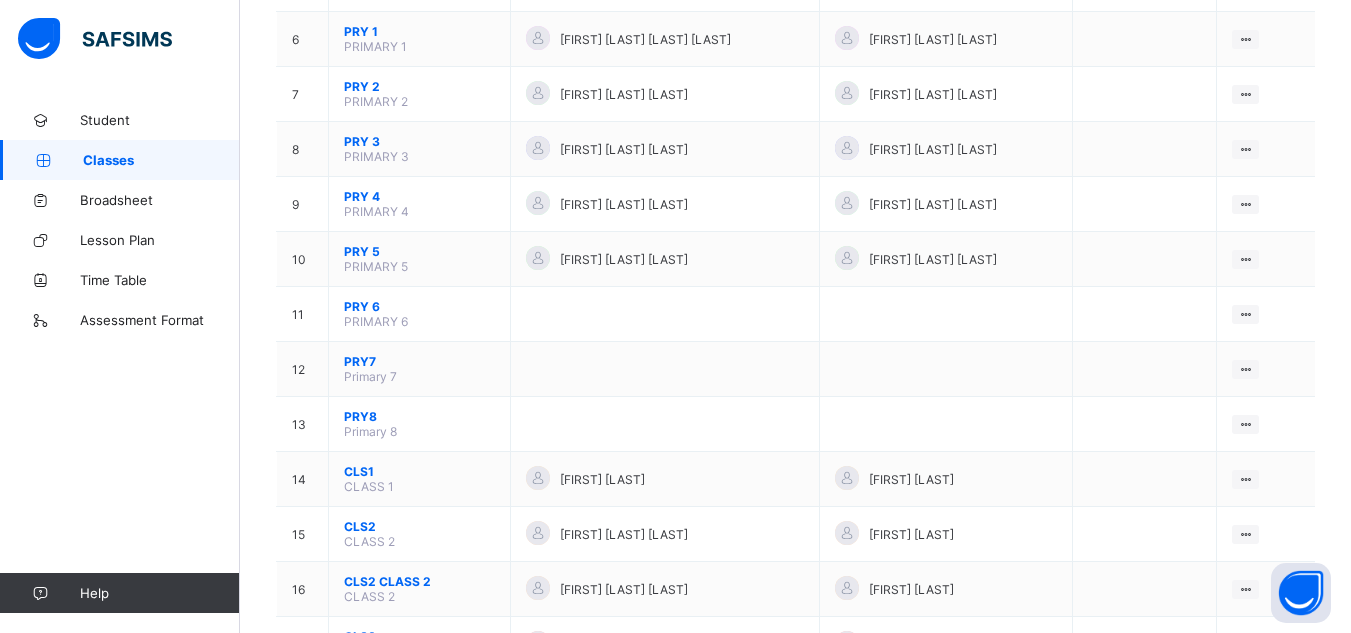 scroll, scrollTop: 506, scrollLeft: 0, axis: vertical 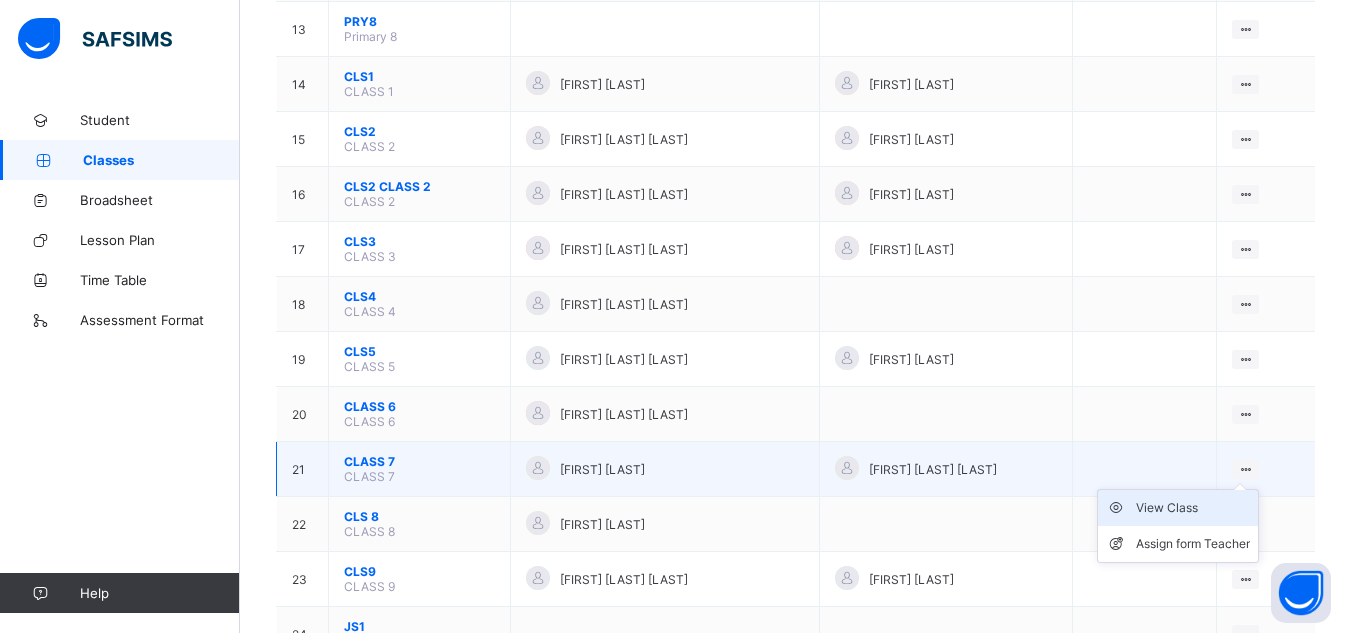 click on "View Class" at bounding box center [1193, 508] 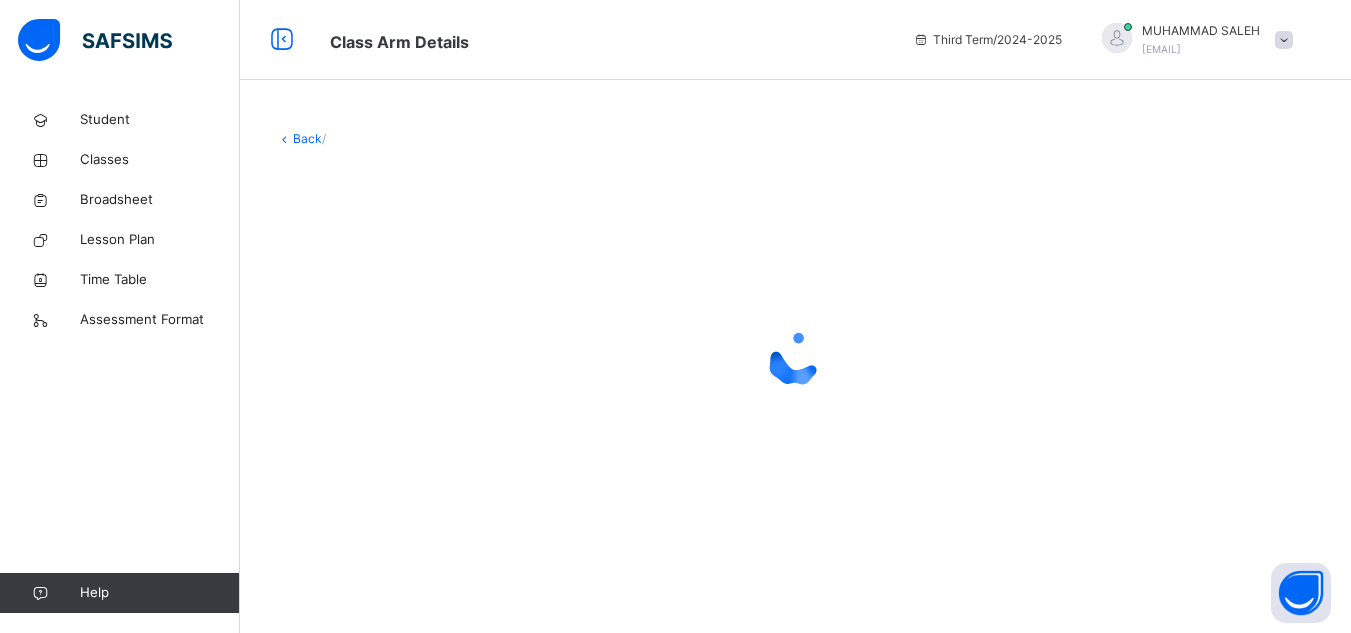 scroll, scrollTop: 0, scrollLeft: 0, axis: both 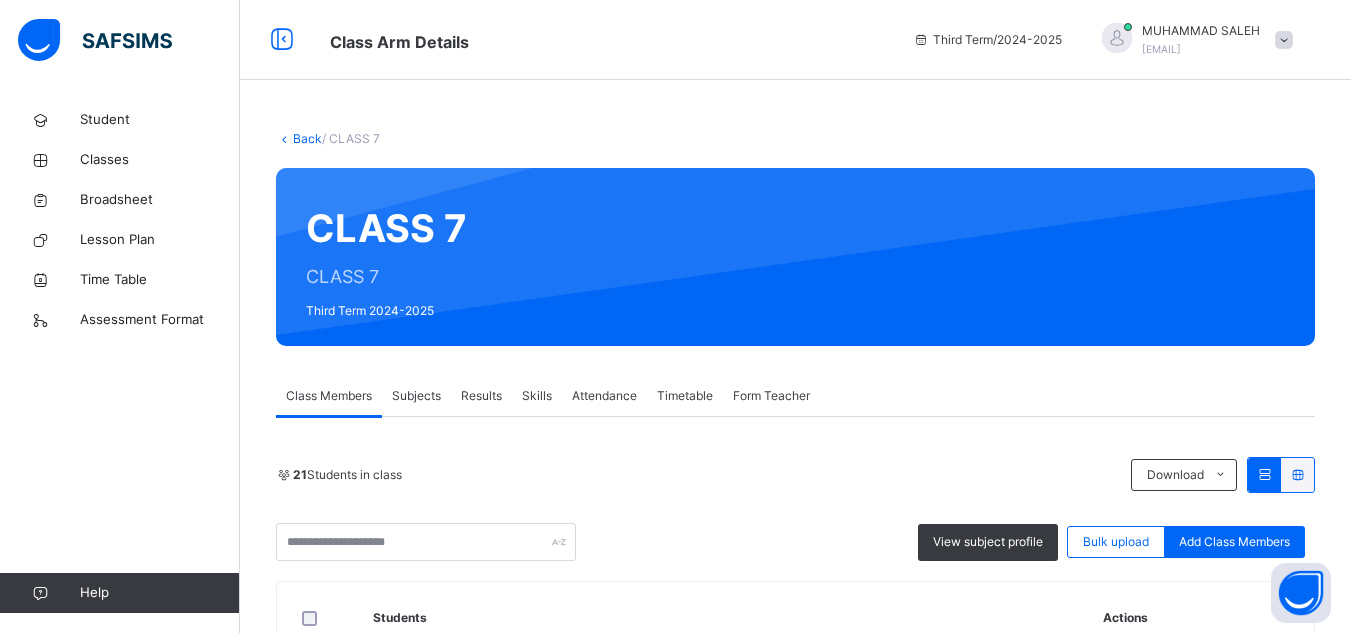 click on "Results" at bounding box center (481, 396) 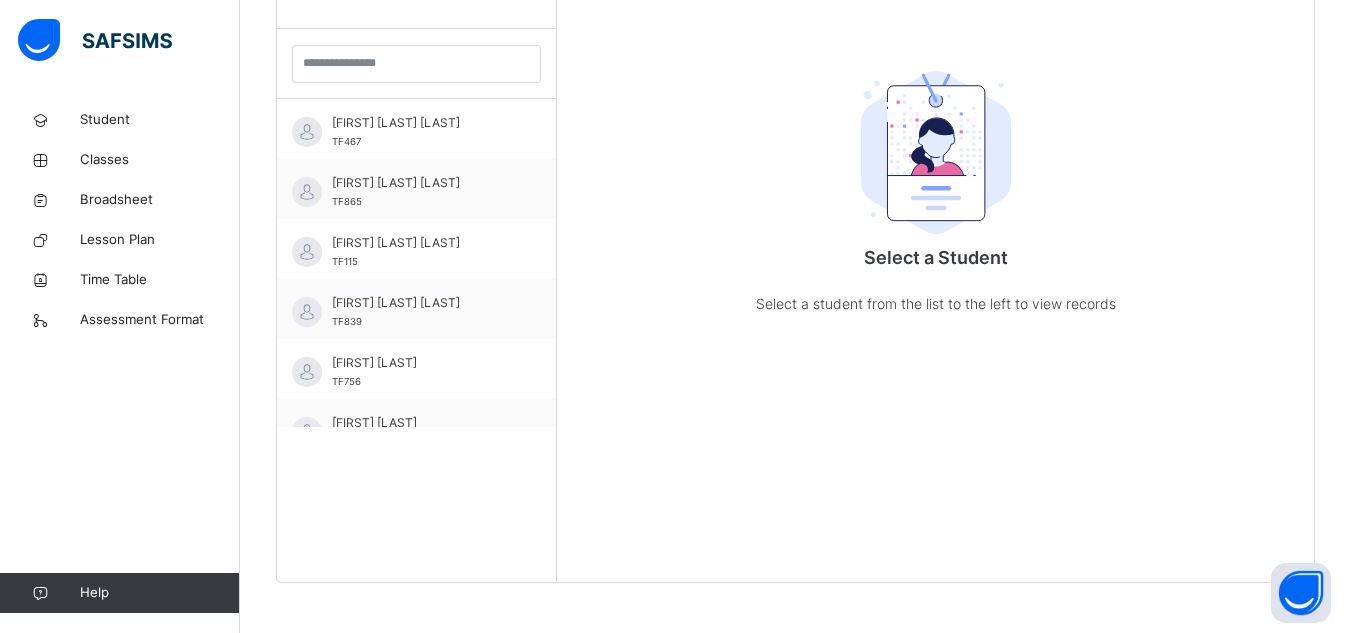 scroll, scrollTop: 581, scrollLeft: 0, axis: vertical 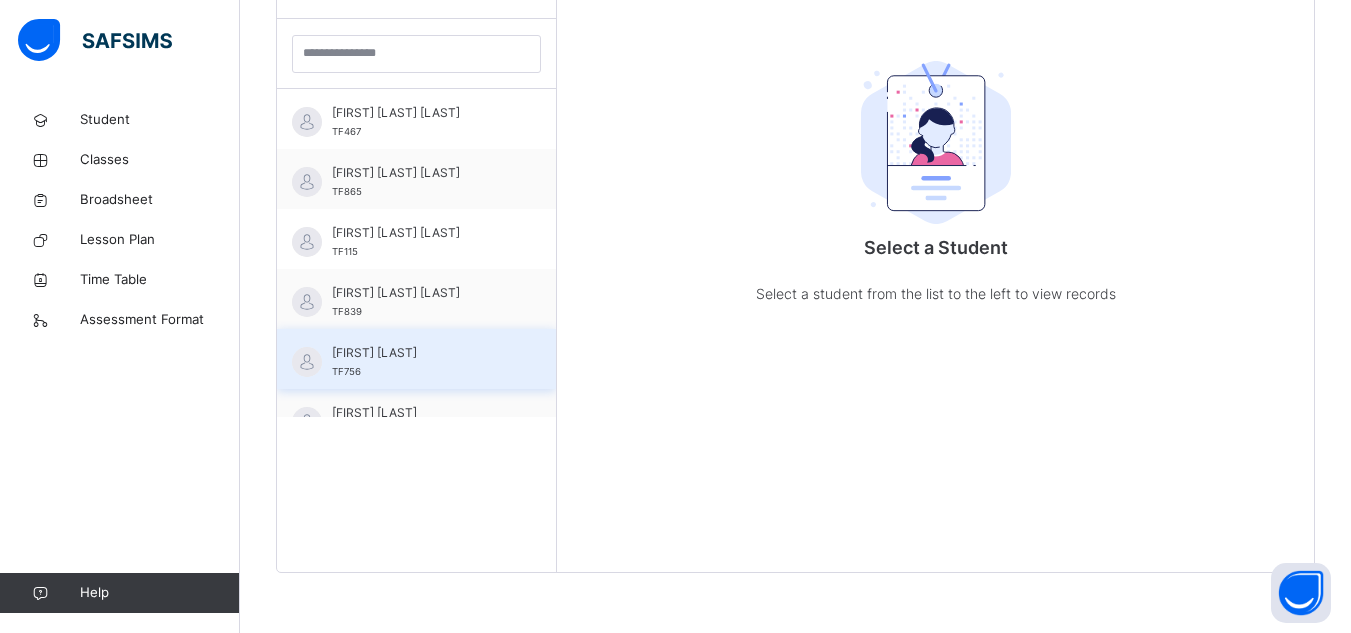 click on "[FIRST] [LAST] [LAST] TF[NUMBER]" at bounding box center (416, 359) 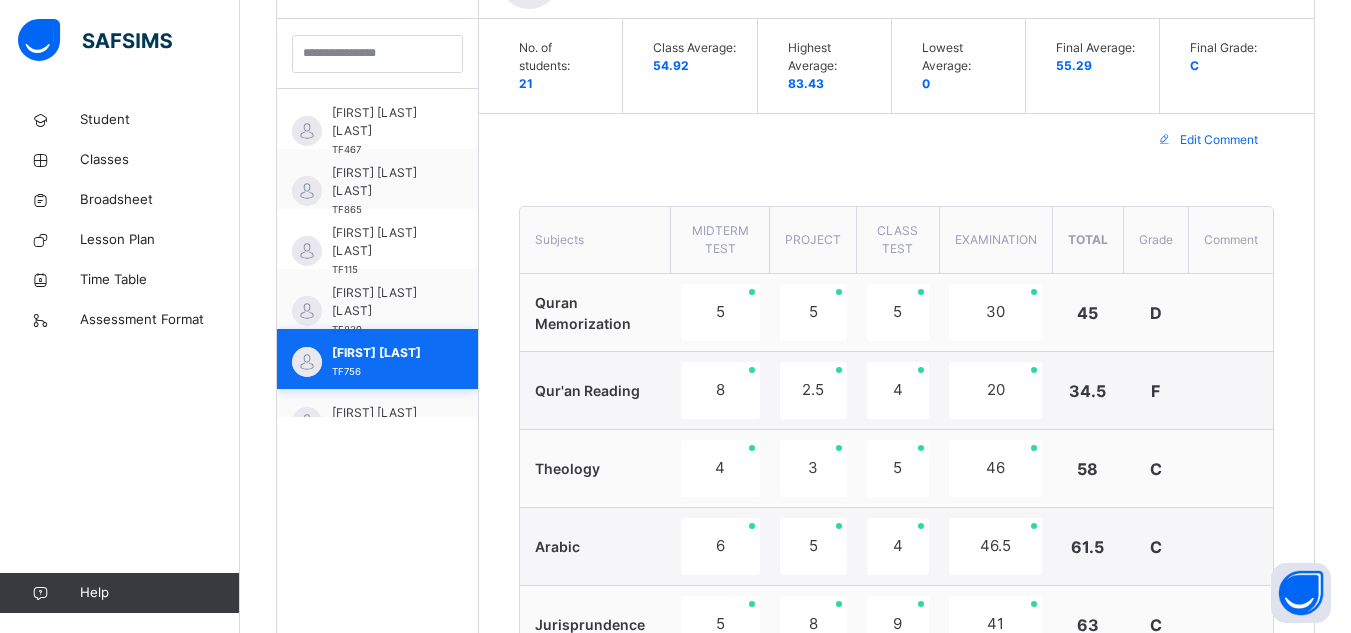 type on "**********" 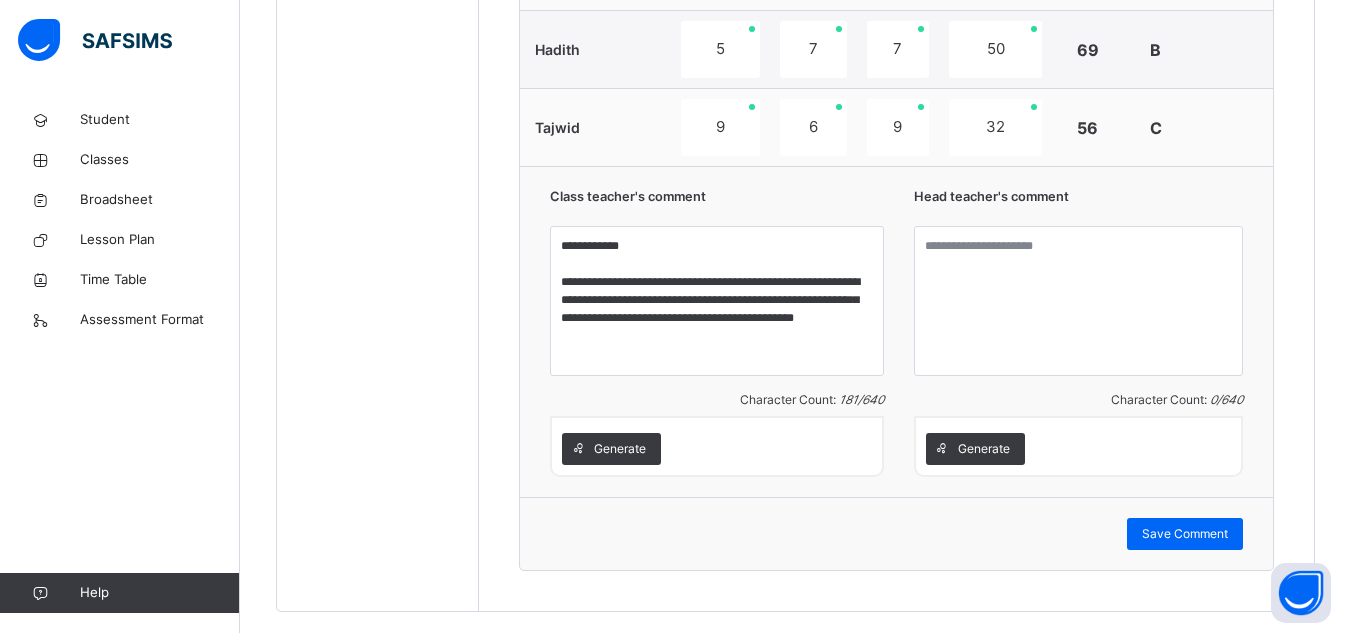 scroll, scrollTop: 1273, scrollLeft: 0, axis: vertical 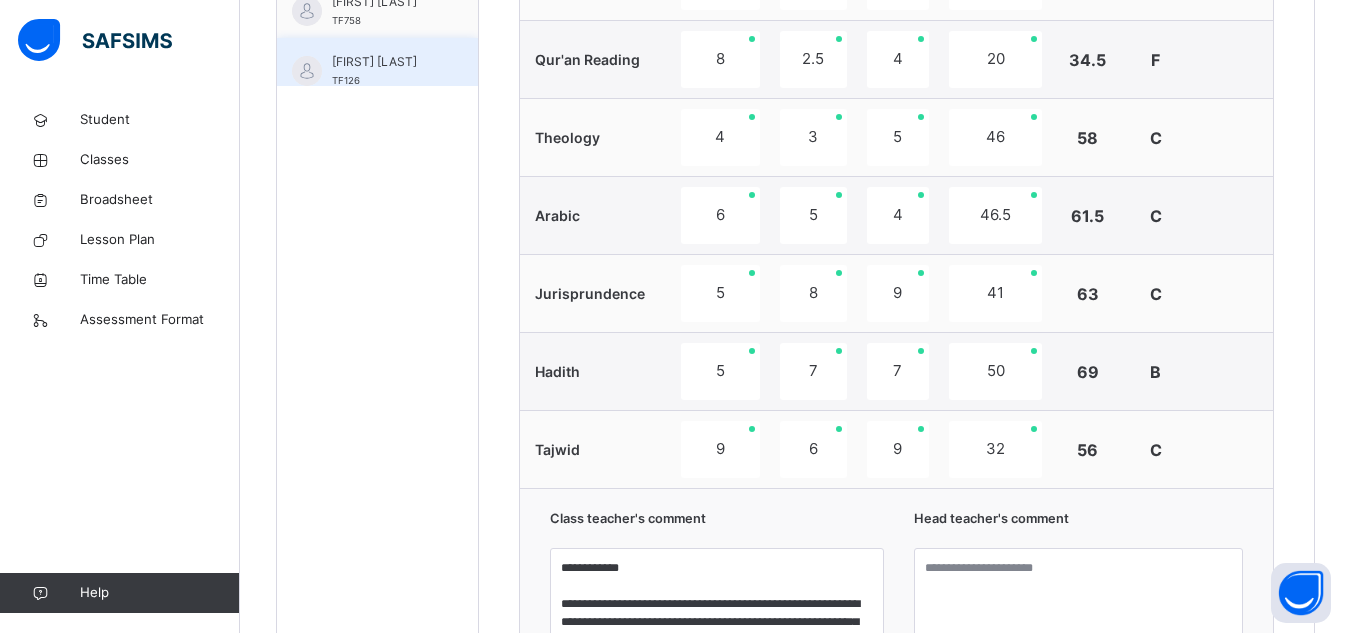 click on "[FIRST] [LAST] TF[NUMBER]" at bounding box center (377, 68) 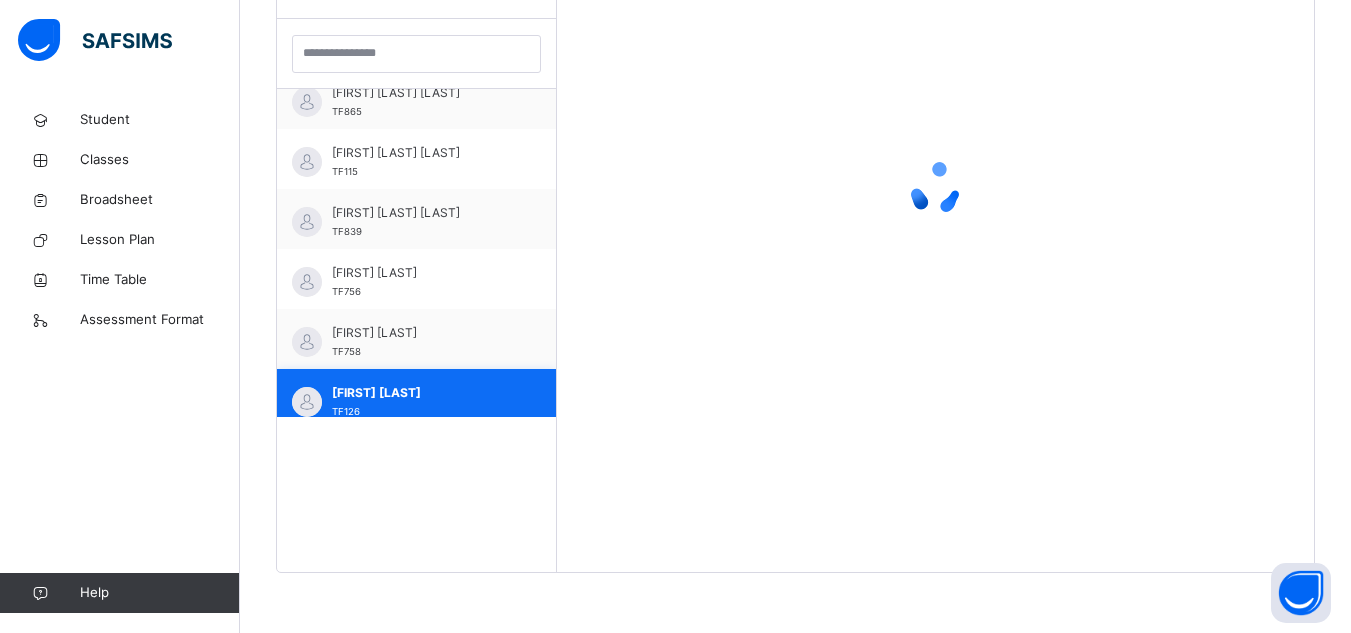 scroll, scrollTop: 581, scrollLeft: 0, axis: vertical 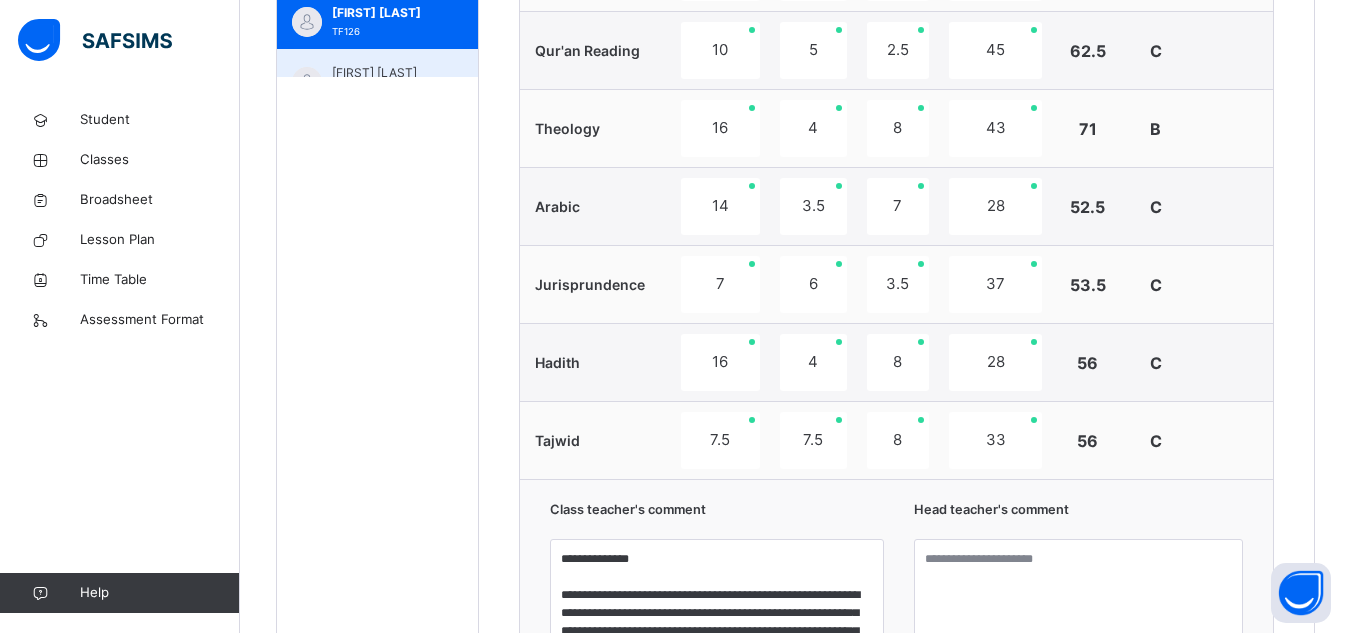 click on "[FIRST] [LAST] TF416" at bounding box center [377, 79] 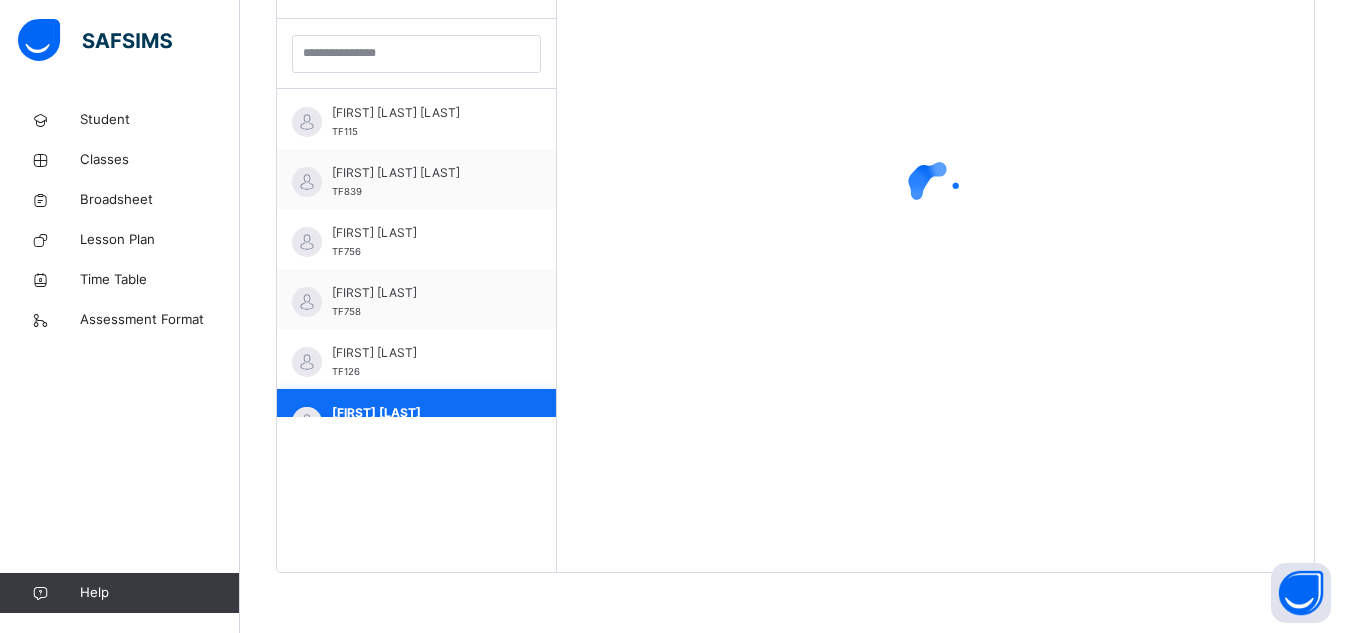 scroll, scrollTop: 581, scrollLeft: 0, axis: vertical 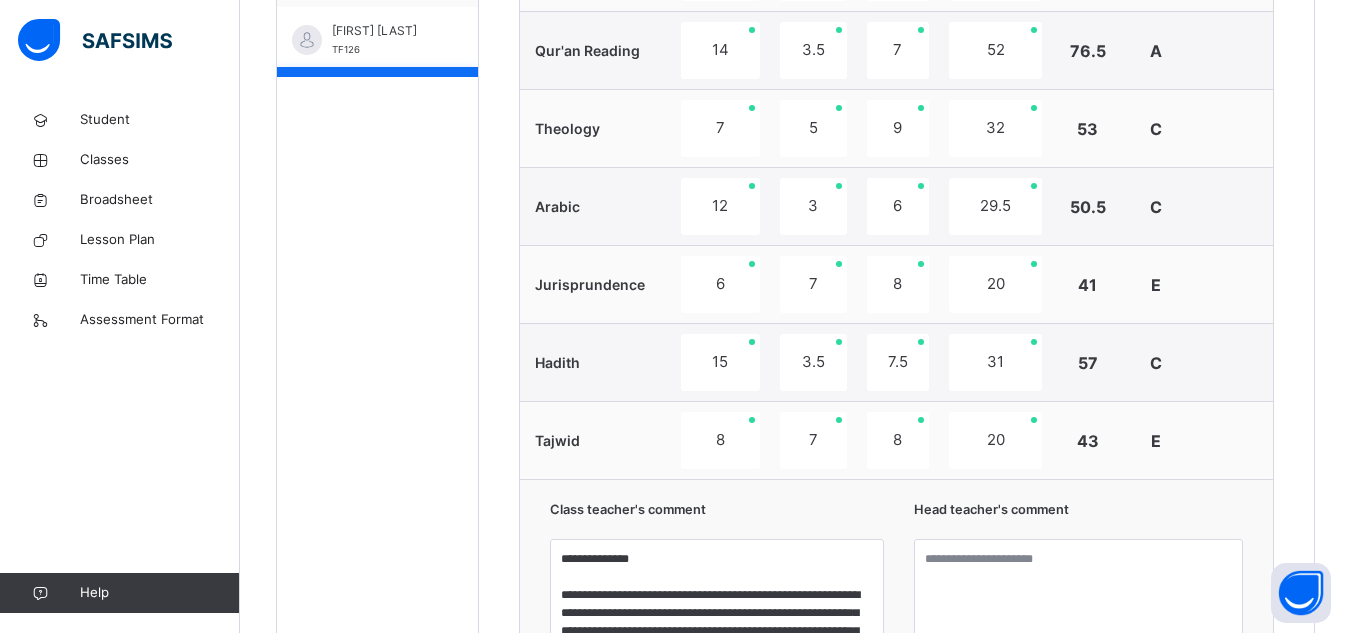 type on "**********" 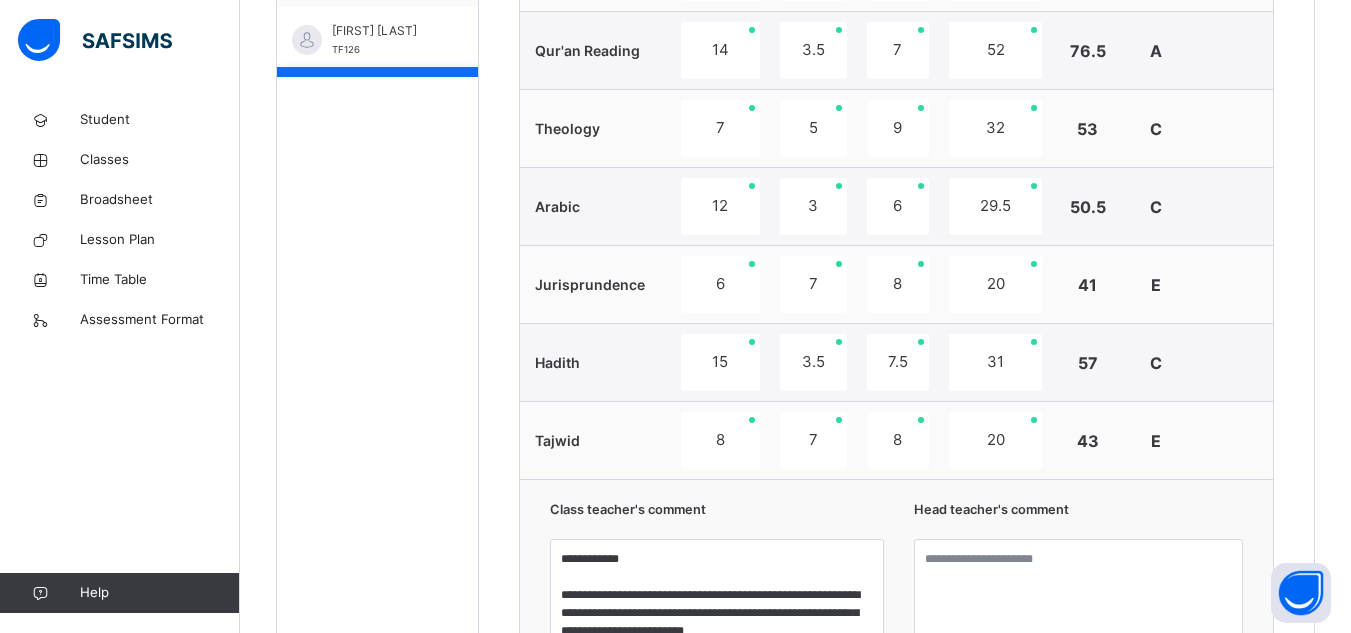 scroll, scrollTop: 120, scrollLeft: 0, axis: vertical 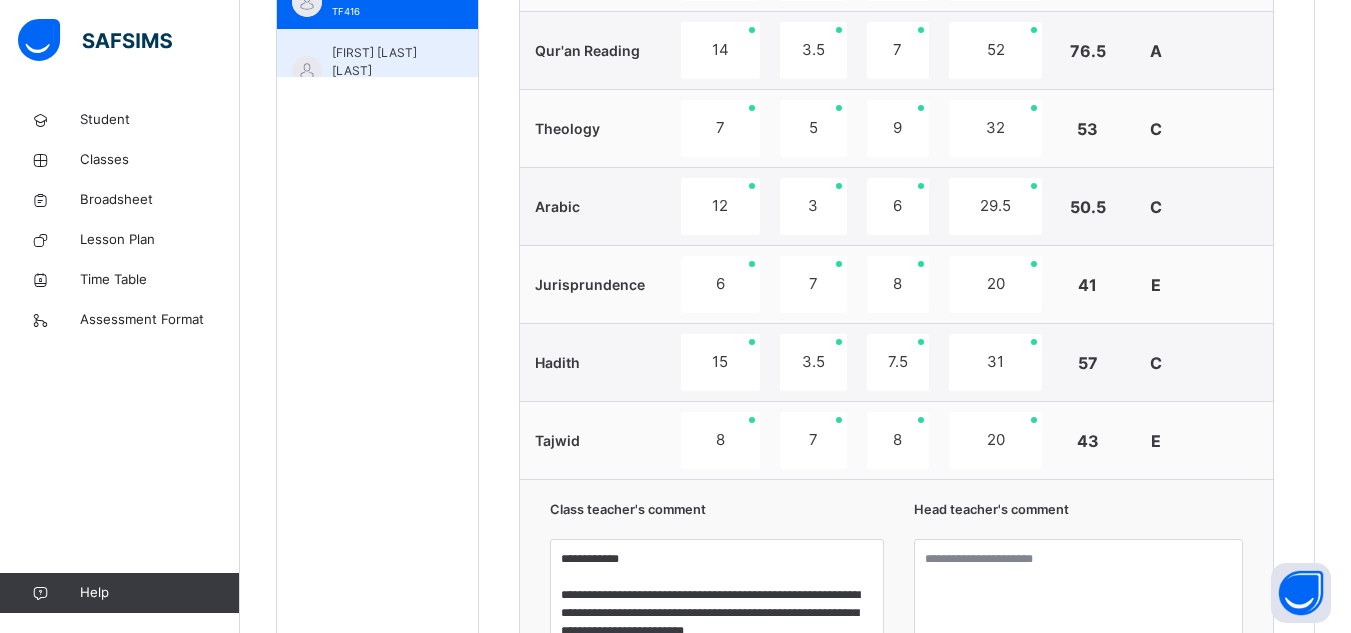 click on "[FIRST] [LAST] TF141" at bounding box center (377, 59) 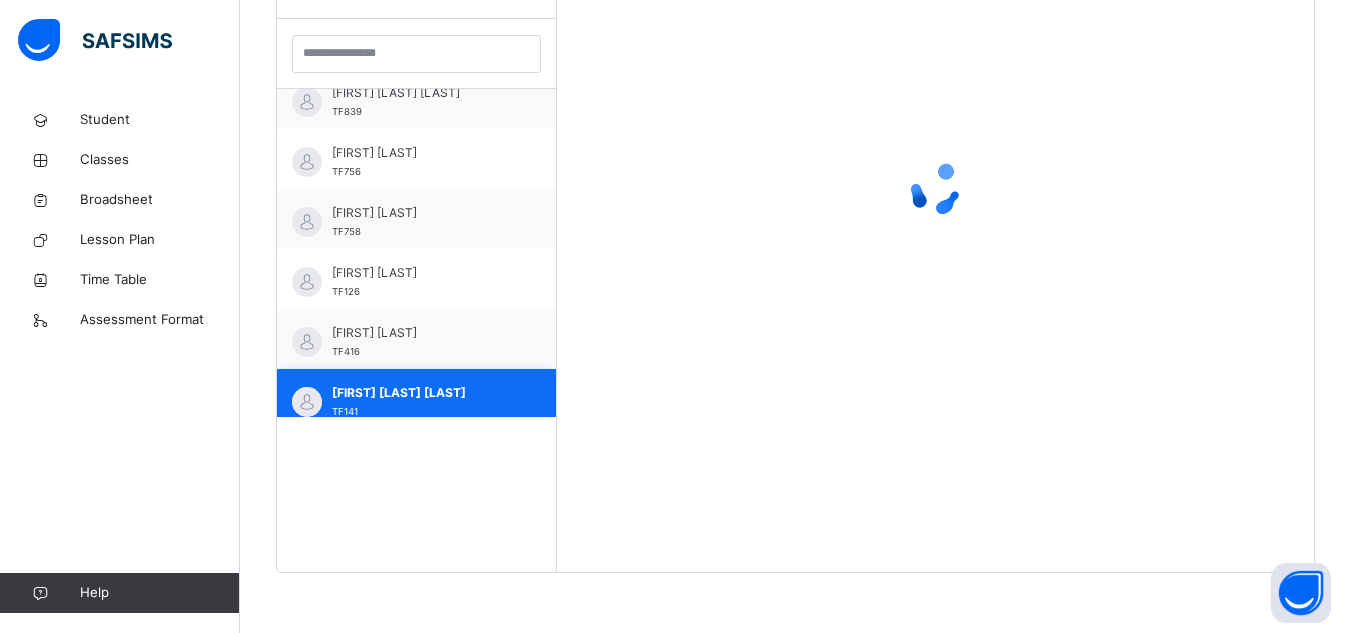scroll, scrollTop: 581, scrollLeft: 0, axis: vertical 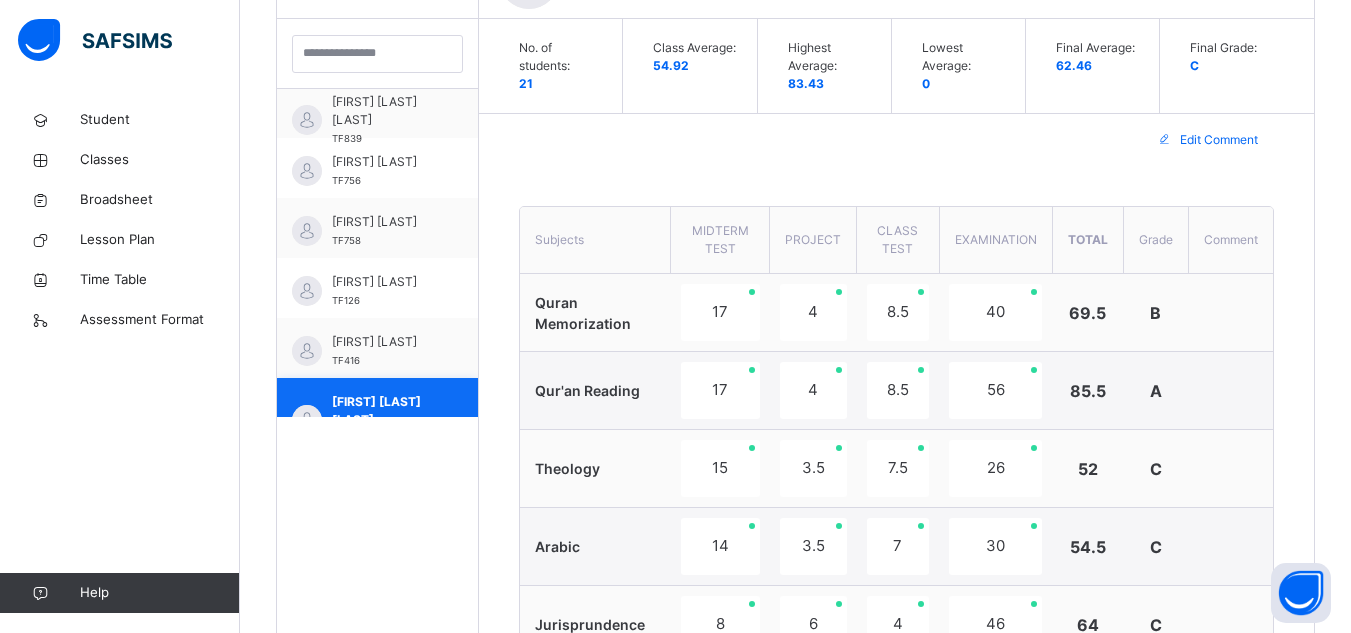 type on "**********" 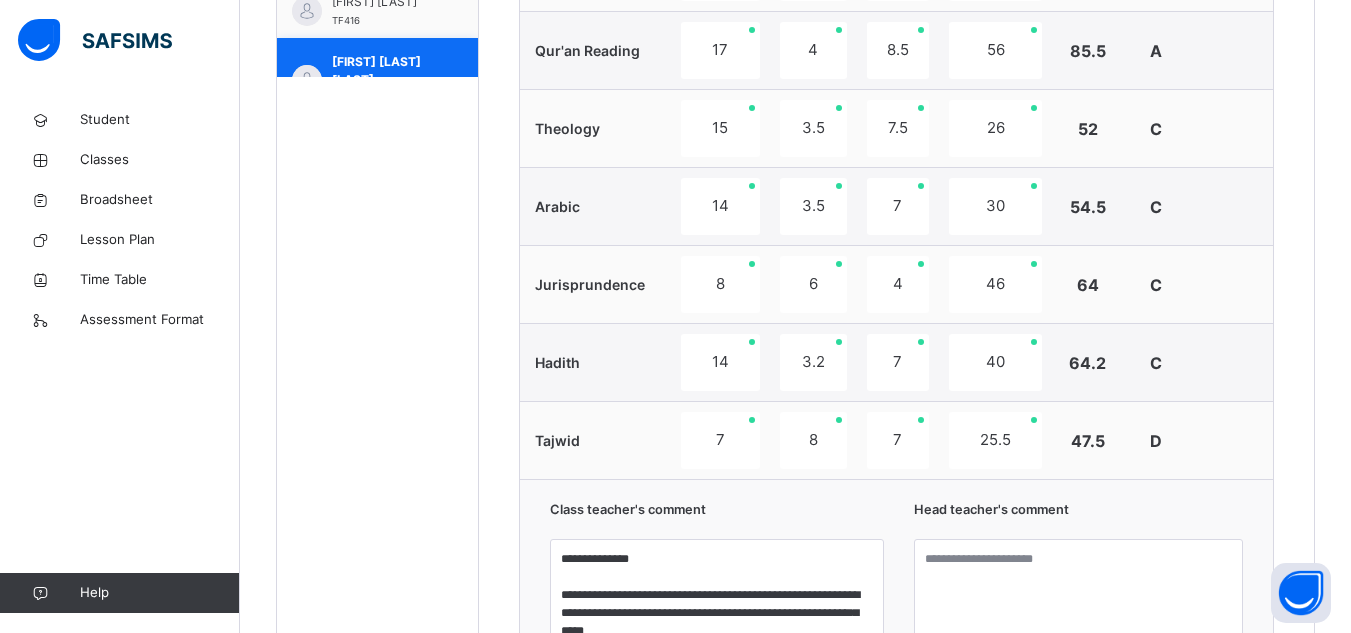 scroll, scrollTop: 200, scrollLeft: 0, axis: vertical 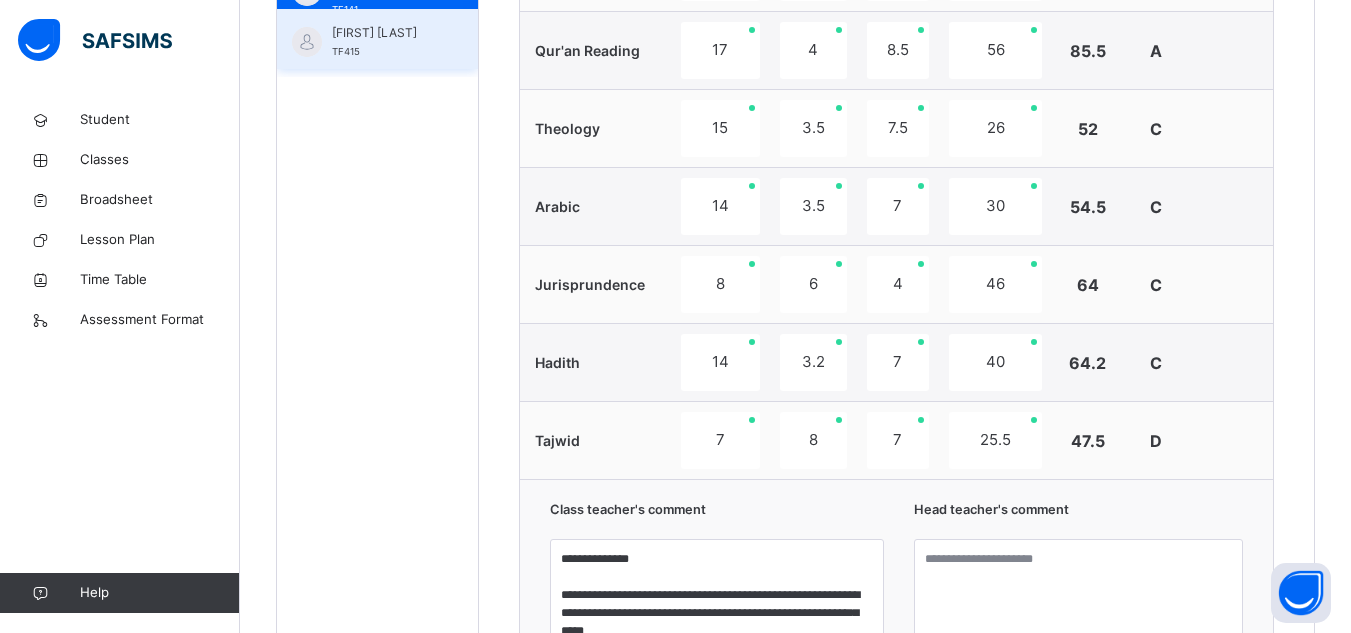click on "[FIRST] [LAST] TF[NUMBER]" at bounding box center [377, 39] 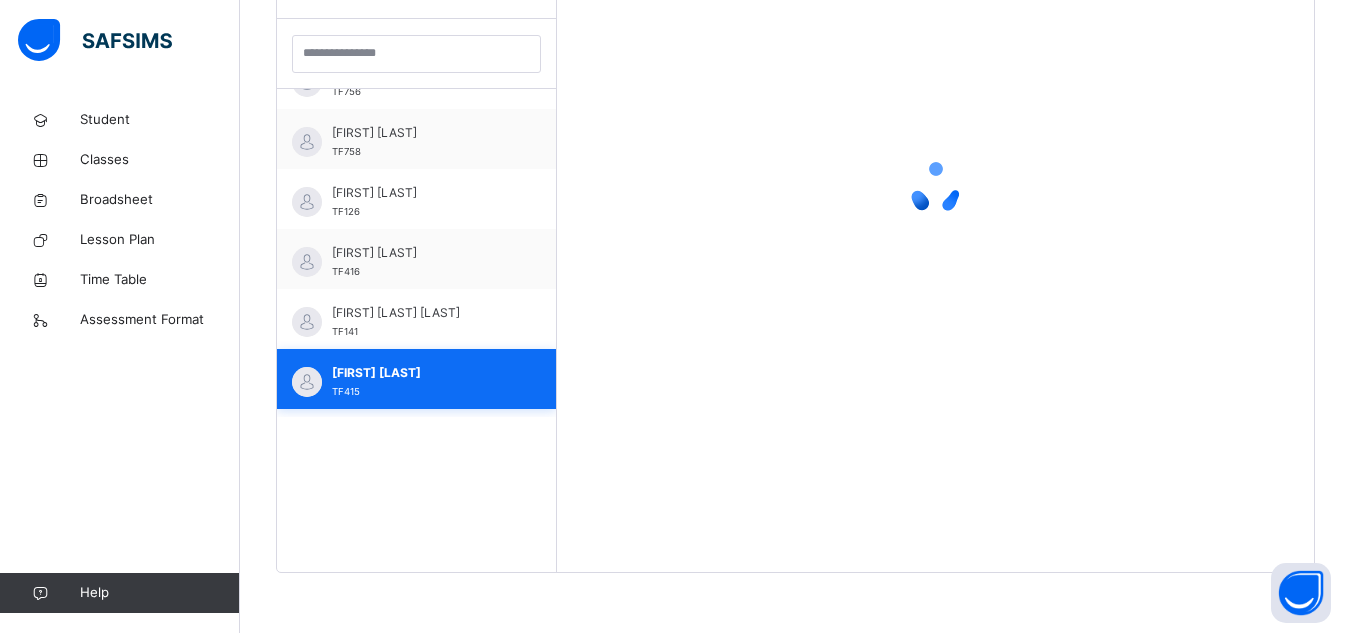 scroll, scrollTop: 581, scrollLeft: 0, axis: vertical 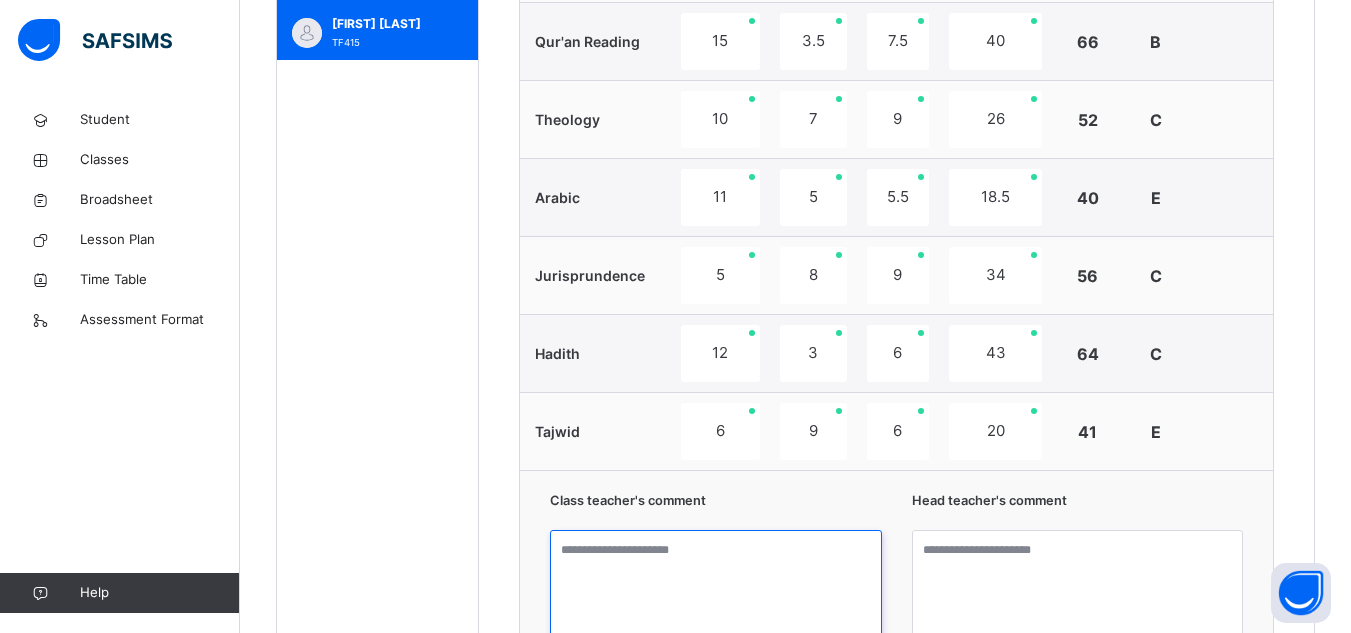 click at bounding box center (715, 605) 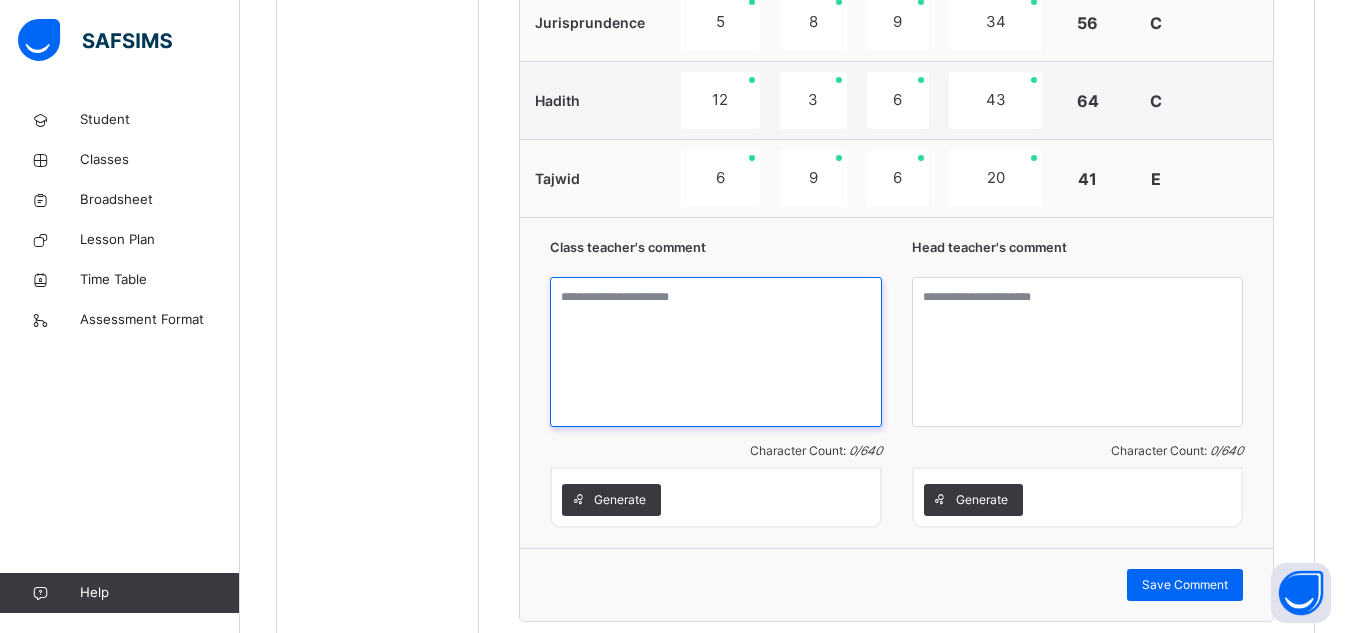 scroll, scrollTop: 1237, scrollLeft: 0, axis: vertical 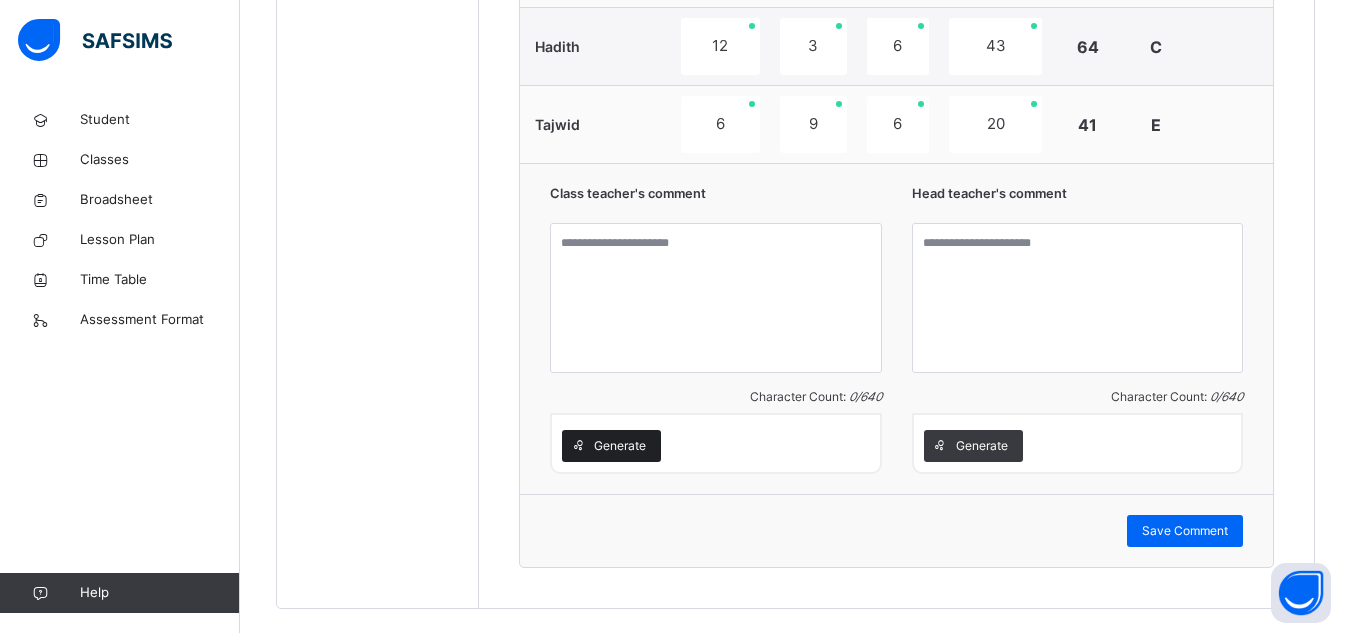 click on "Generate" at bounding box center [620, 446] 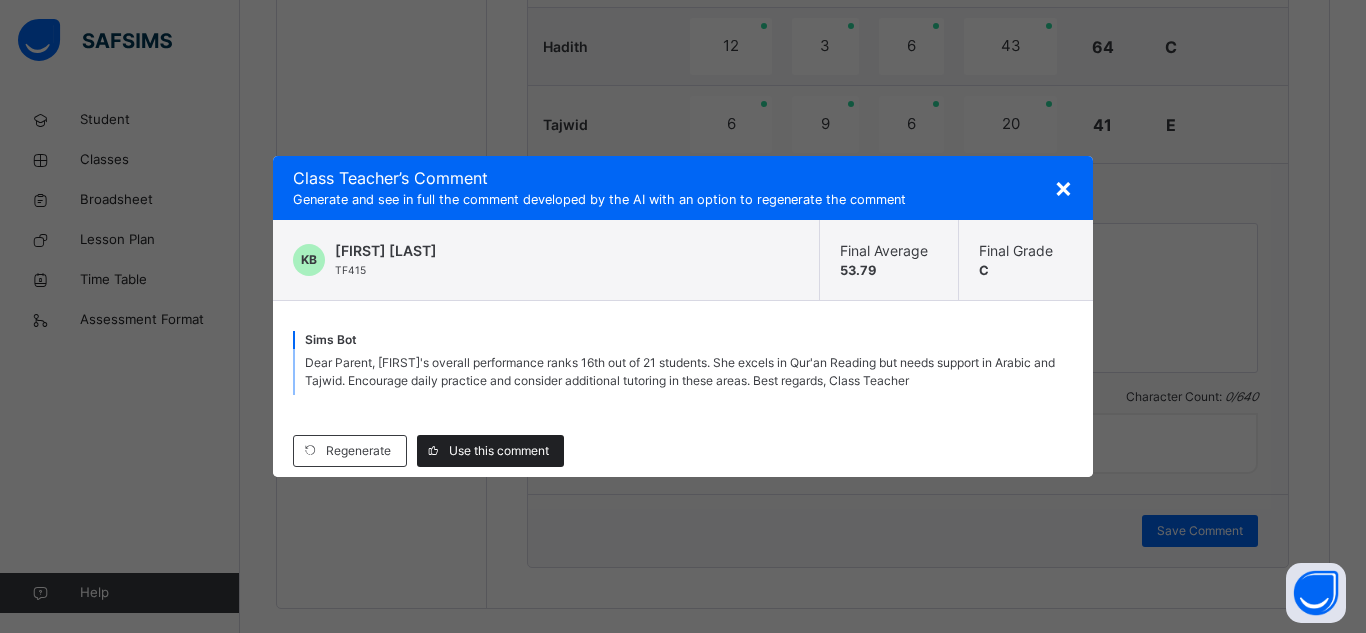 click on "Use this comment" at bounding box center (499, 451) 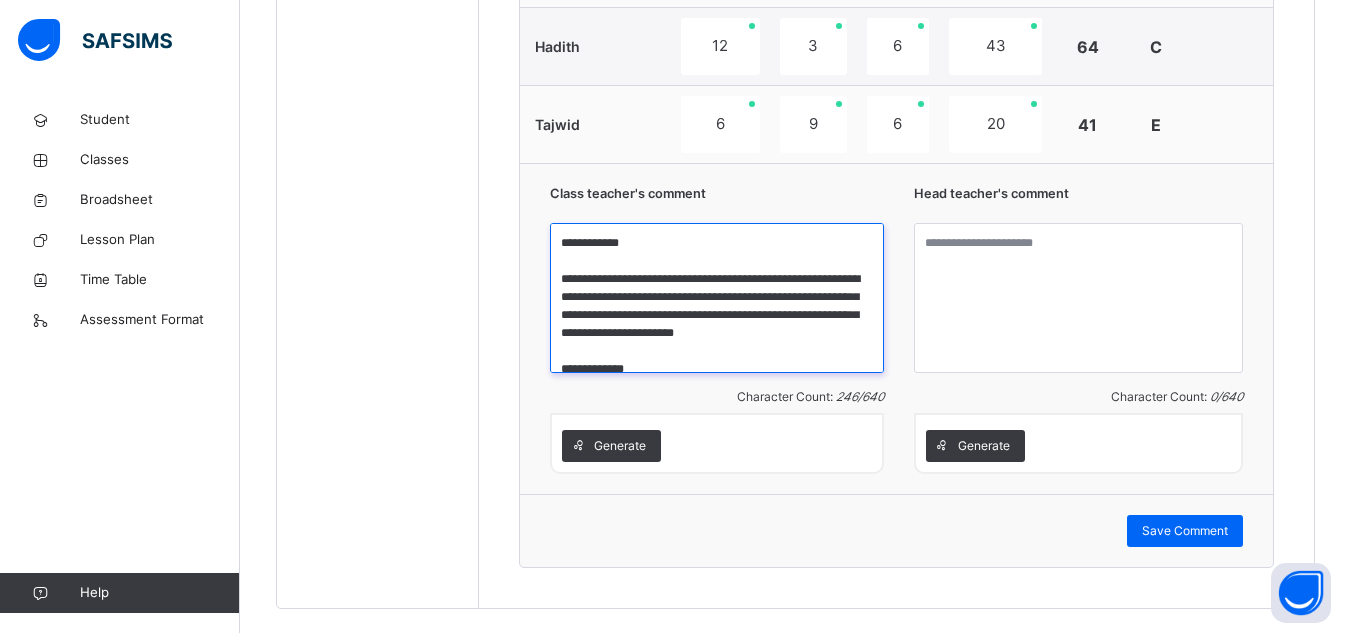 click on "**********" at bounding box center (716, 298) 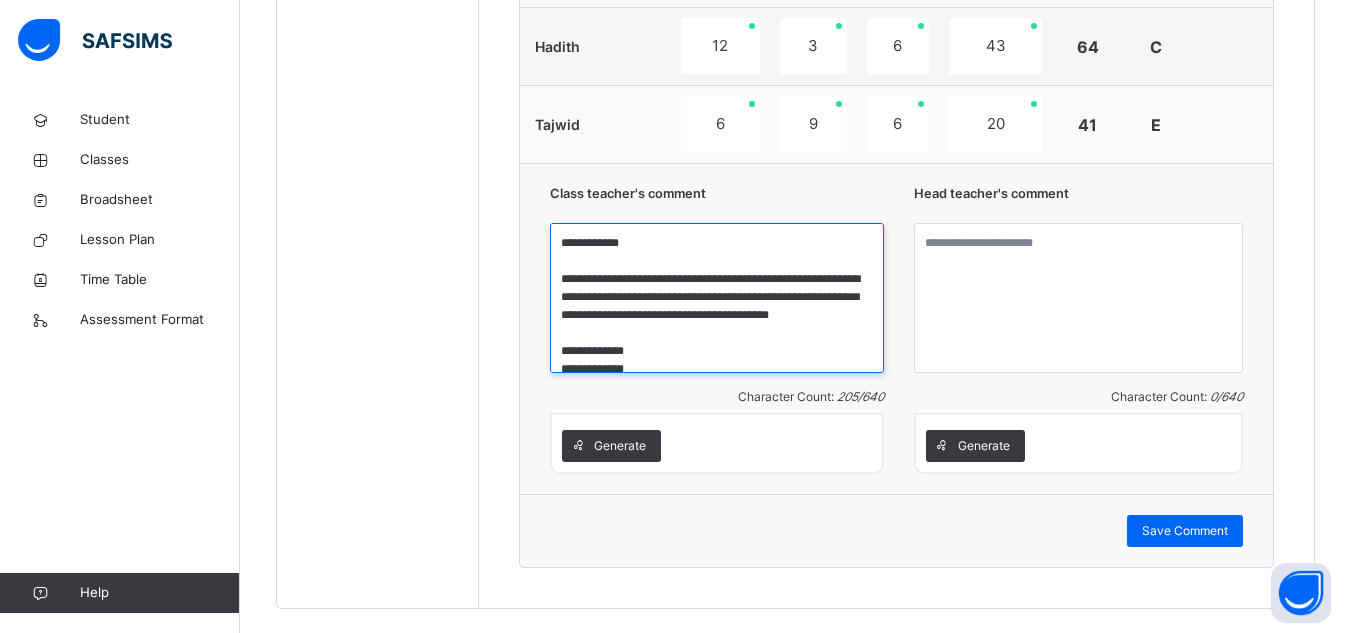 drag, startPoint x: 604, startPoint y: 301, endPoint x: 569, endPoint y: 303, distance: 35.057095 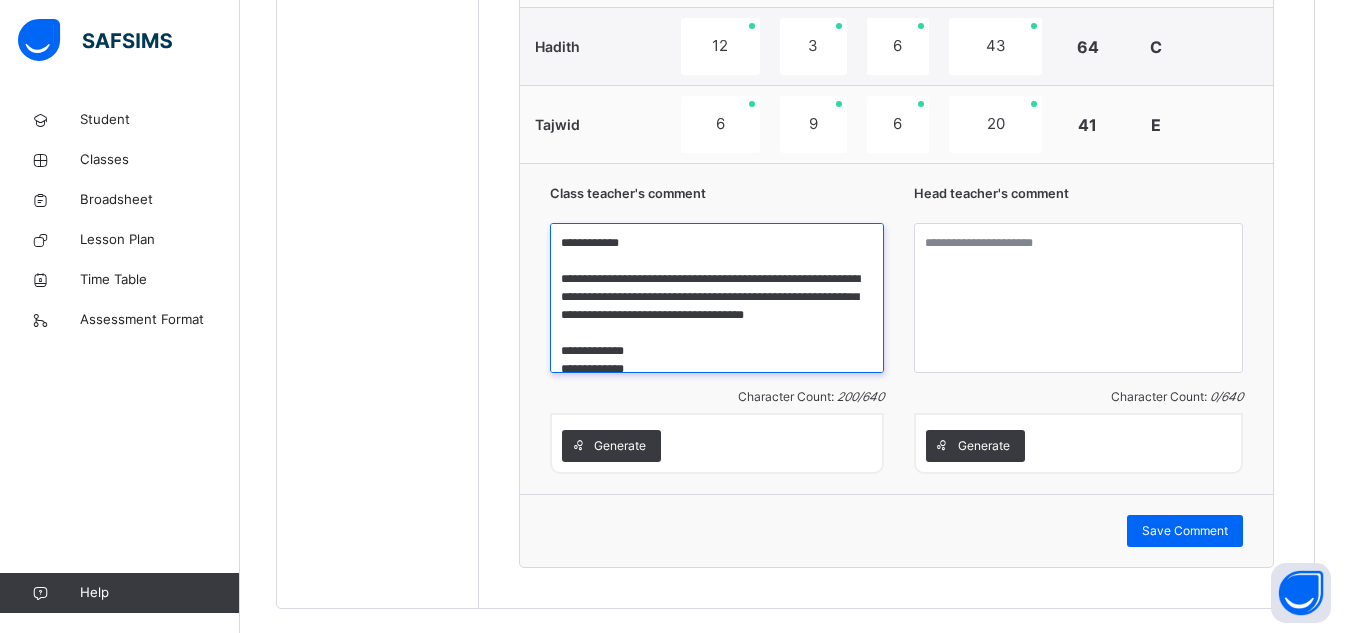 click on "**********" at bounding box center [716, 298] 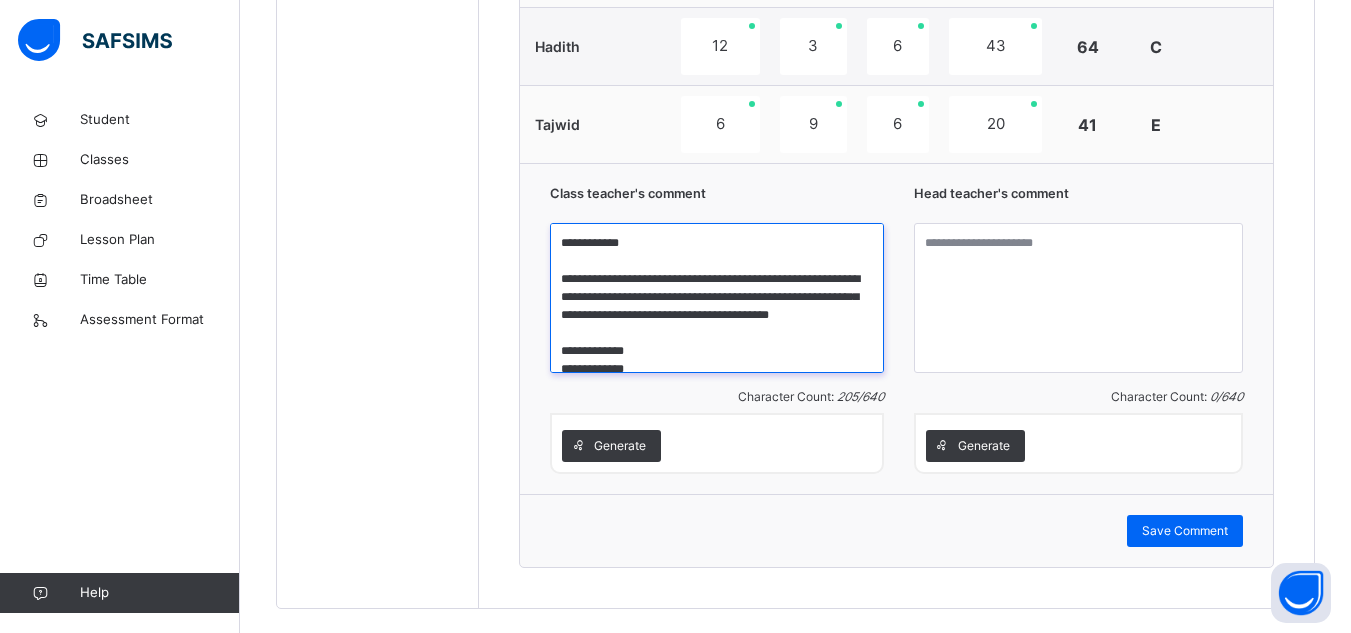 click on "**********" at bounding box center [716, 298] 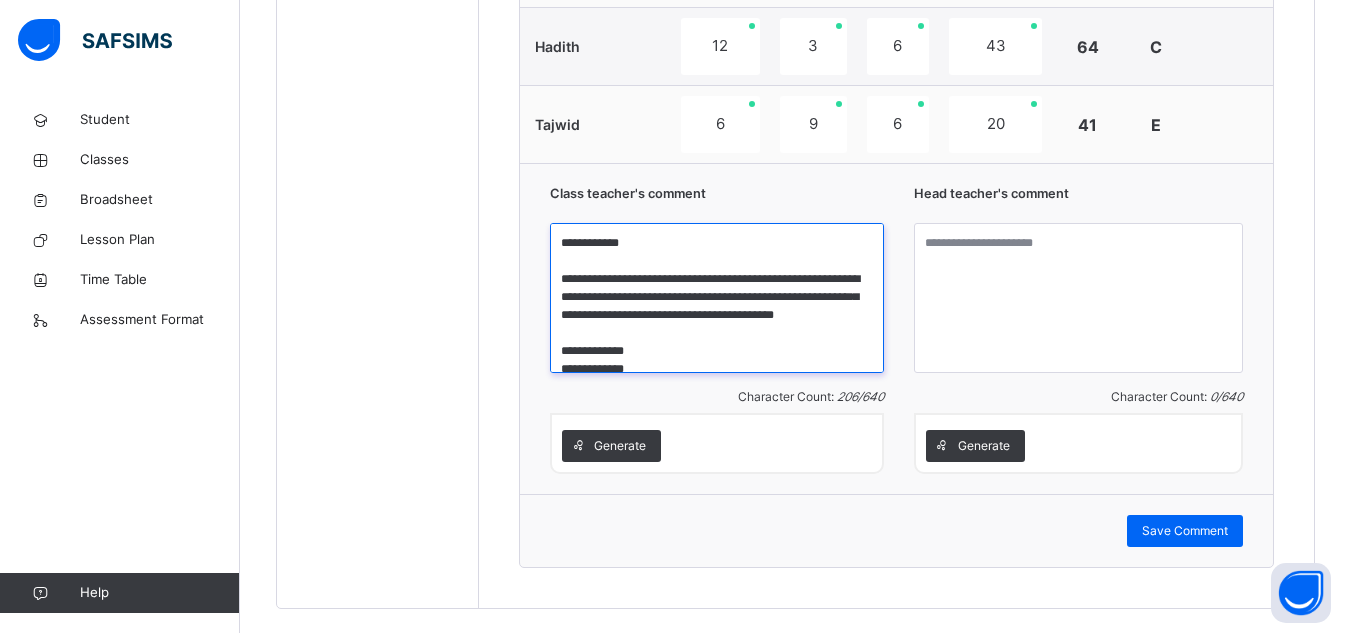 click on "**********" at bounding box center [716, 298] 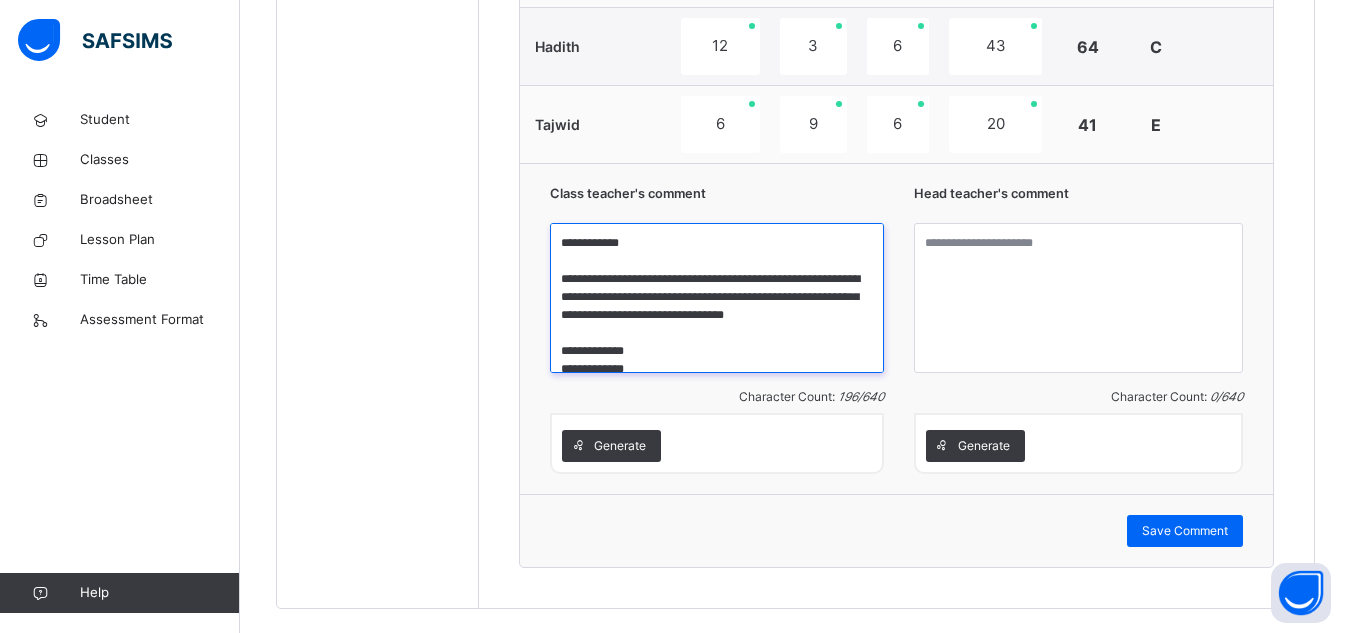 click on "**********" at bounding box center [716, 298] 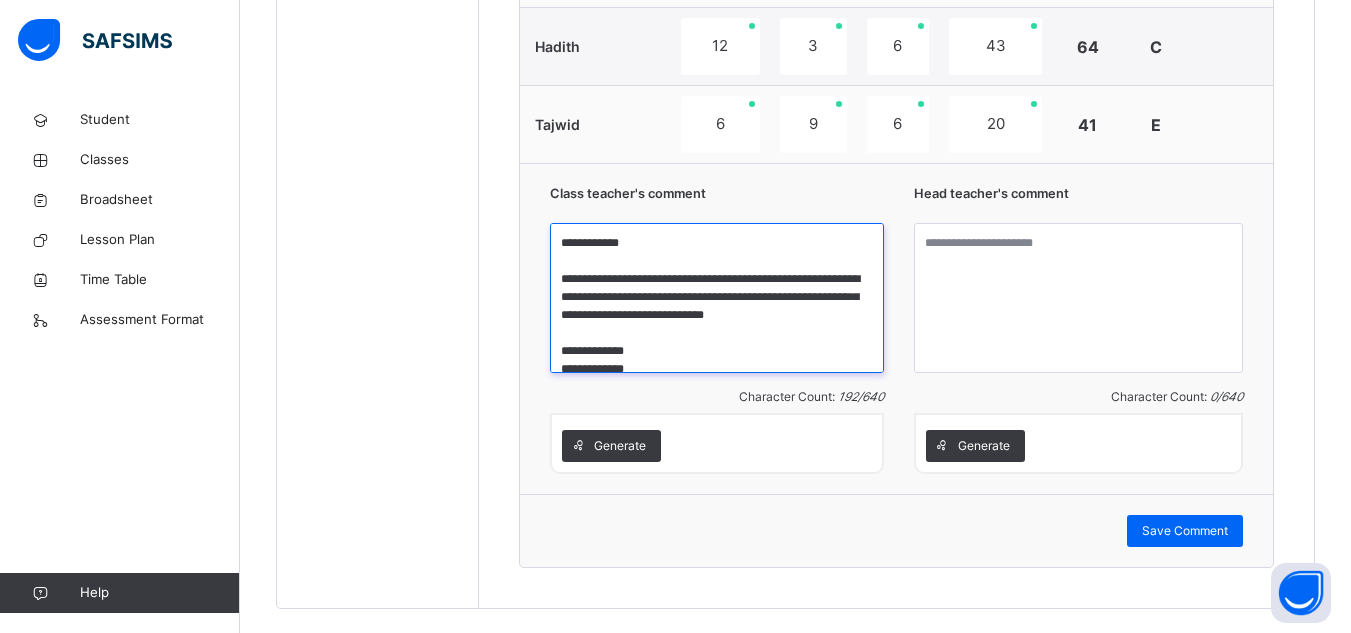 click on "**********" at bounding box center [716, 298] 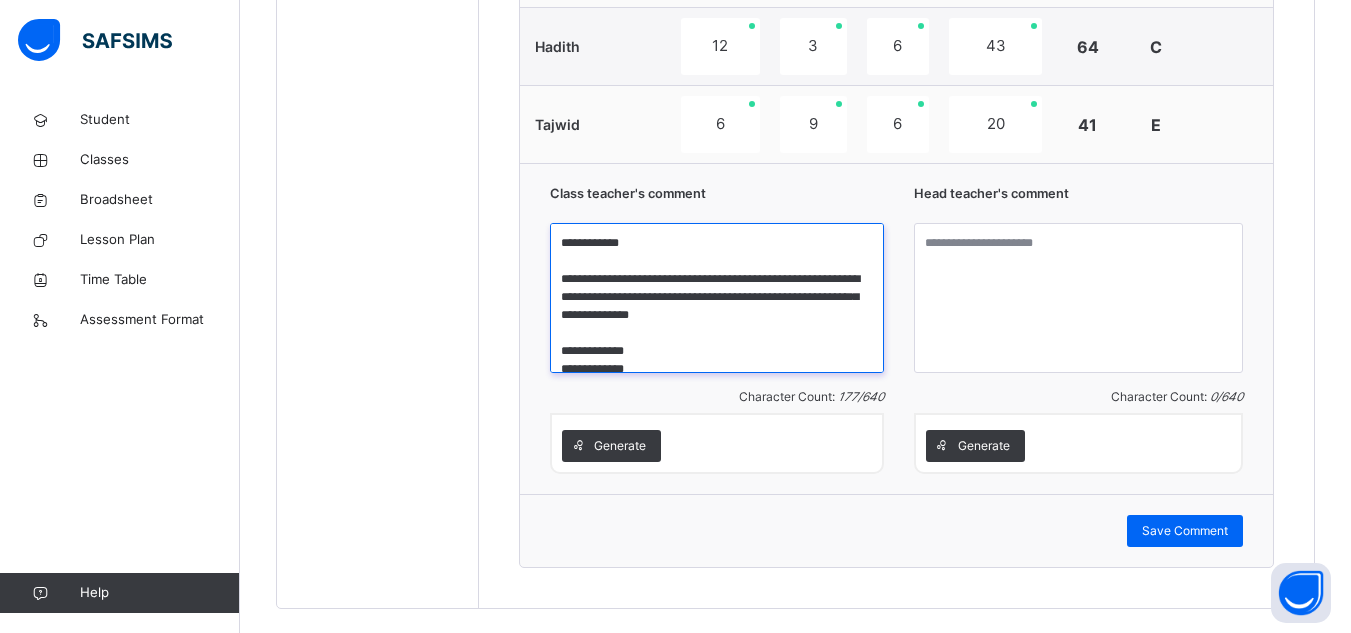 click on "**********" at bounding box center [716, 298] 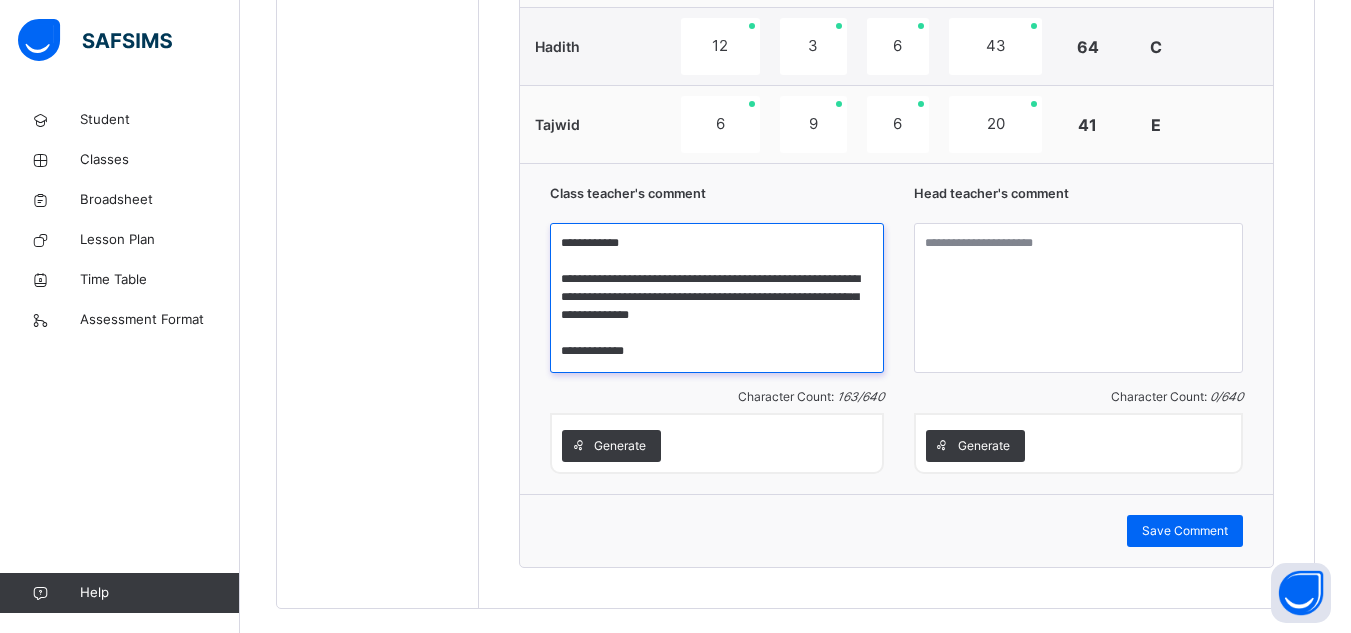 scroll, scrollTop: 0, scrollLeft: 0, axis: both 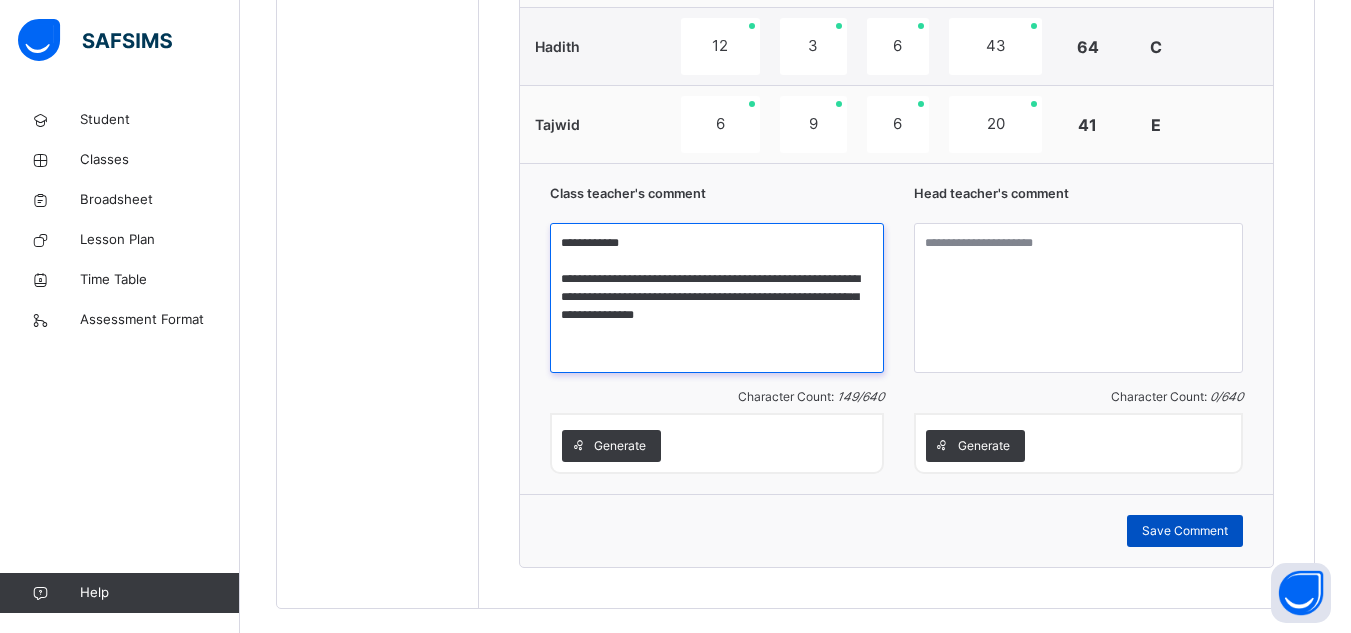 type on "**********" 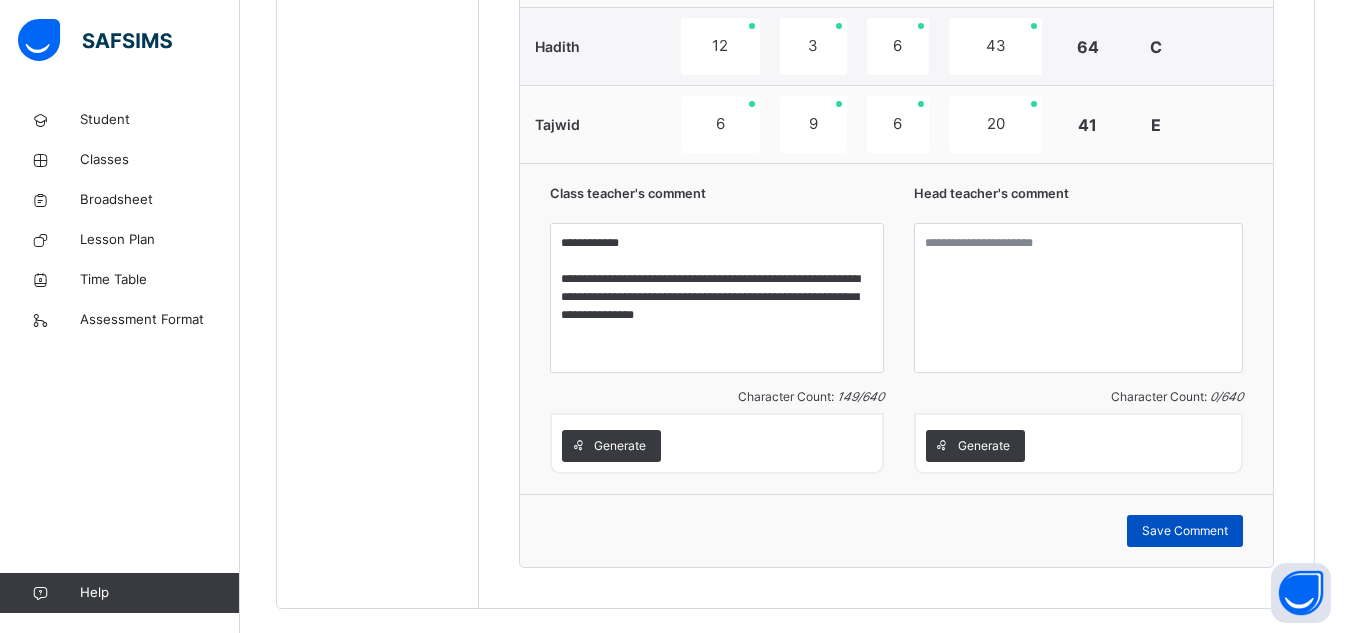 click on "Save Comment" at bounding box center [1185, 531] 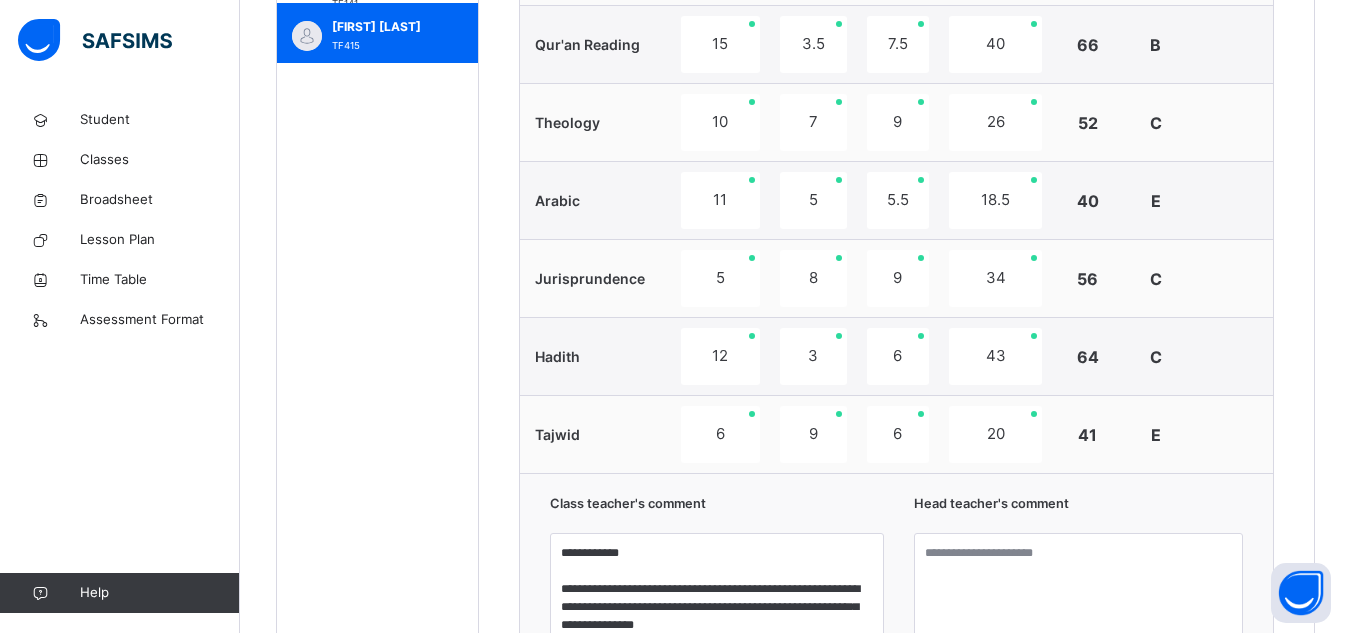 scroll, scrollTop: 924, scrollLeft: 0, axis: vertical 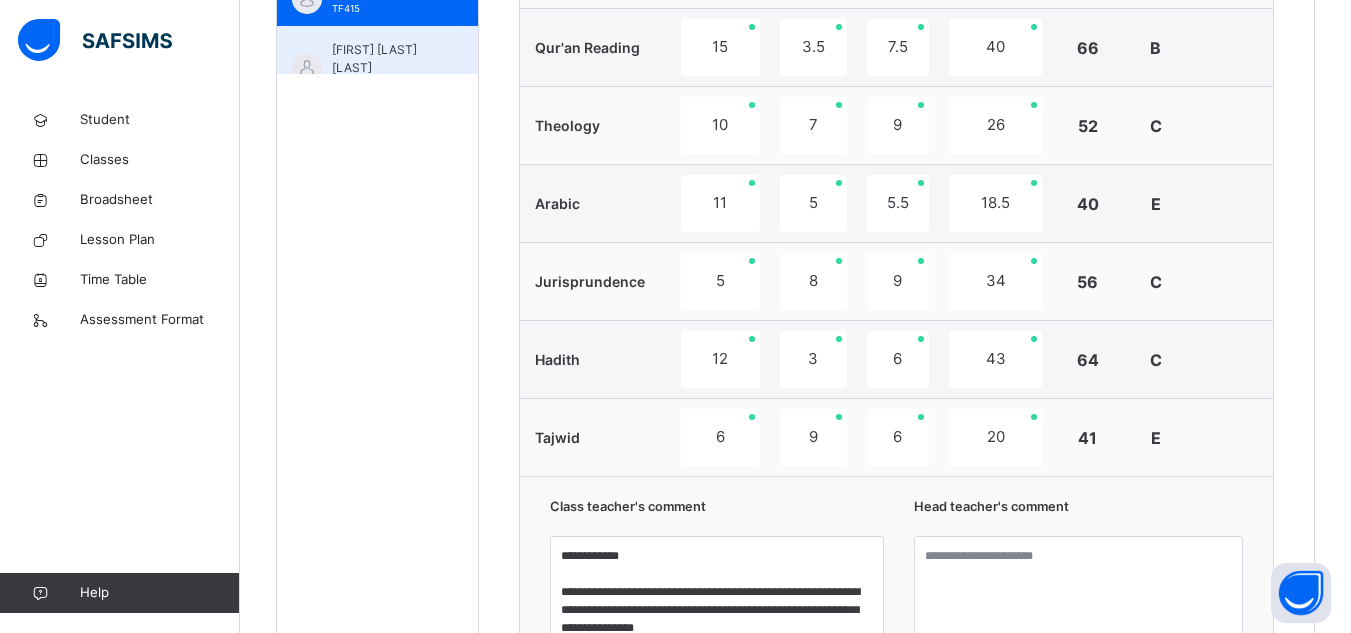 click on "[FIRST] [LAST] [LAST]" at bounding box center [382, 59] 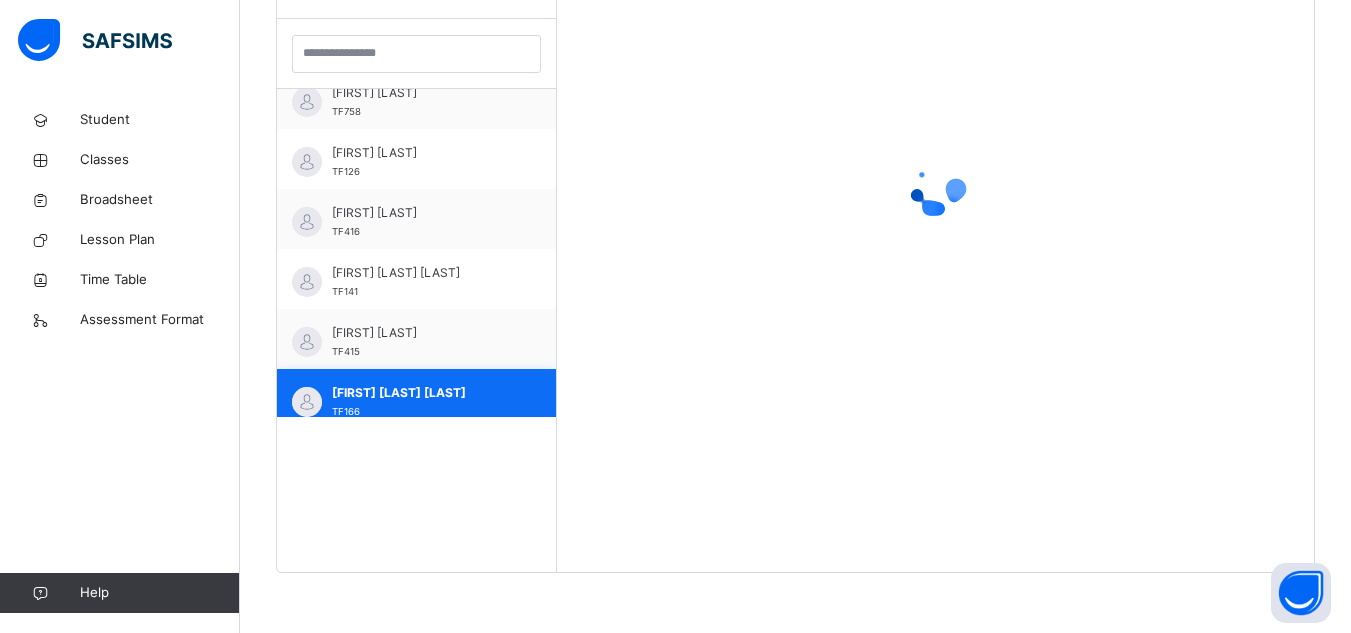 scroll, scrollTop: 581, scrollLeft: 0, axis: vertical 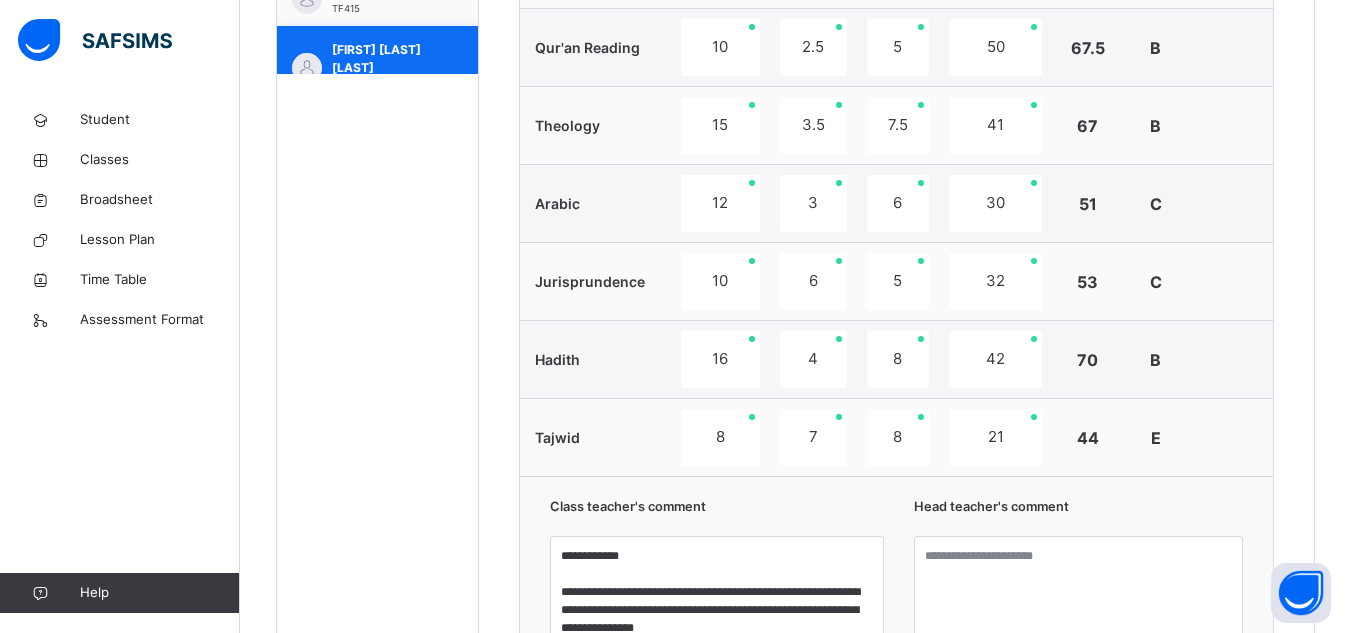 click on "[FIRST] [LAST] [LAST]" at bounding box center (382, 59) 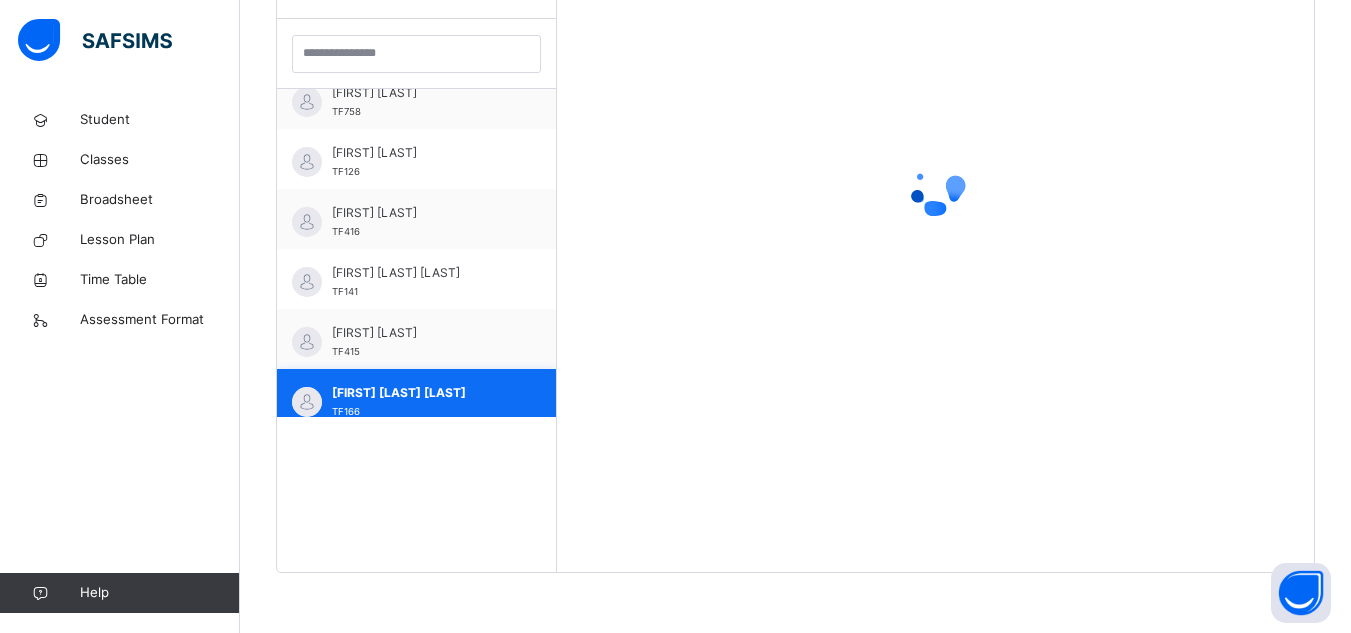 scroll, scrollTop: 581, scrollLeft: 0, axis: vertical 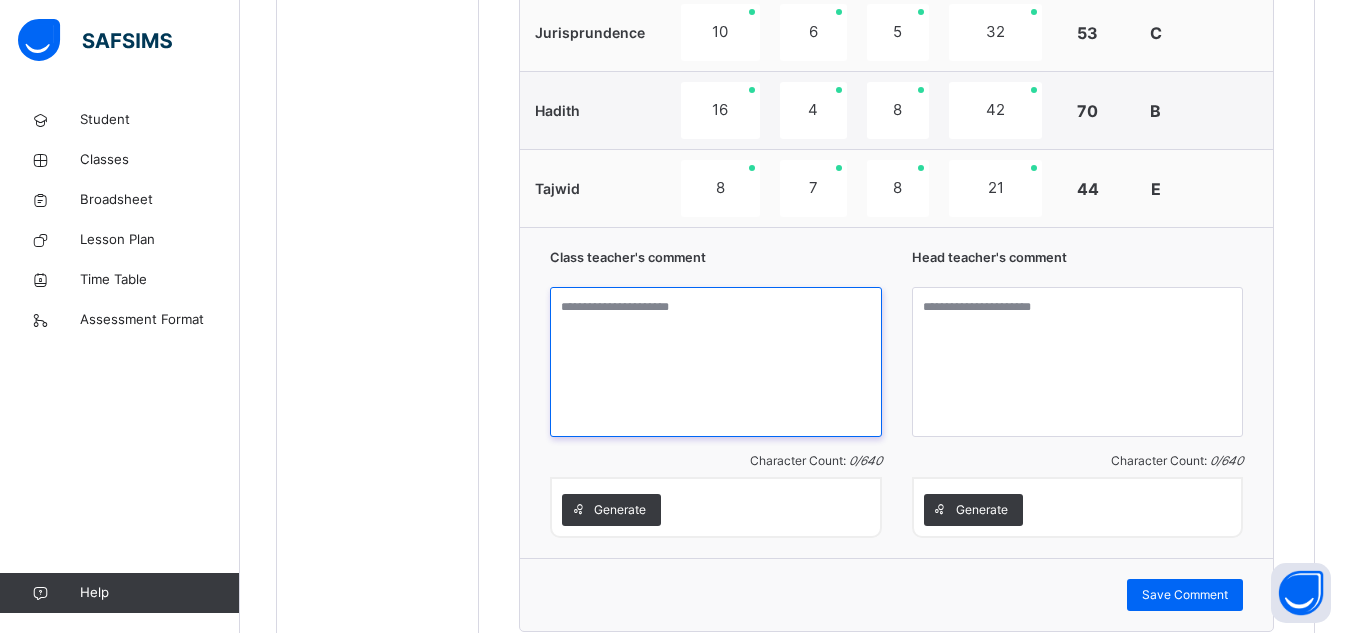 click at bounding box center (715, 362) 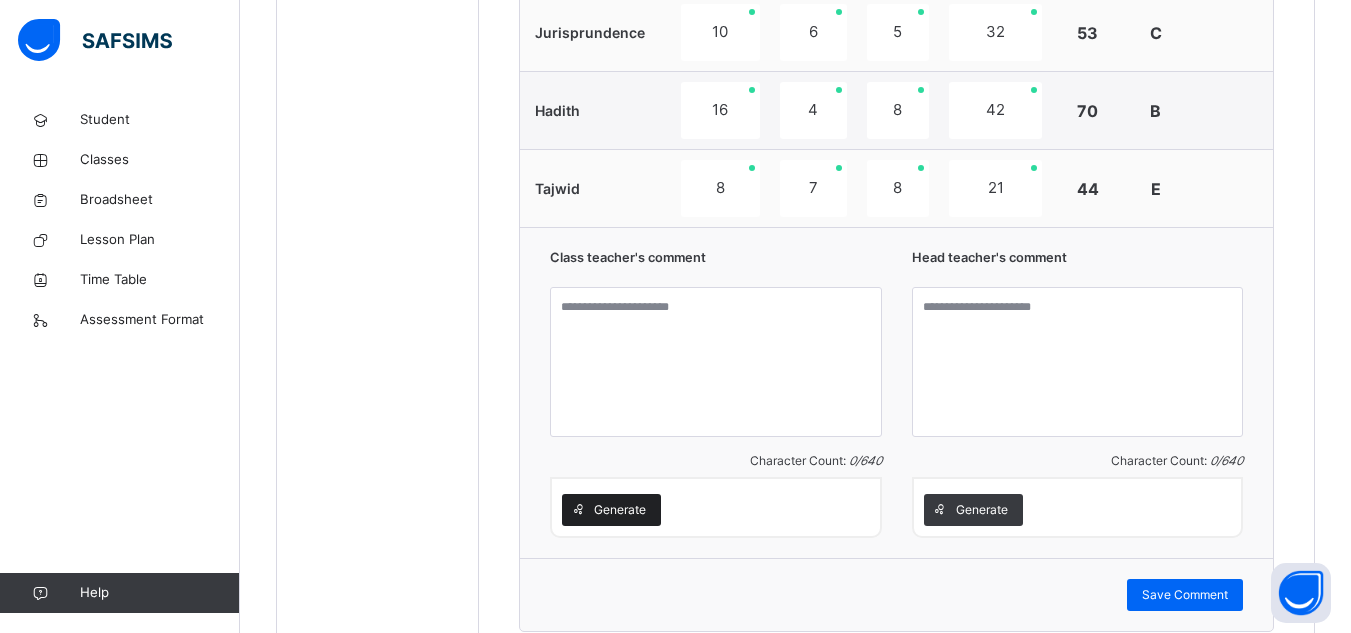 click on "Generate" at bounding box center [620, 510] 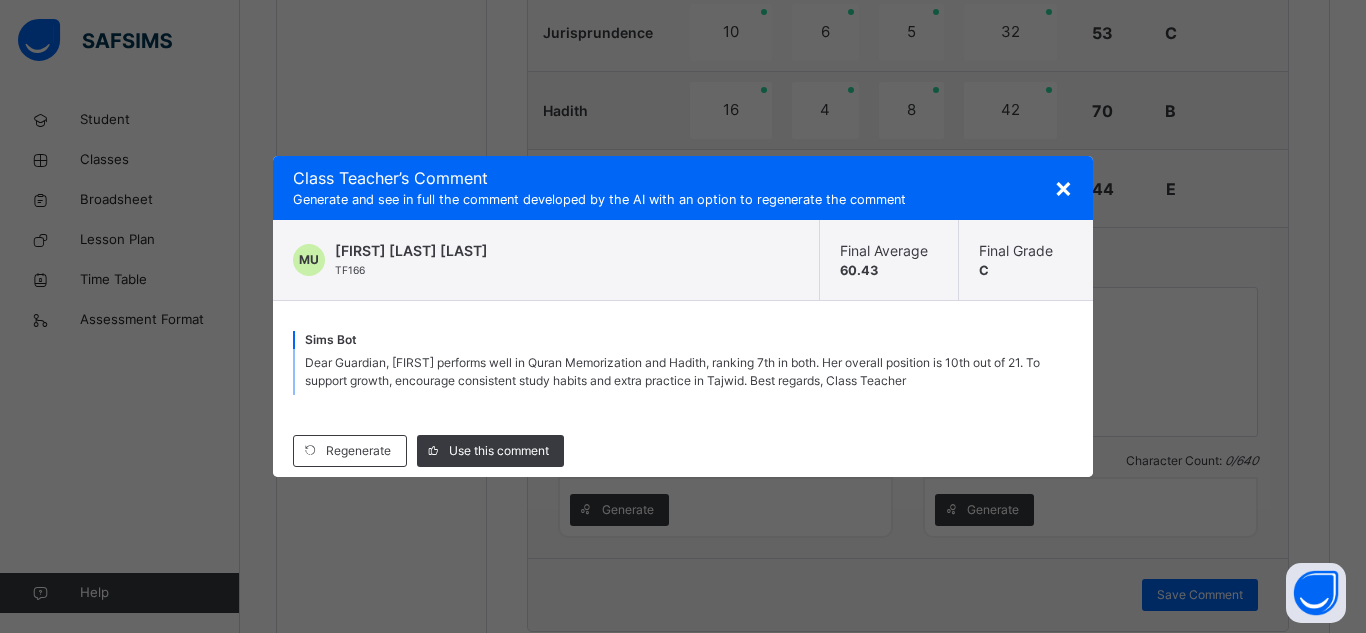 click on "Dear Guardian,
[FIRST] performs well in Quran Memorization and Hadith, ranking 7th in both. Her overall position is 10th out of 21. To support growth, encourage consistent study habits and extra practice in Tajwid.
Best regards,
Class Teacher" at bounding box center (672, 371) 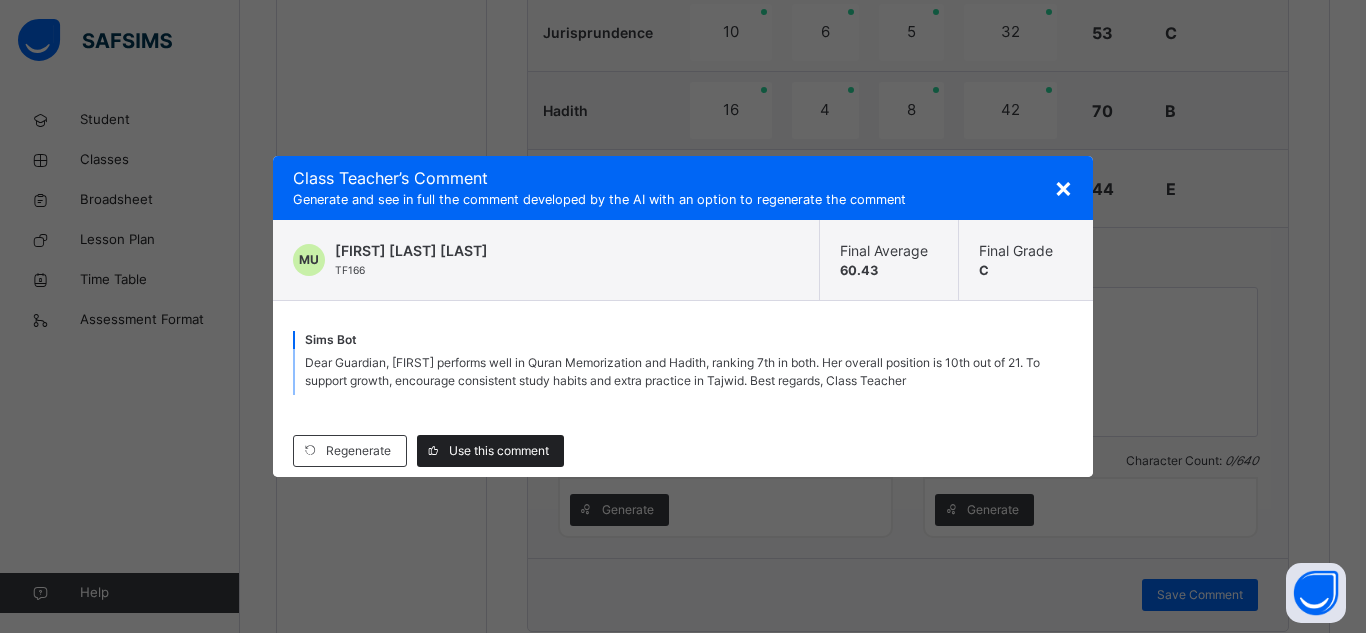 click on "Use this comment" at bounding box center [499, 451] 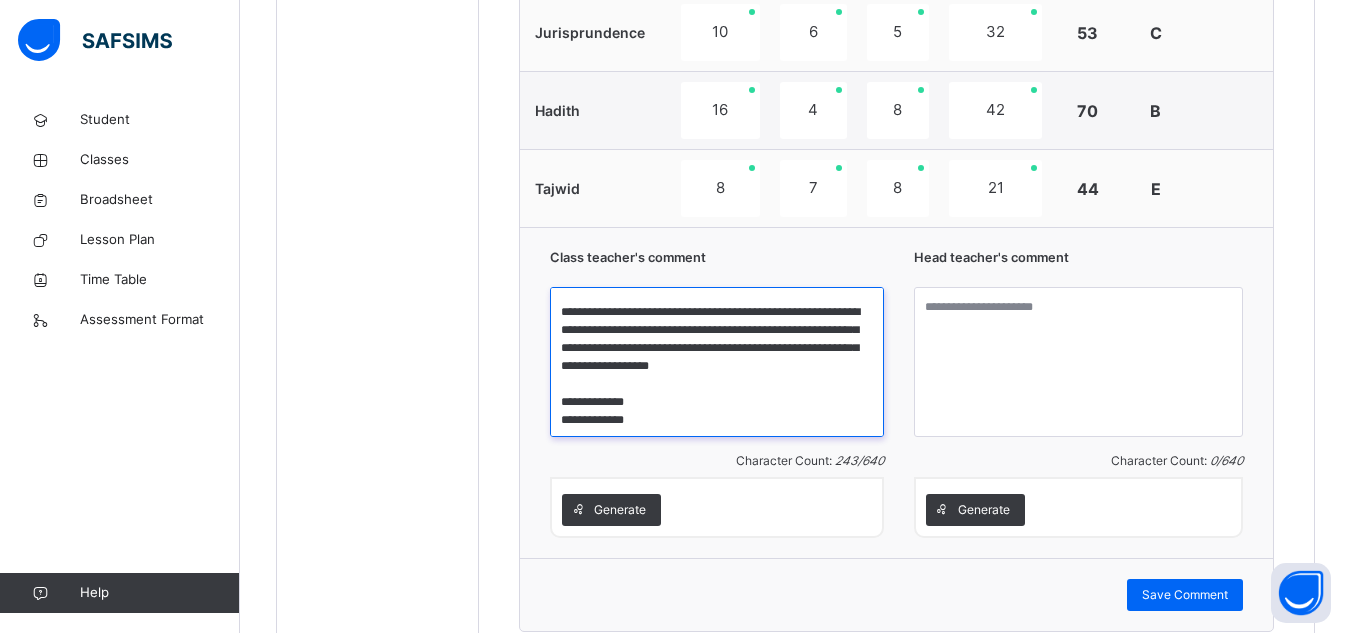scroll, scrollTop: 34, scrollLeft: 0, axis: vertical 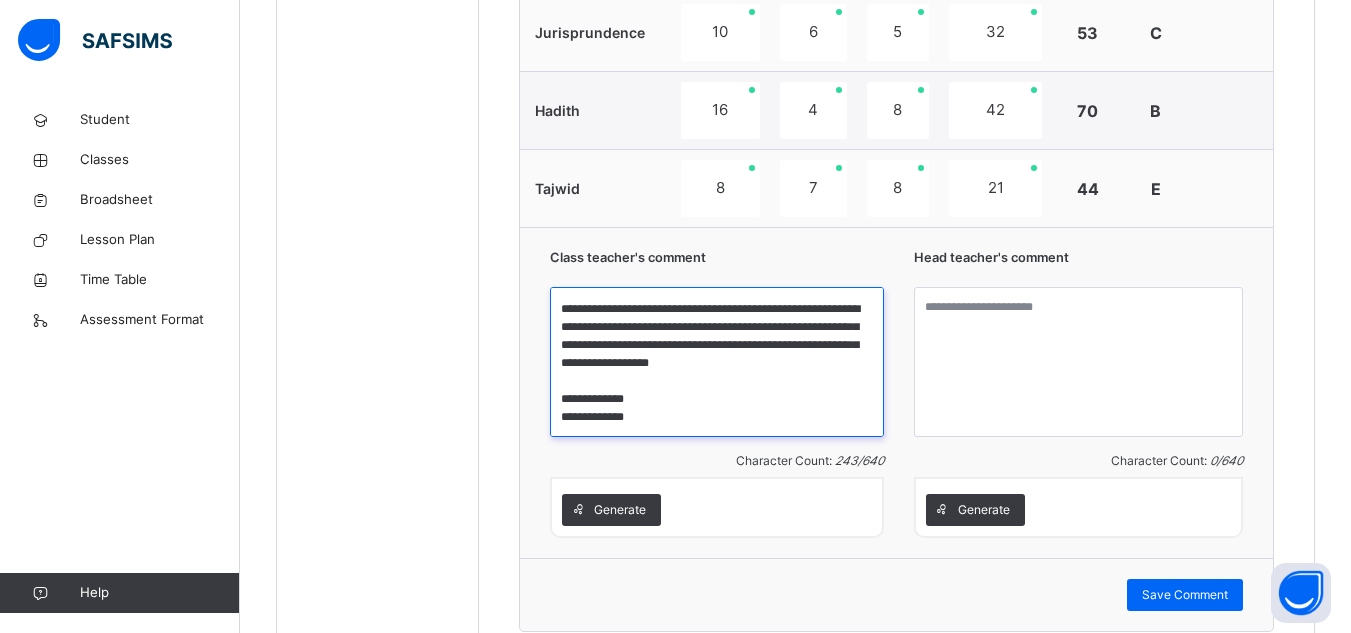 click on "**********" at bounding box center (716, 362) 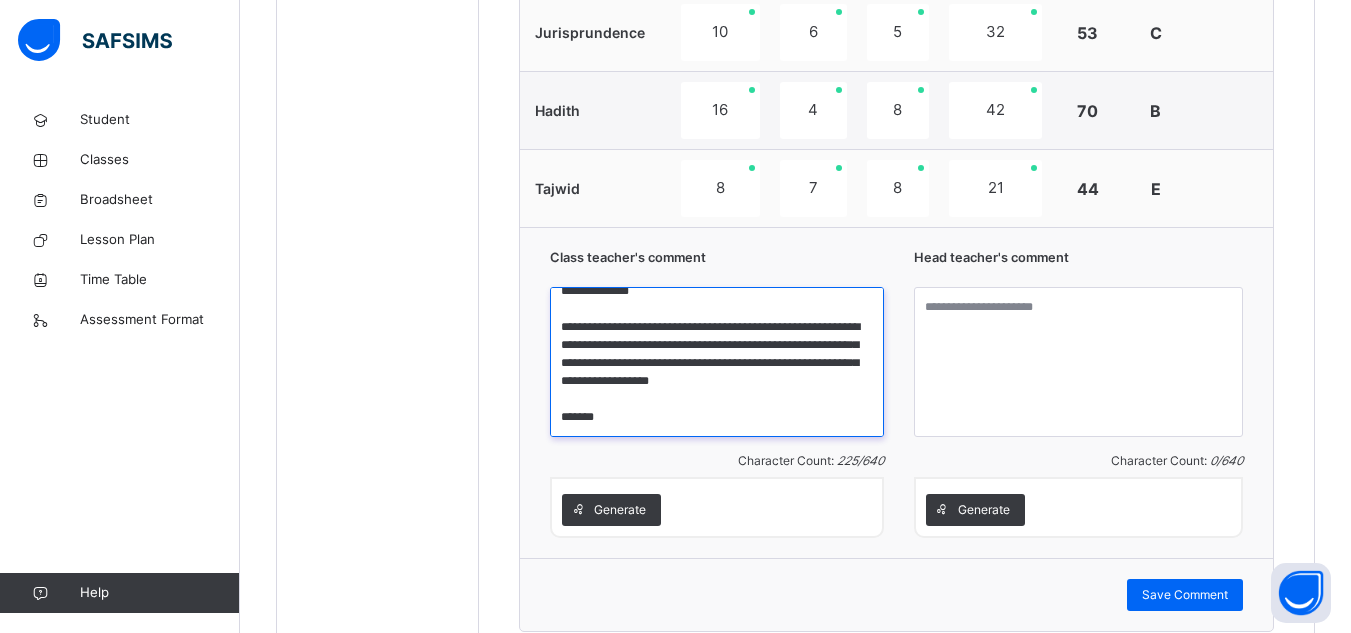scroll, scrollTop: 16, scrollLeft: 0, axis: vertical 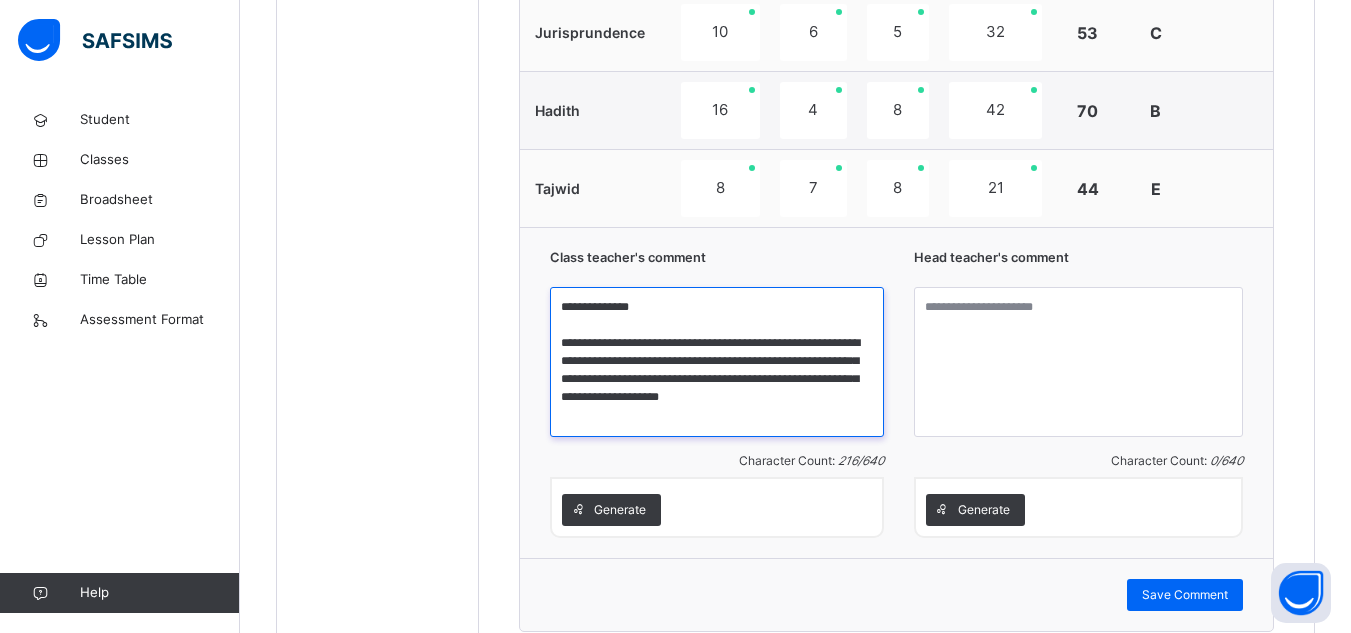 click on "**********" at bounding box center [716, 362] 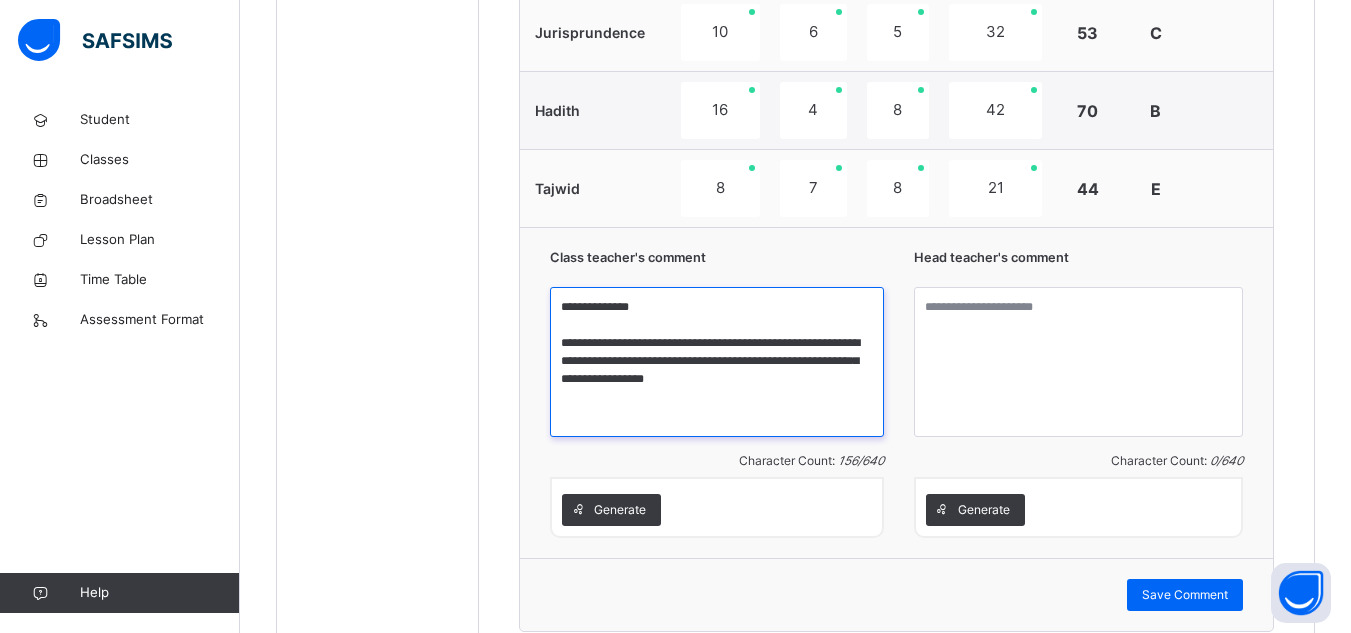 scroll, scrollTop: 0, scrollLeft: 0, axis: both 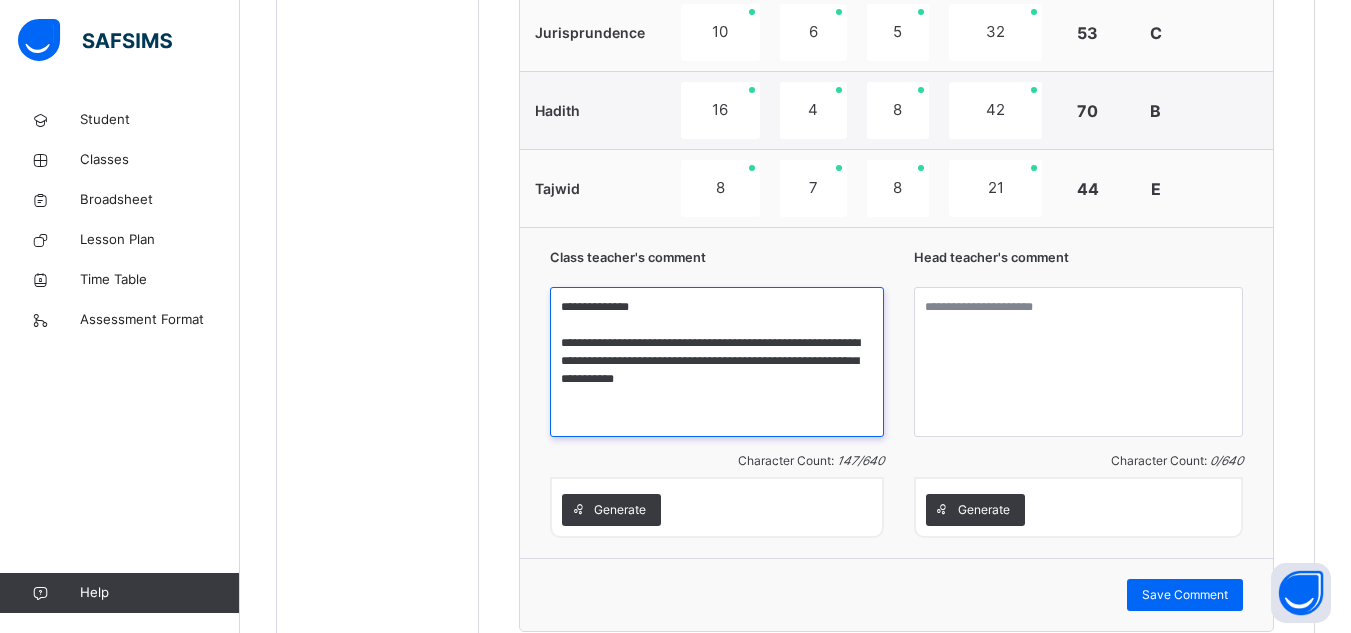 click on "**********" at bounding box center [716, 362] 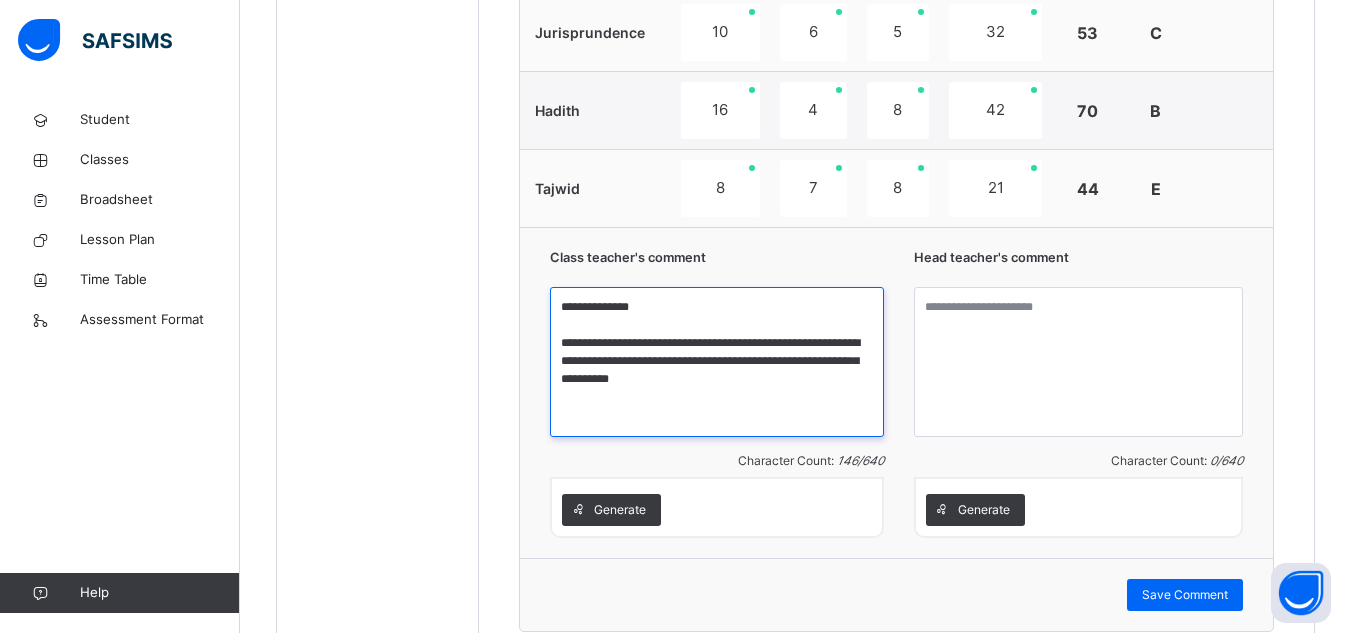 click on "**********" at bounding box center (716, 362) 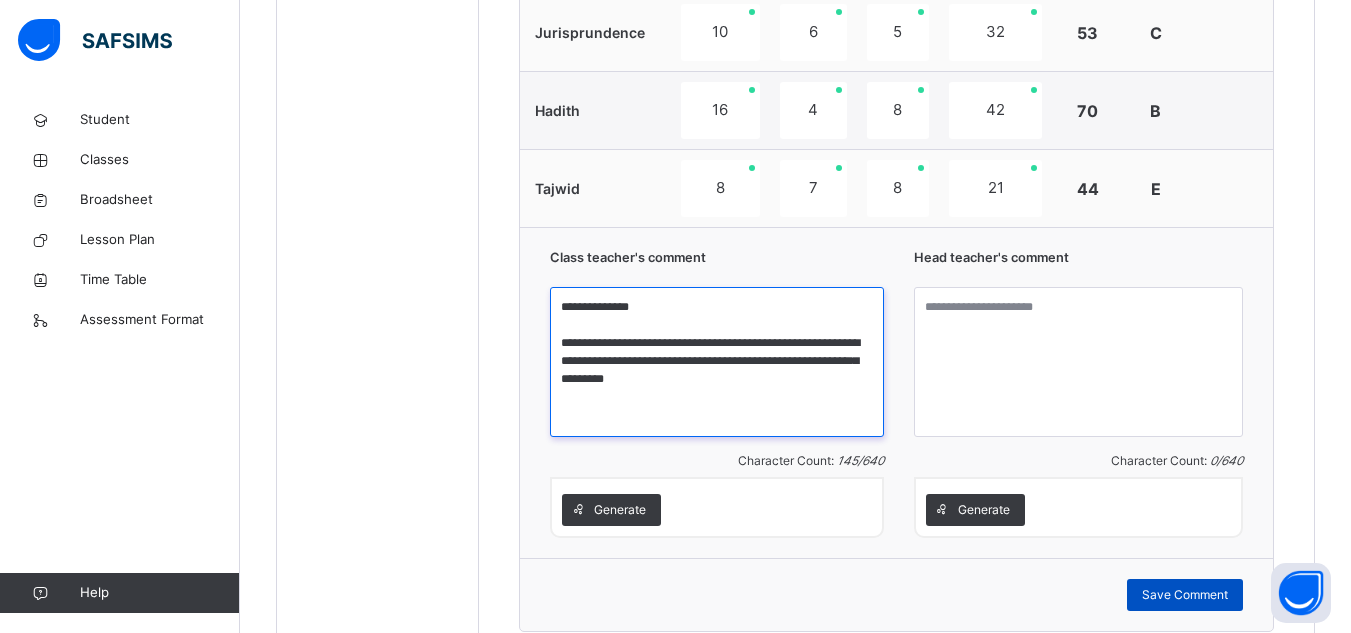 type on "**********" 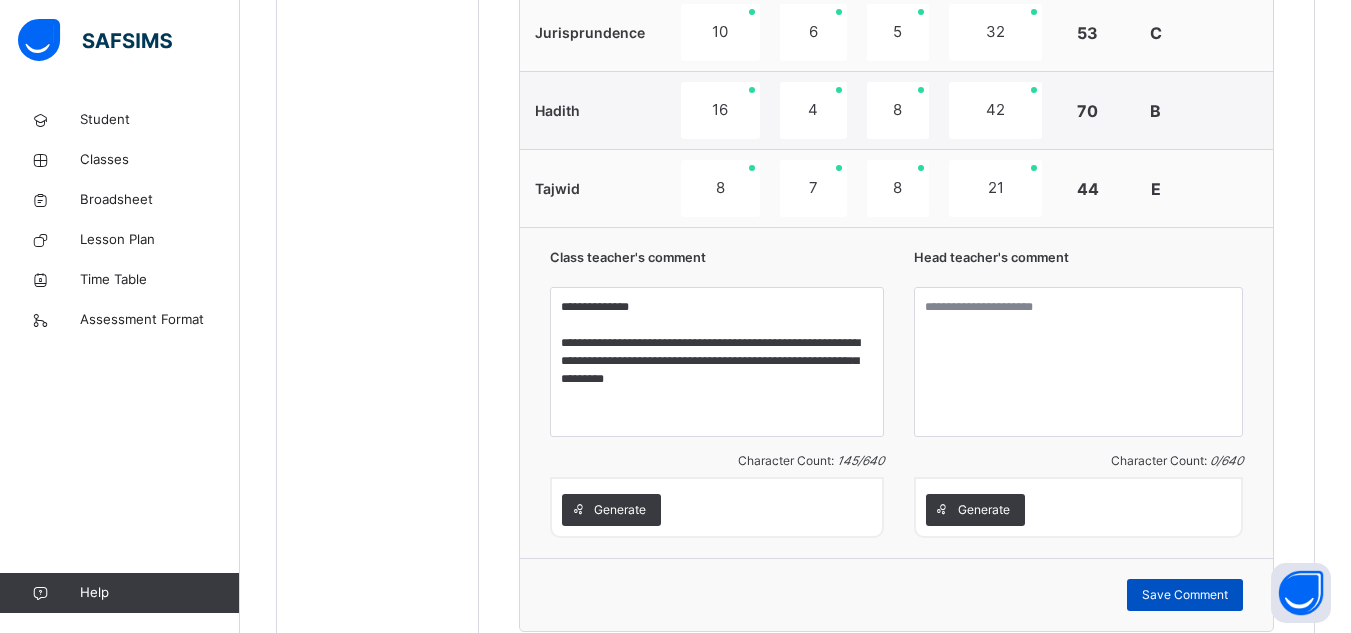 click on "Save Comment" at bounding box center (1185, 595) 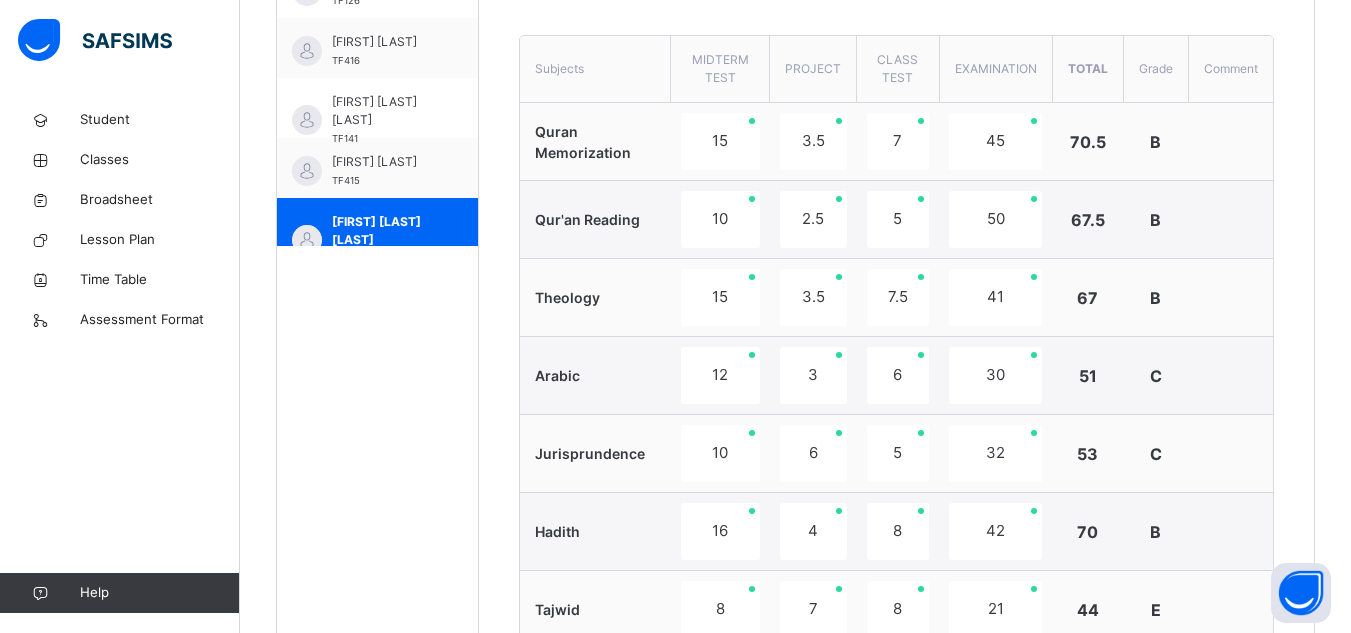 scroll, scrollTop: 739, scrollLeft: 0, axis: vertical 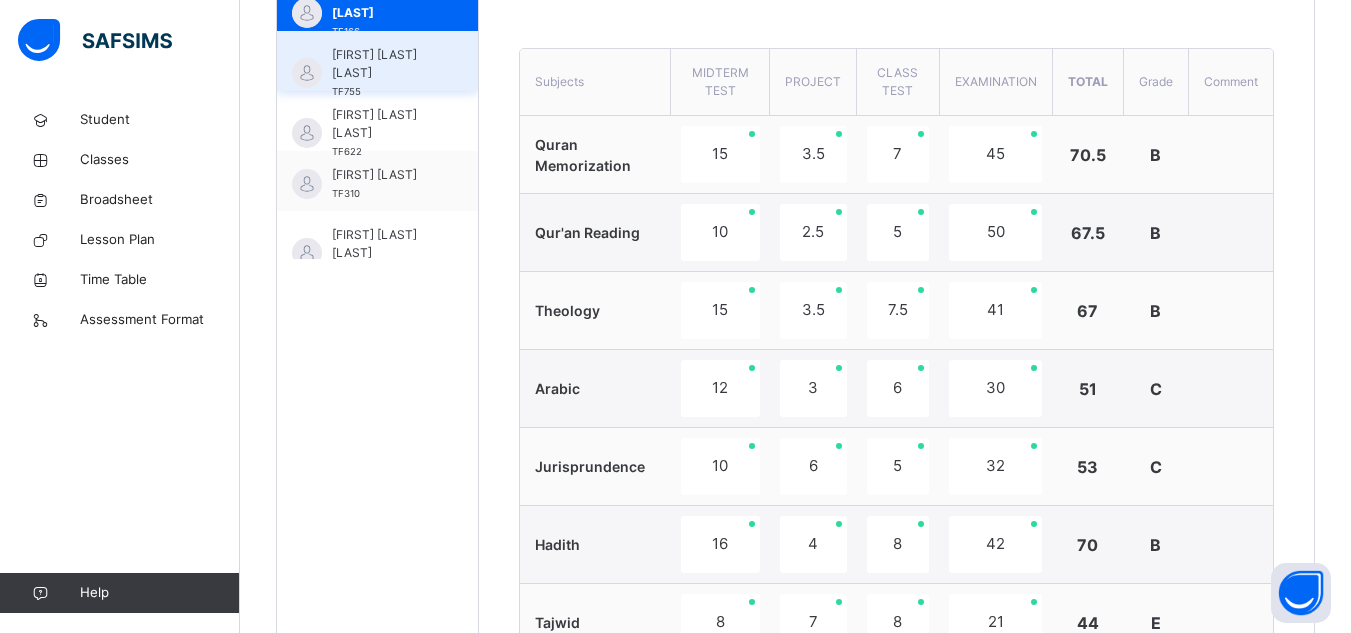 click on "[FIRST] [LAST] [LAST]" at bounding box center (382, 64) 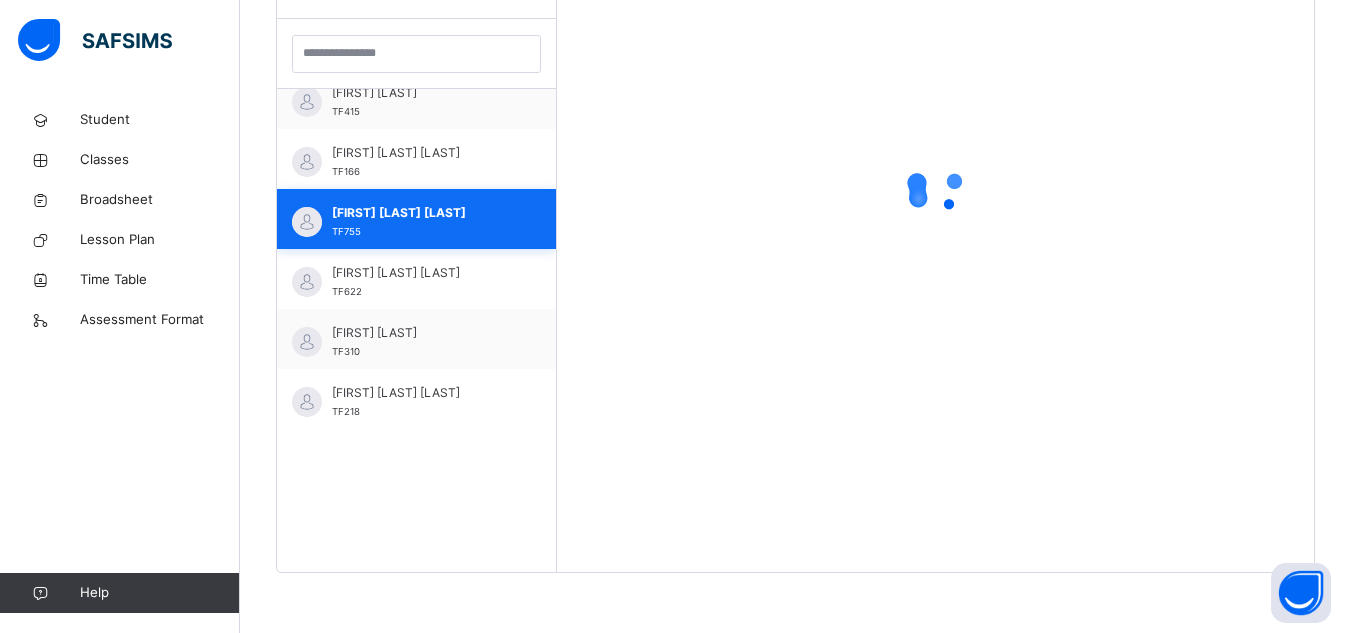 scroll, scrollTop: 581, scrollLeft: 0, axis: vertical 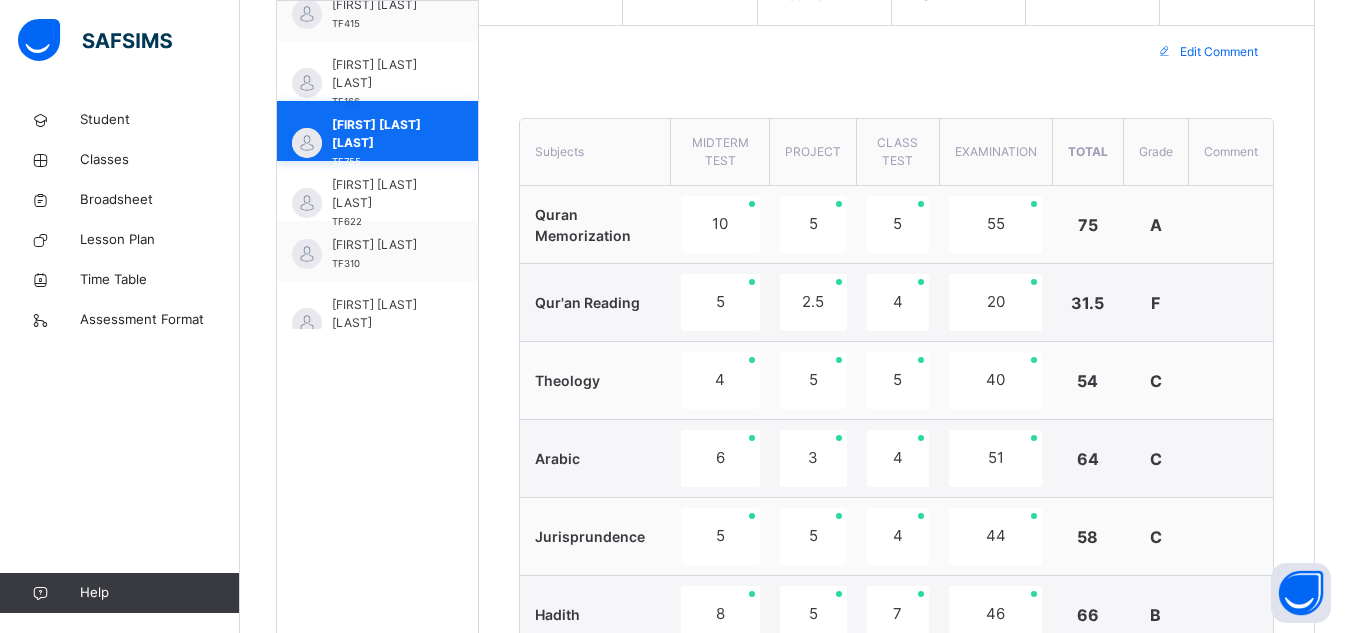 click on "[FIRST] [LAST] [LAST]" at bounding box center [382, 134] 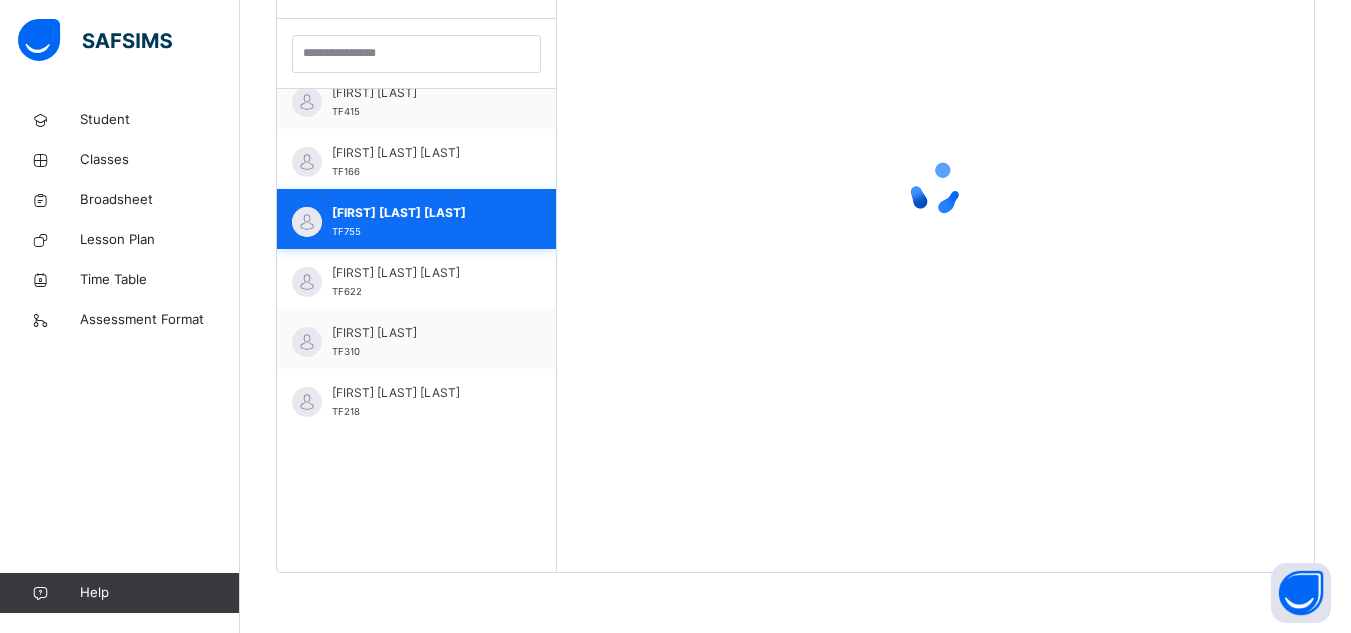 scroll, scrollTop: 524, scrollLeft: 0, axis: vertical 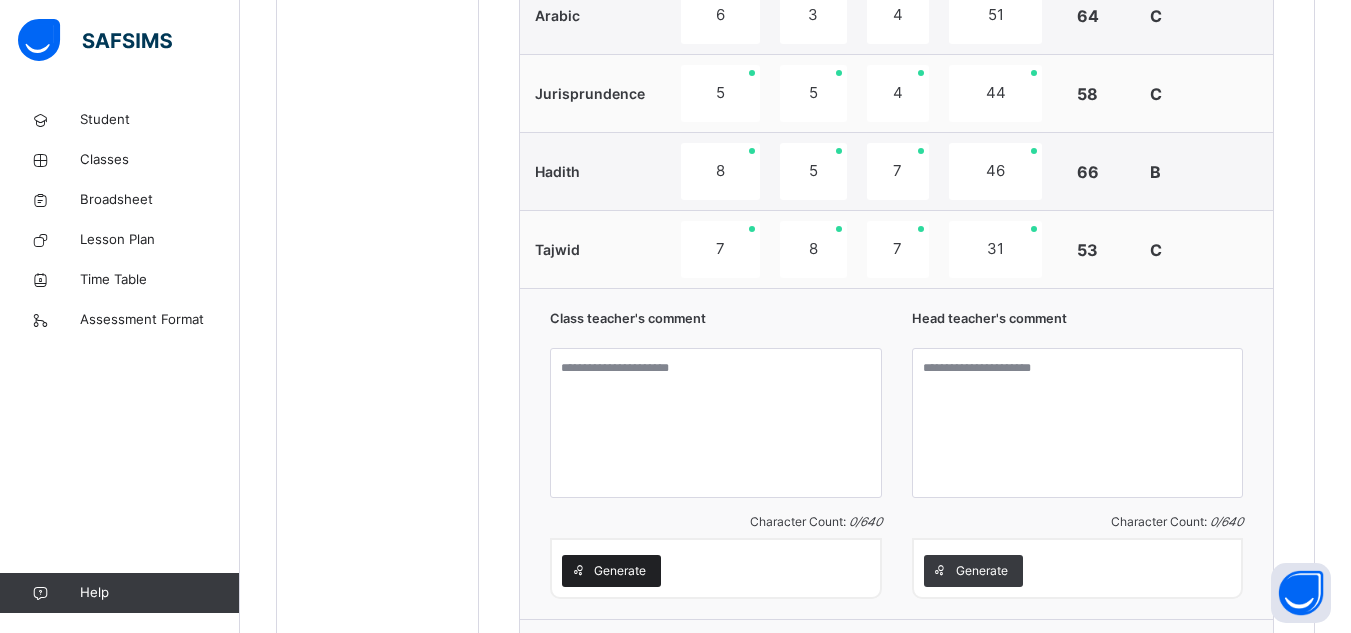 click on "Generate" at bounding box center (620, 571) 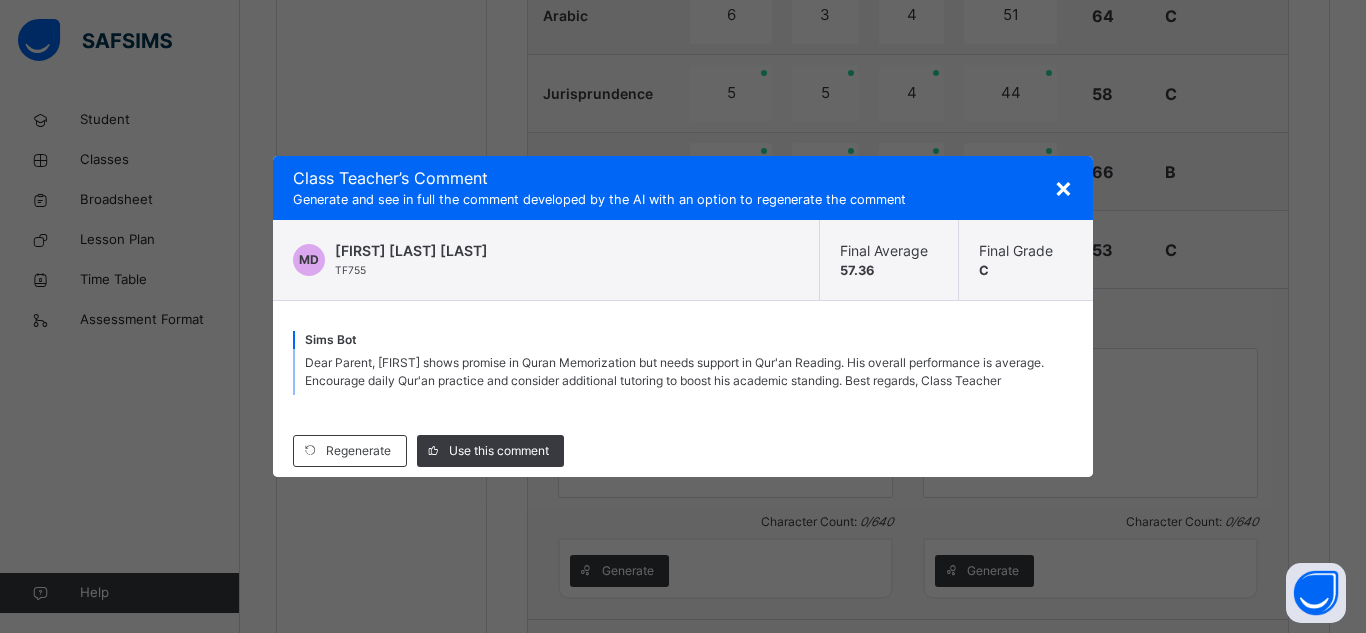 click on "Dear Parent,
[FIRST] shows promise in Quran Memorization but needs support in Qur'an Reading. His overall performance is average. Encourage daily Qur'an practice and consider additional tutoring to boost his academic standing.
Best regards,
Class Teacher" at bounding box center [683, 372] 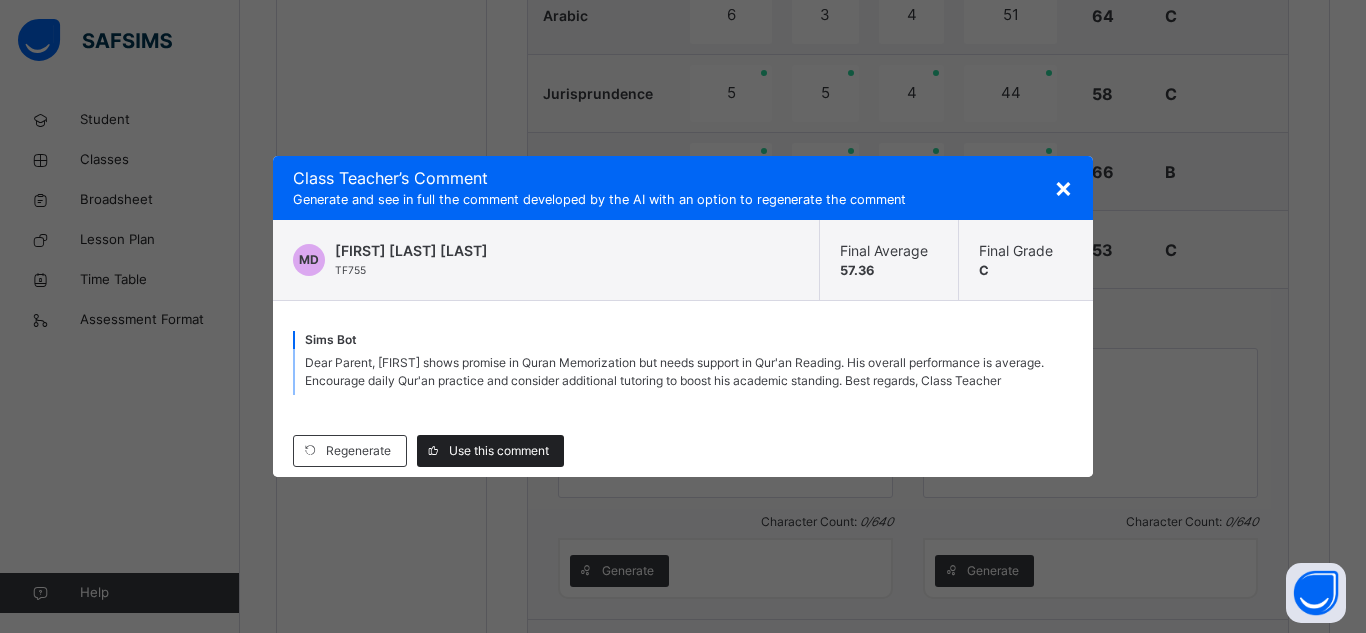 click on "Use this comment" at bounding box center [499, 451] 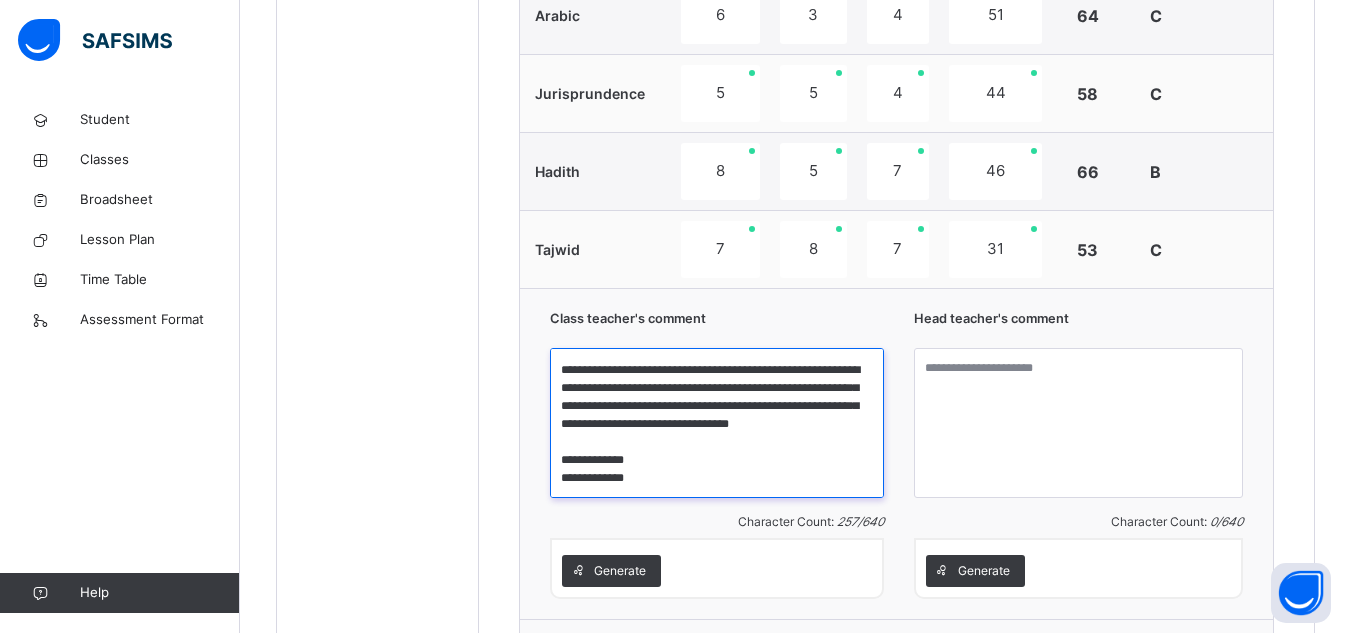 scroll, scrollTop: 52, scrollLeft: 0, axis: vertical 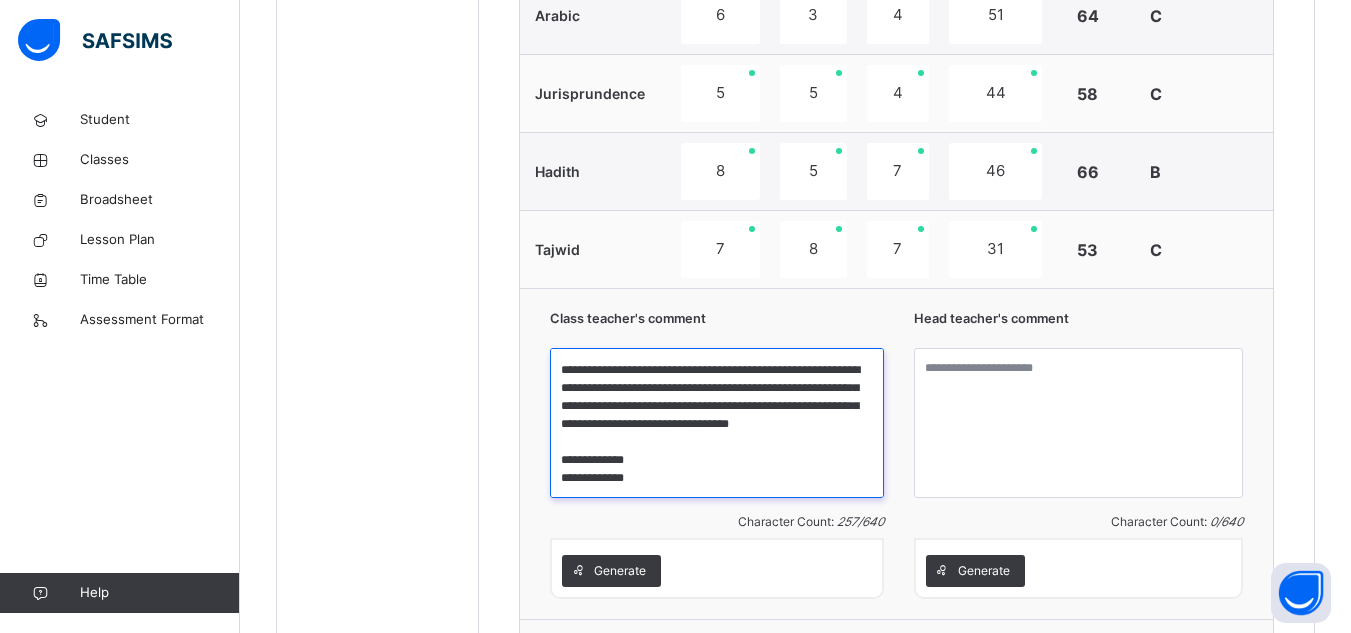 click on "**********" at bounding box center [716, 423] 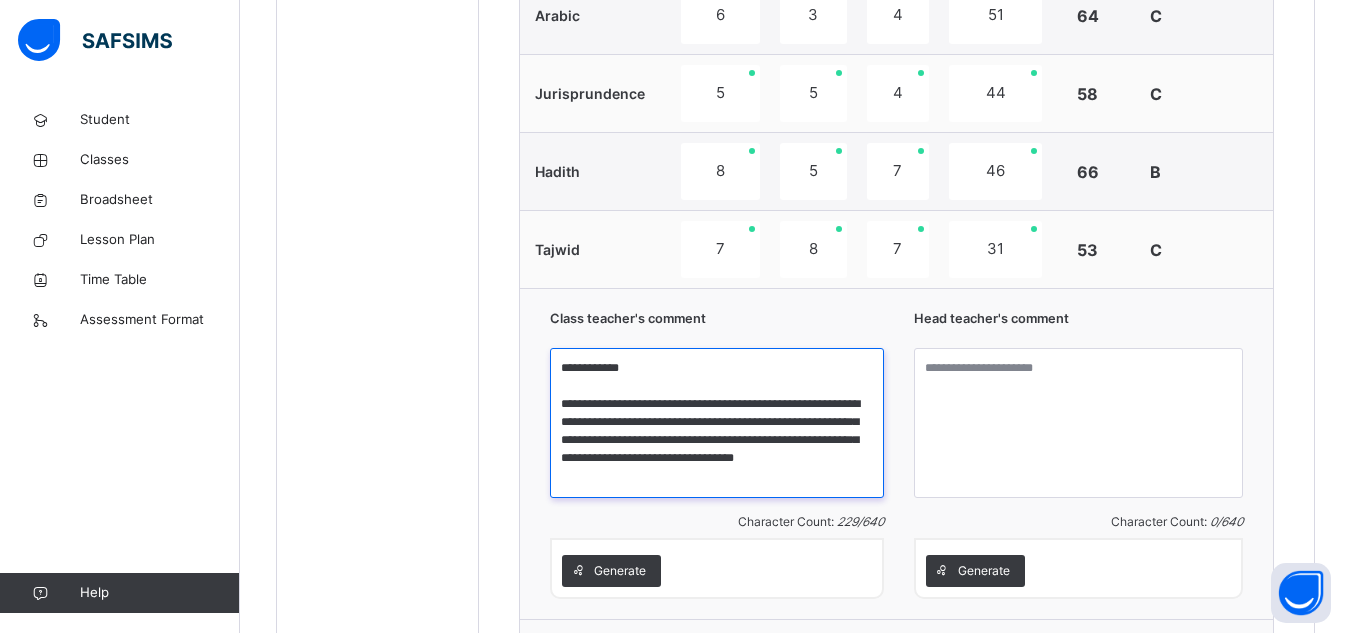 scroll, scrollTop: 16, scrollLeft: 0, axis: vertical 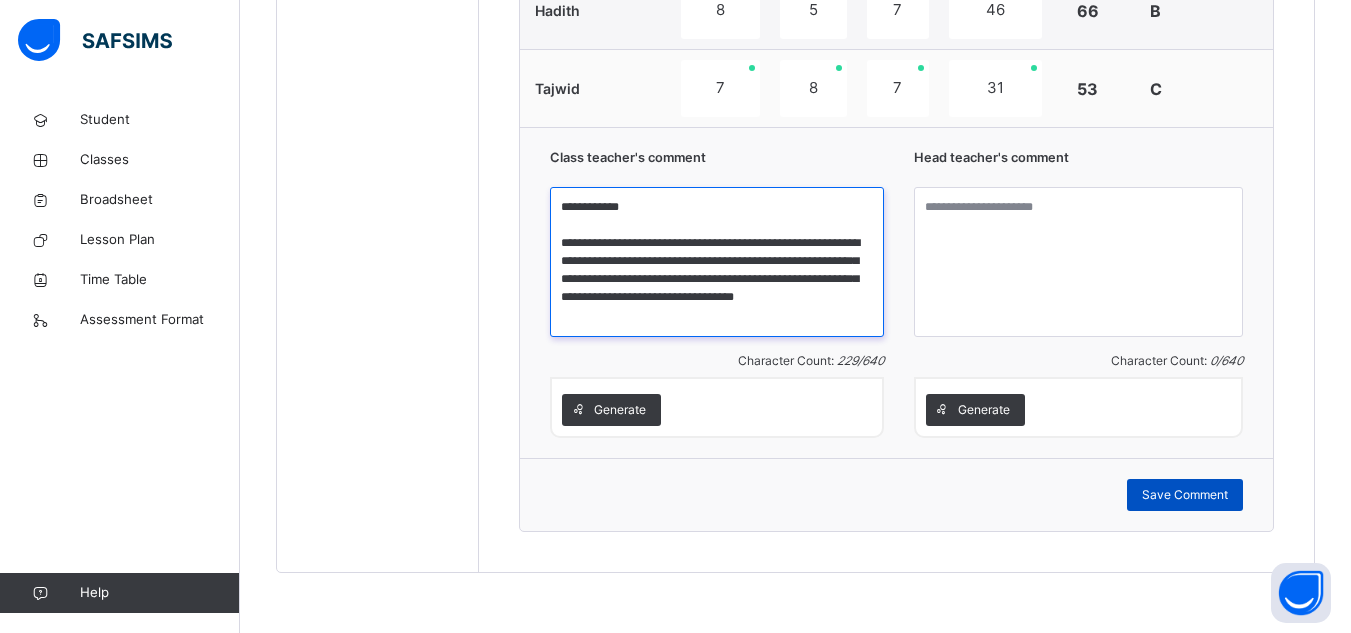 type on "**********" 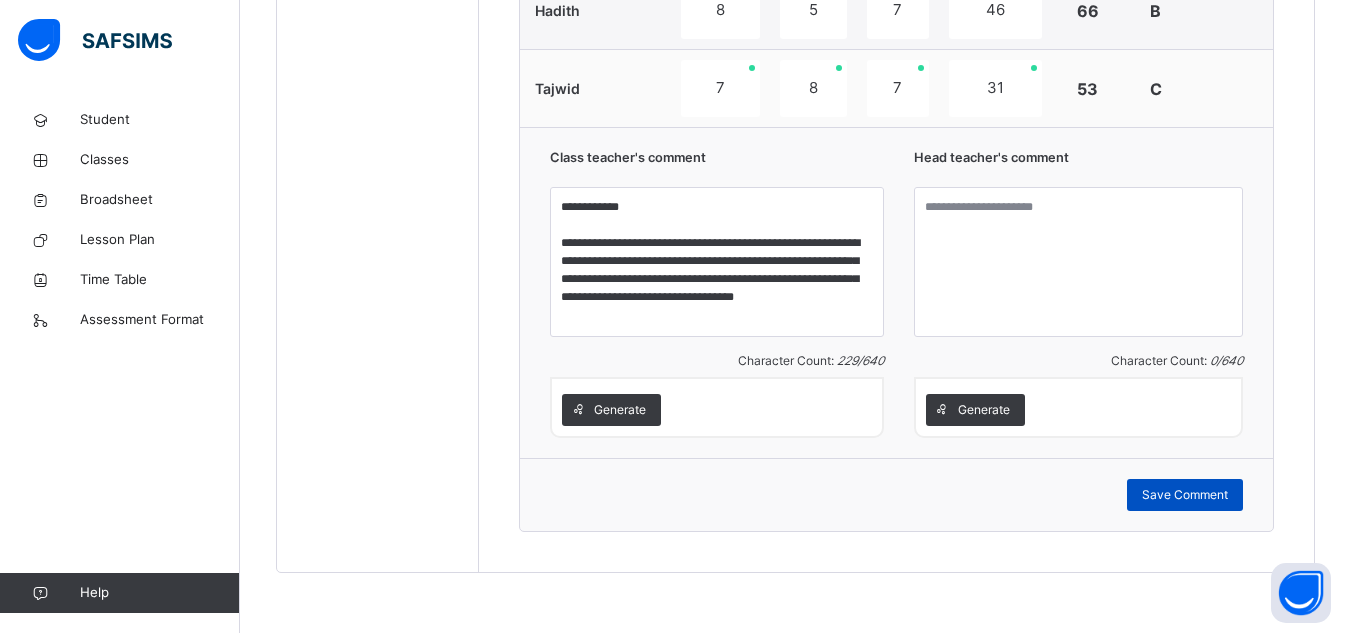 click on "Save Comment" at bounding box center (1185, 495) 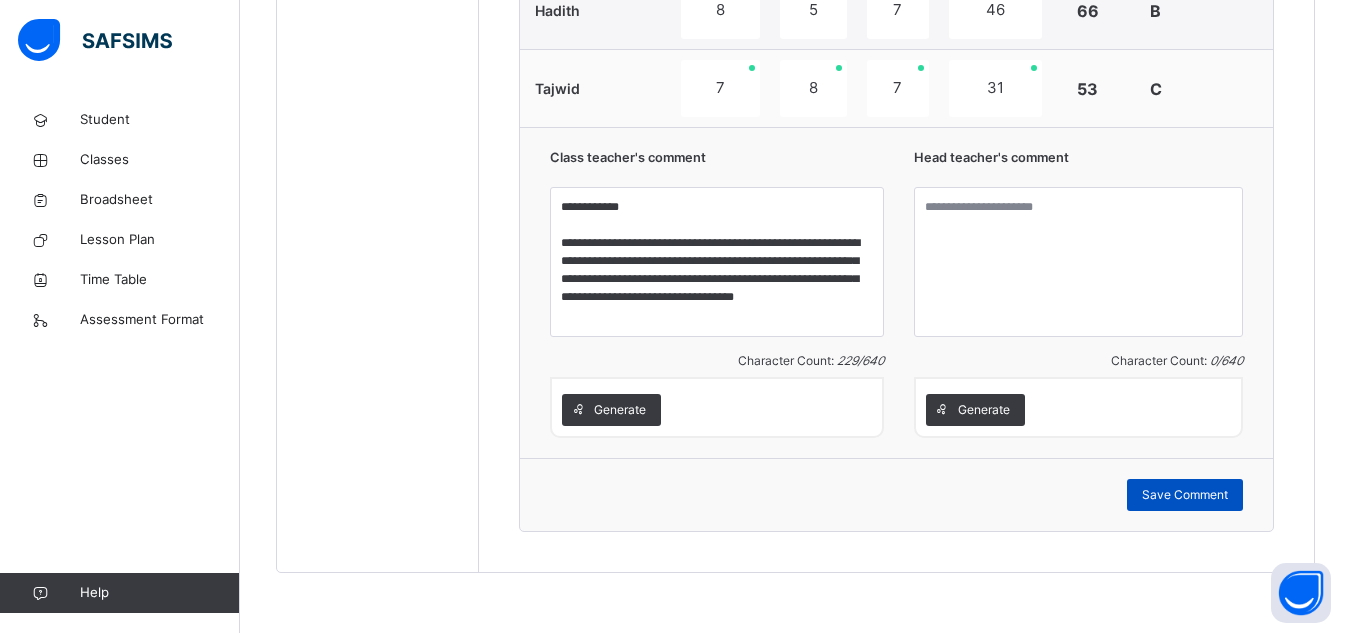 click on "Save Comment" at bounding box center [1185, 495] 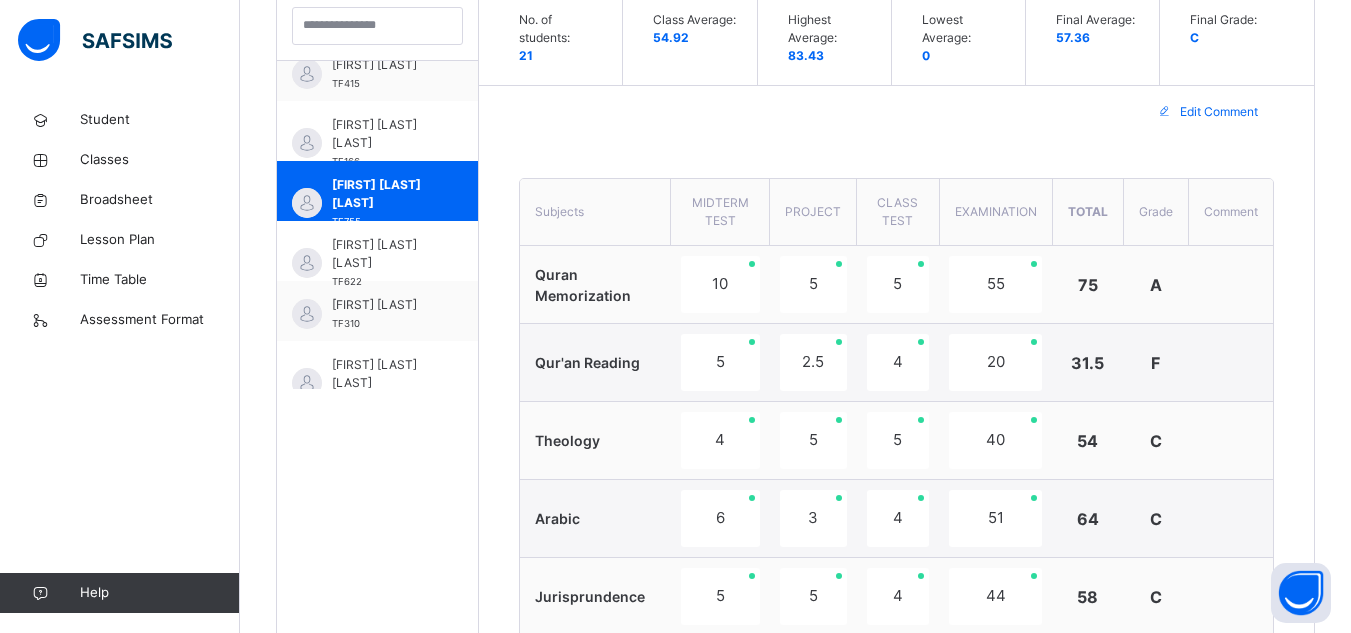 scroll, scrollTop: 619, scrollLeft: 0, axis: vertical 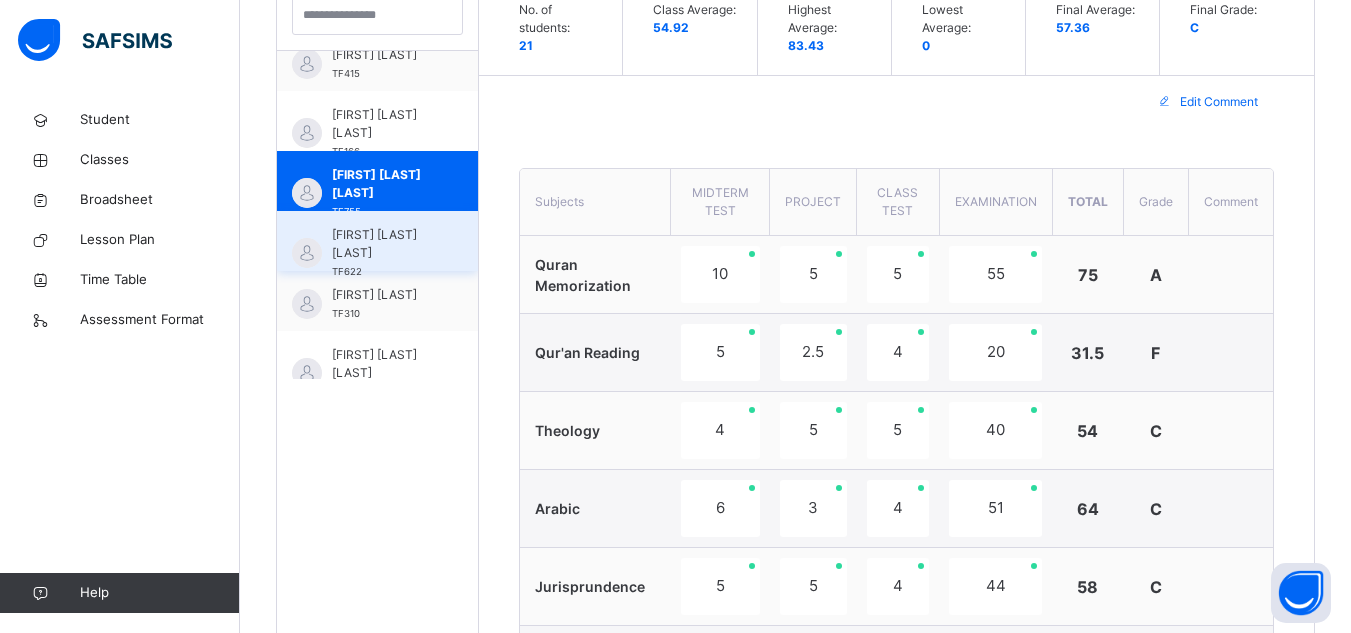 click on "[FIRST] [LAST] [LAST]" at bounding box center (382, 244) 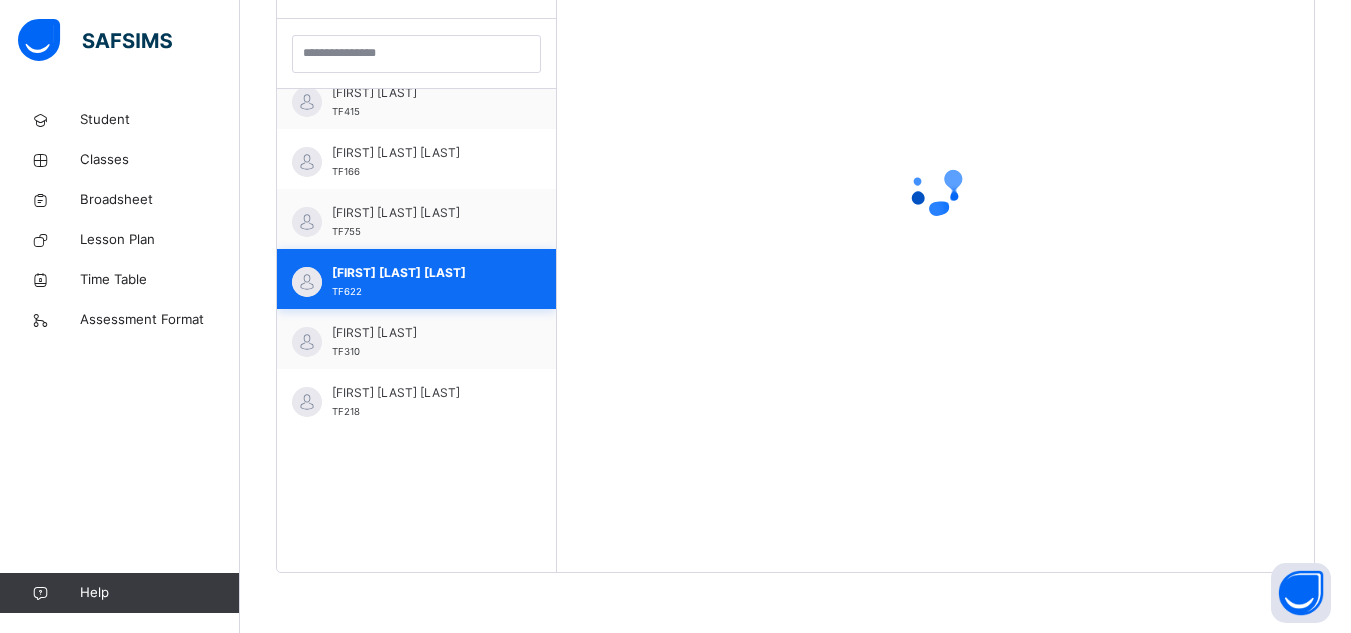 scroll, scrollTop: 581, scrollLeft: 0, axis: vertical 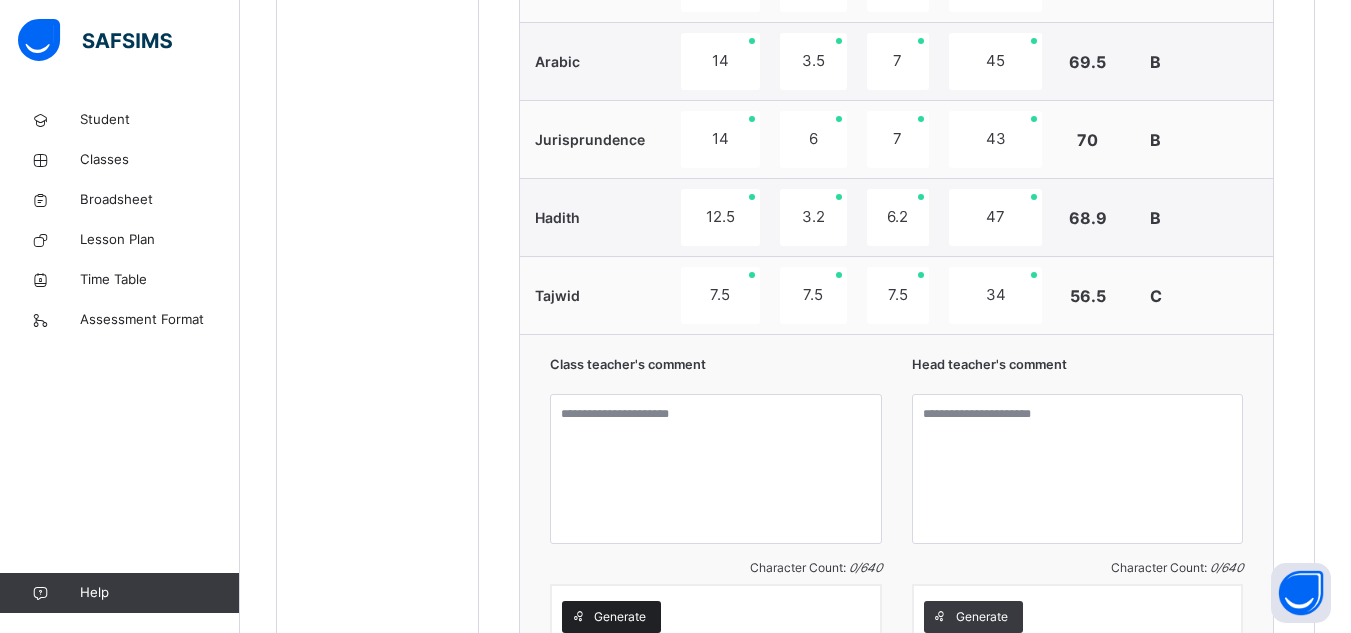 click on "Generate" at bounding box center [620, 617] 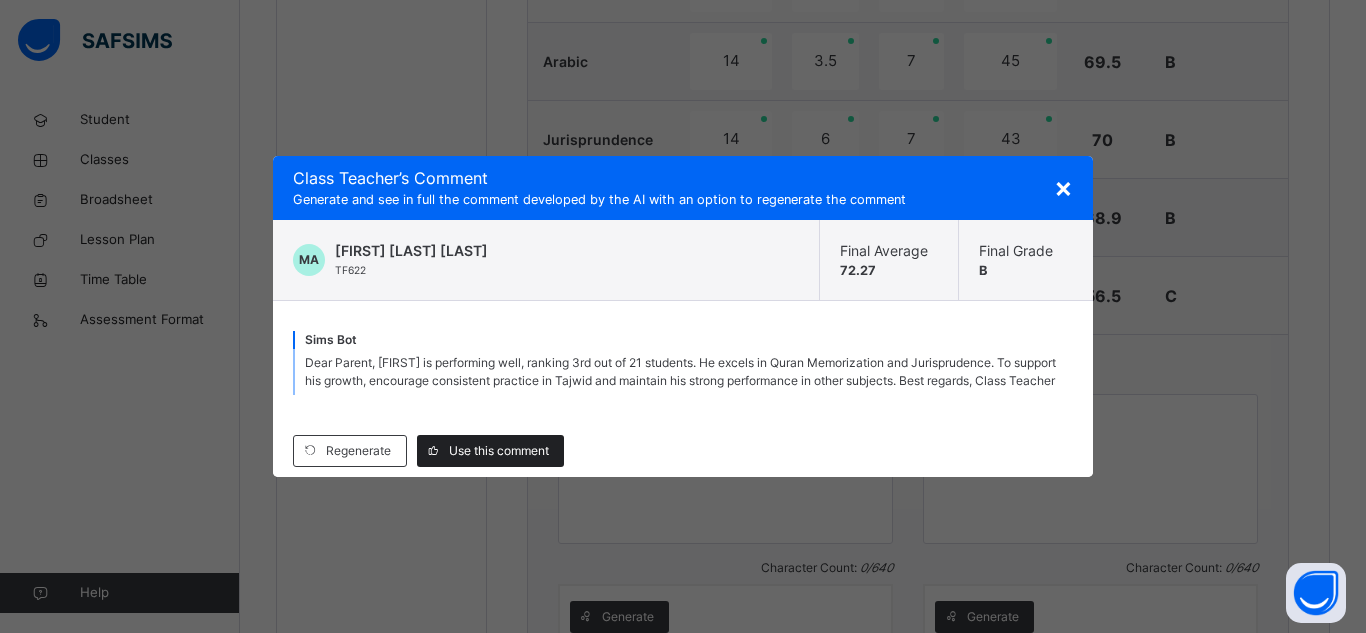 click on "Use this comment" at bounding box center [499, 451] 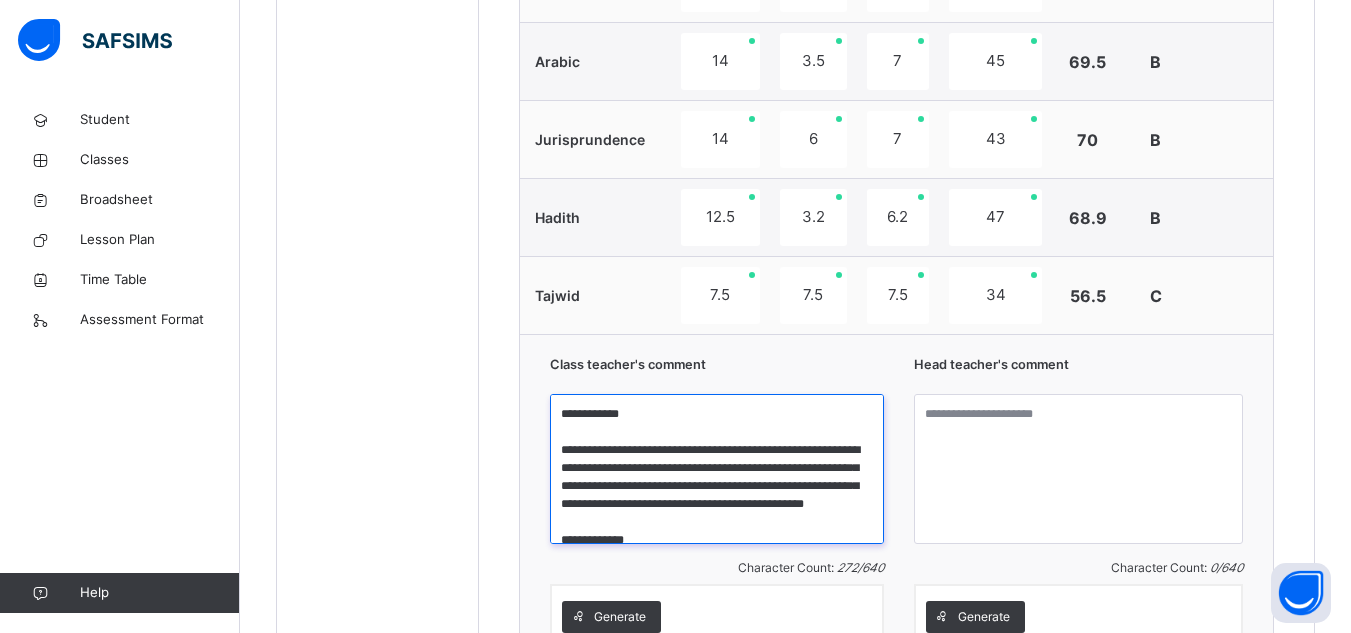 click on "**********" at bounding box center [716, 469] 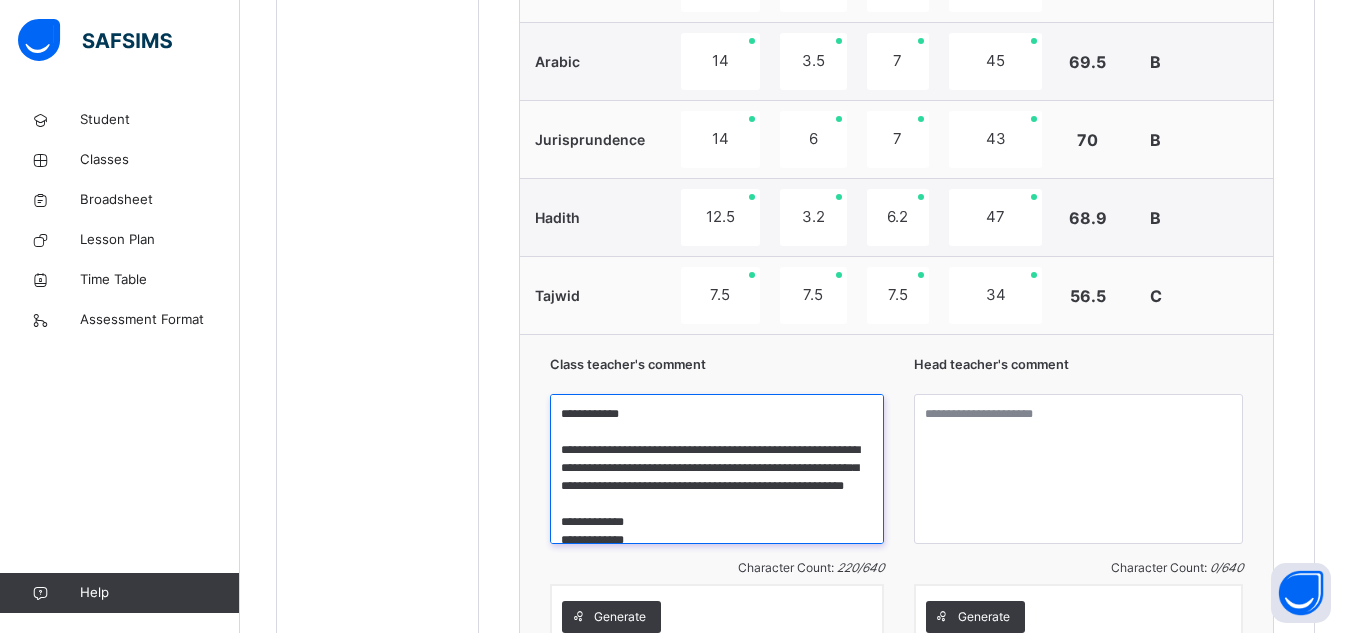 scroll, scrollTop: 34, scrollLeft: 0, axis: vertical 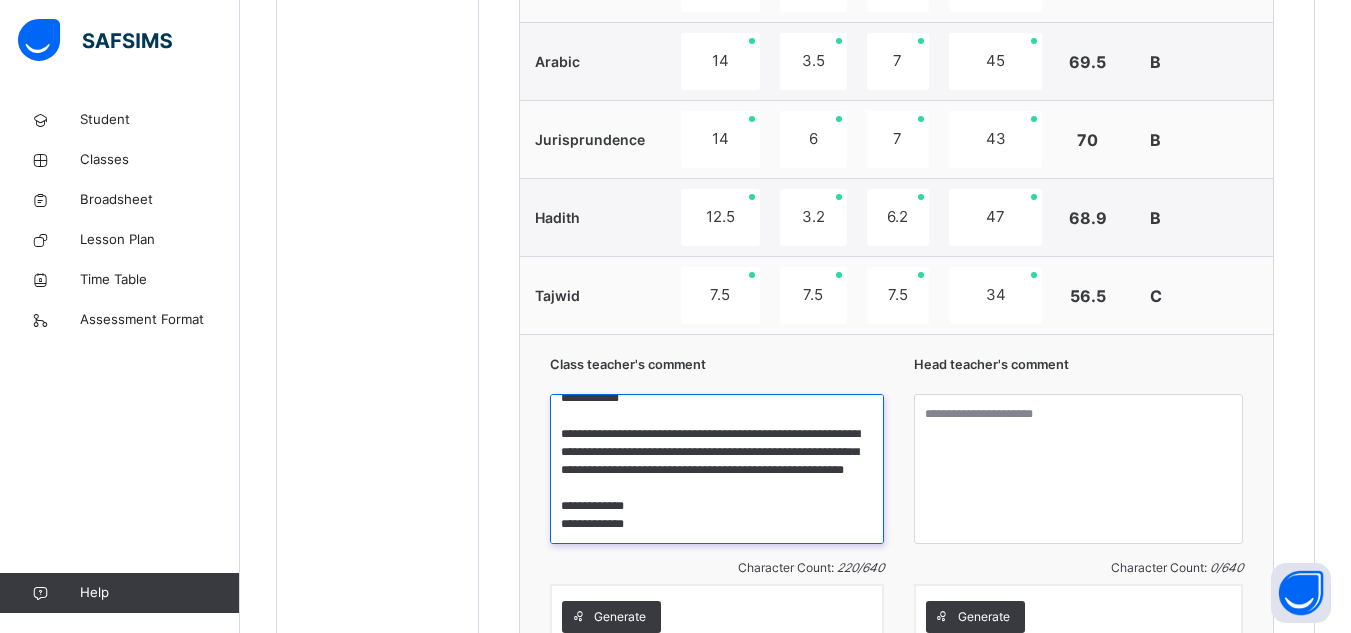 click on "**********" at bounding box center (716, 469) 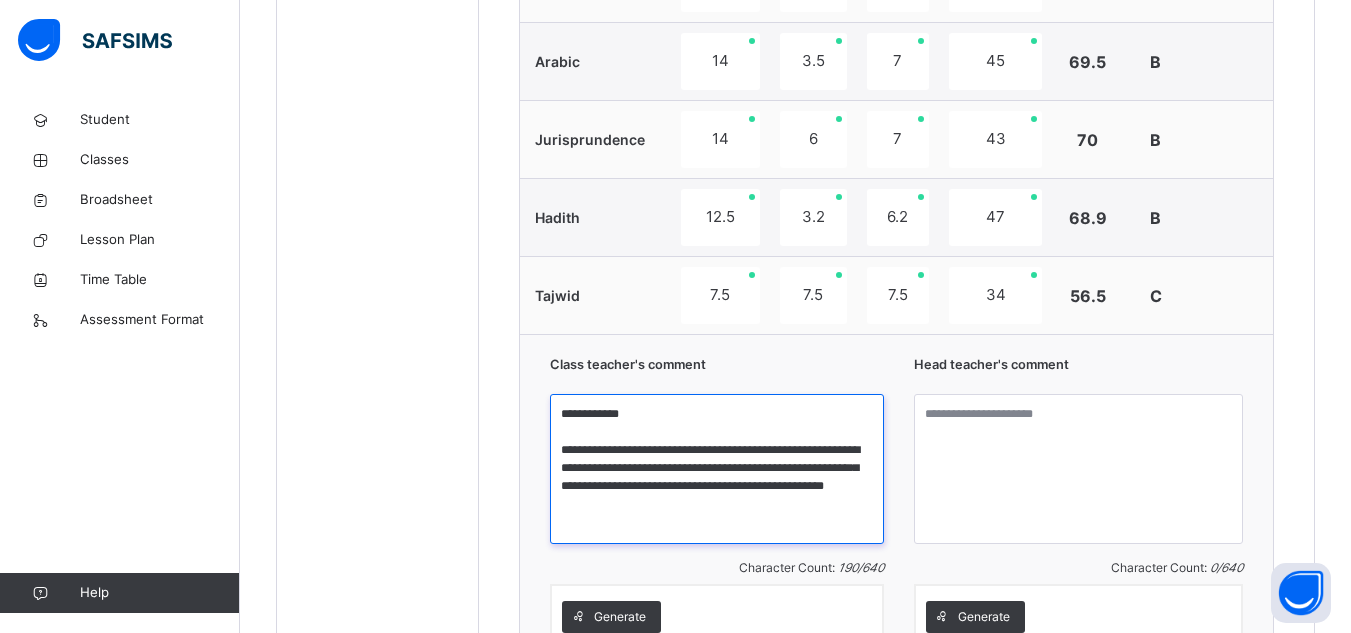 scroll, scrollTop: 0, scrollLeft: 0, axis: both 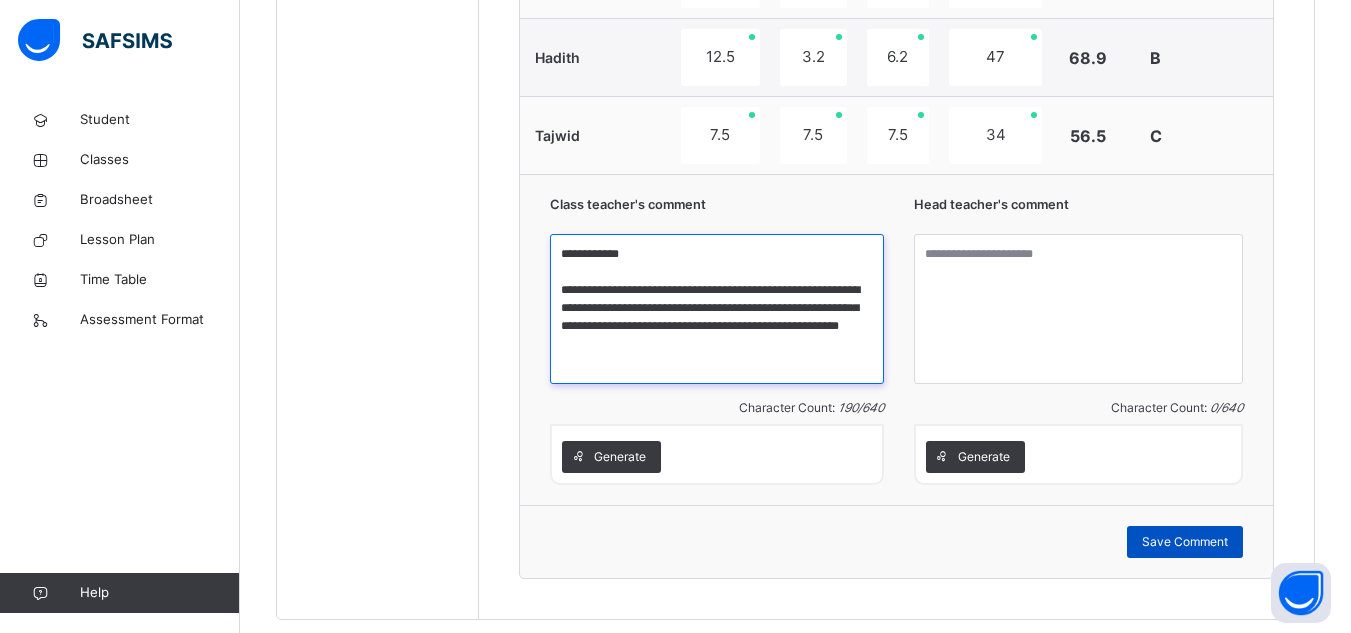 type on "**********" 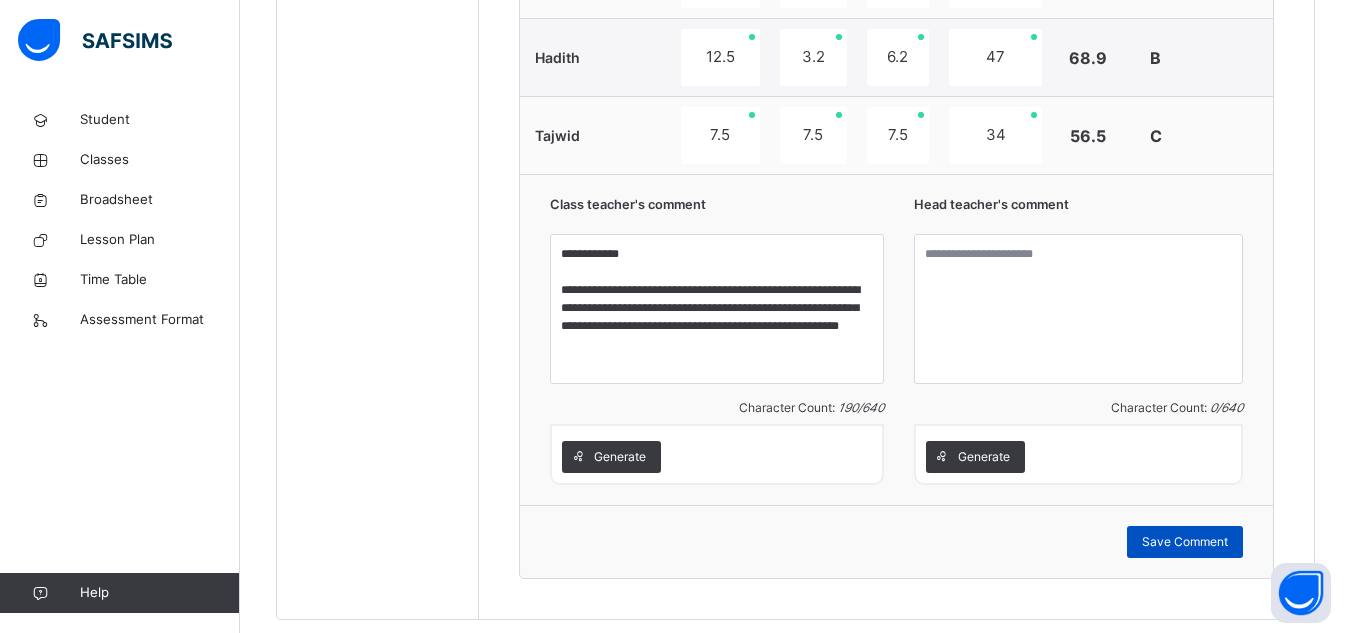 click on "Save Comment" at bounding box center [1185, 542] 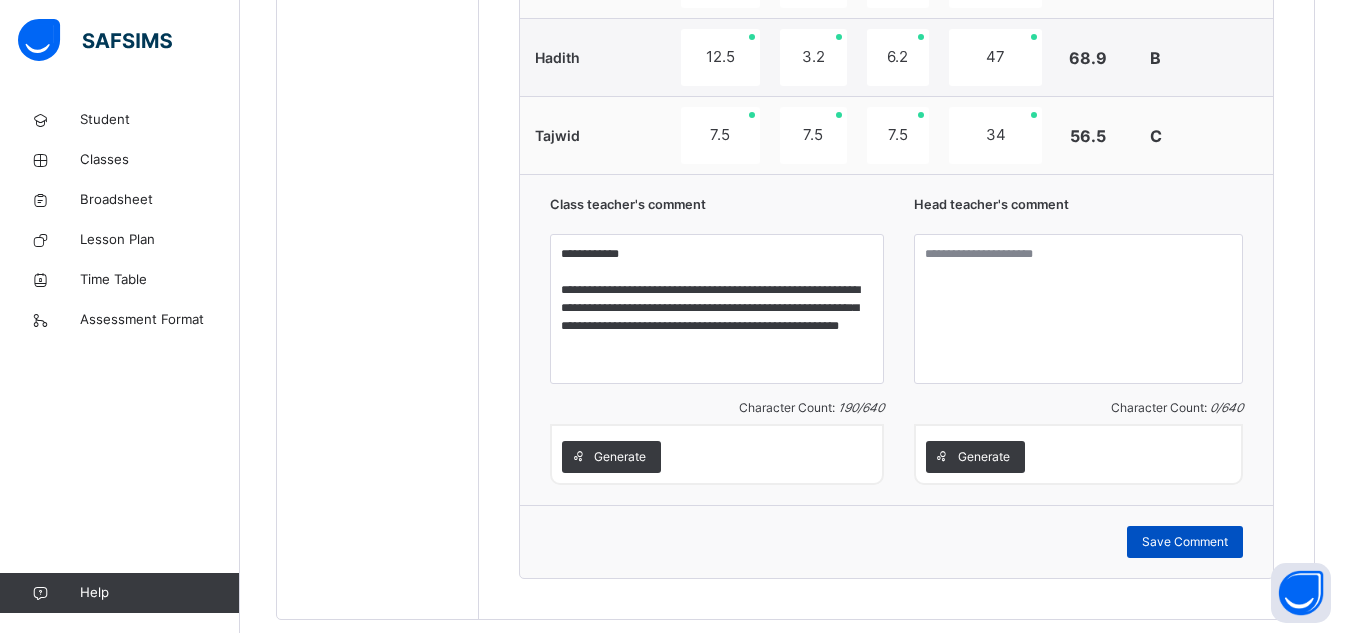 click on "Save Comment" at bounding box center [1185, 542] 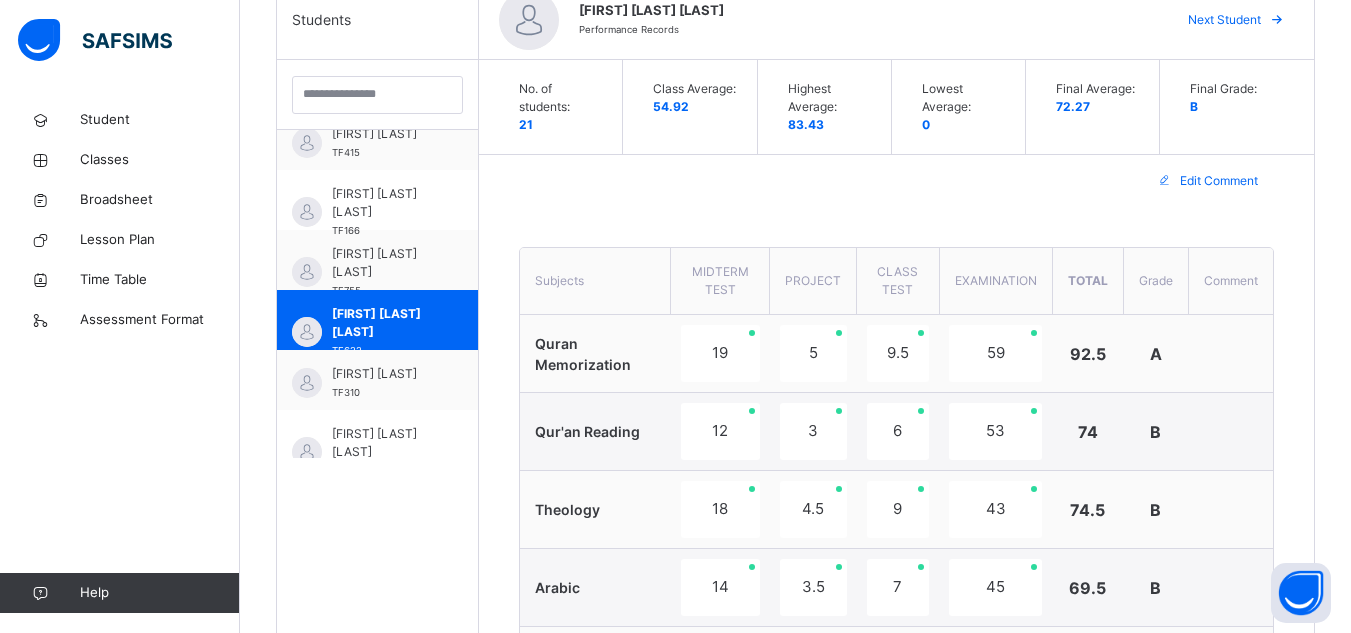scroll, scrollTop: 521, scrollLeft: 0, axis: vertical 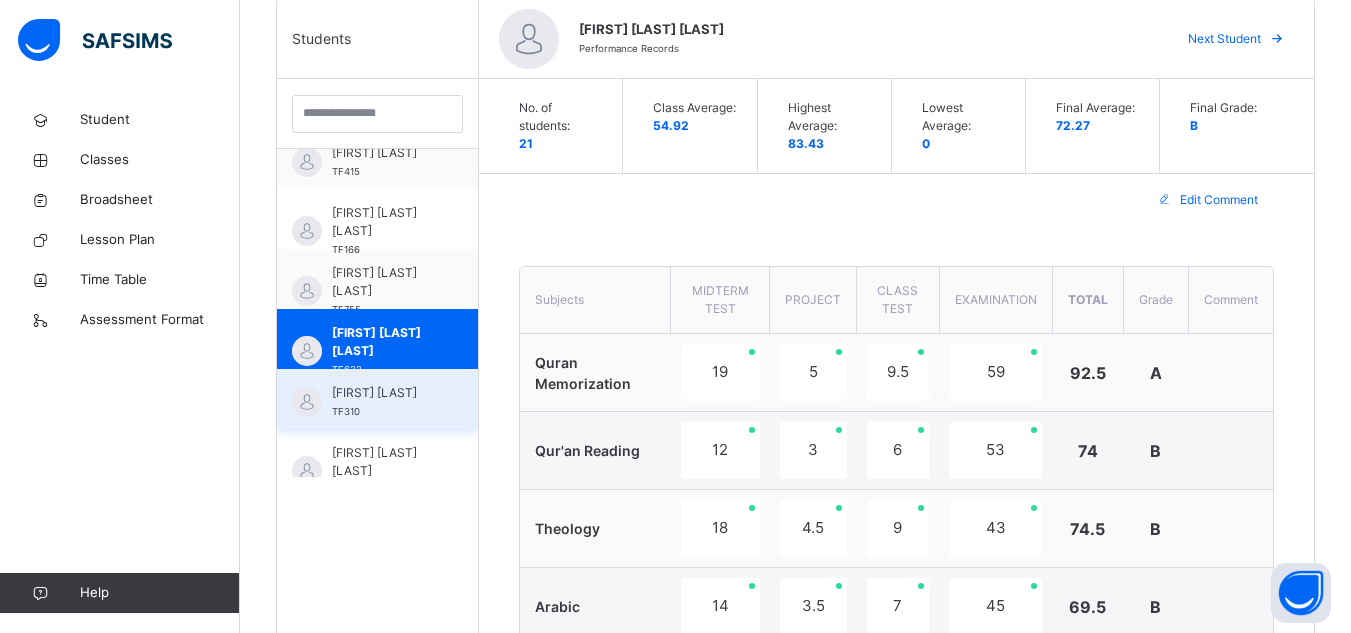 click on "[FIRST] [LAST]" at bounding box center [382, 393] 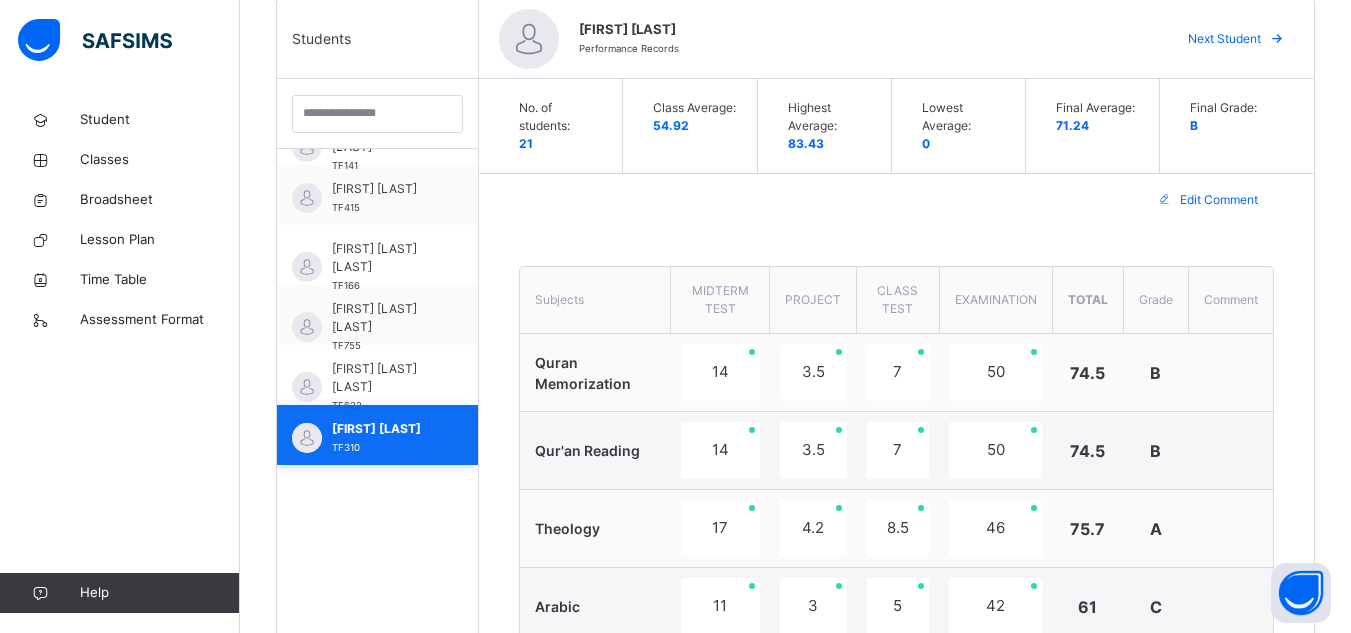 scroll, scrollTop: 560, scrollLeft: 0, axis: vertical 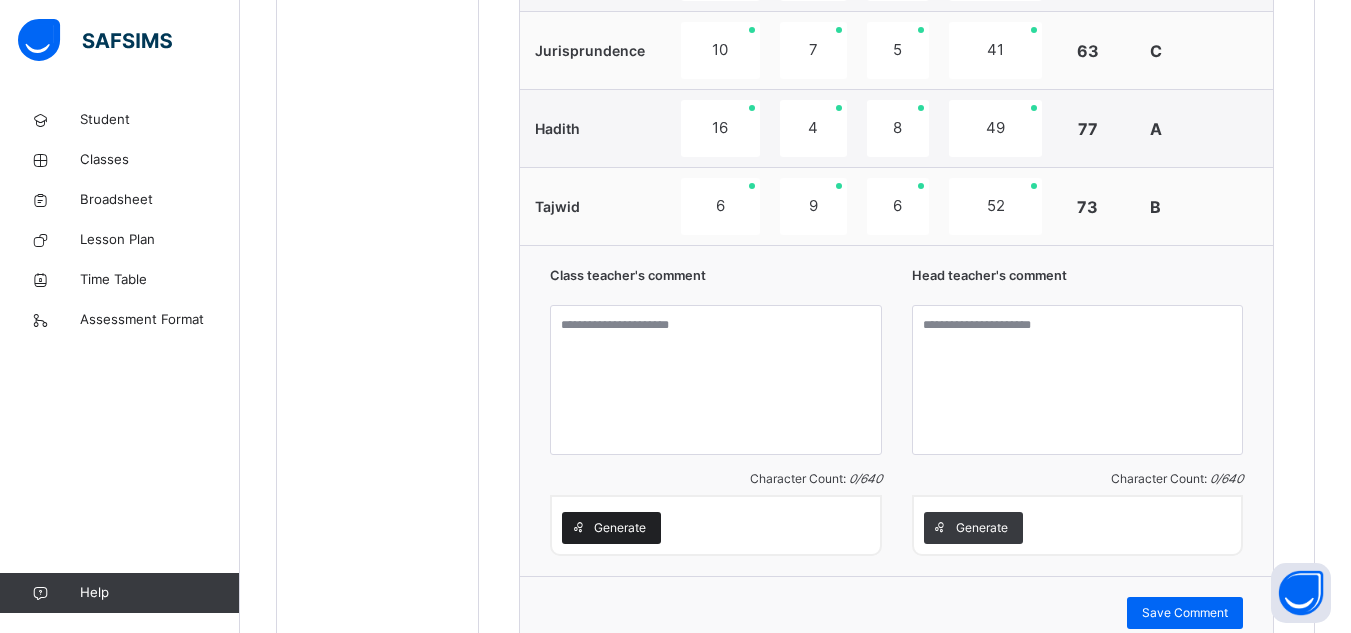 click on "Generate" at bounding box center (620, 528) 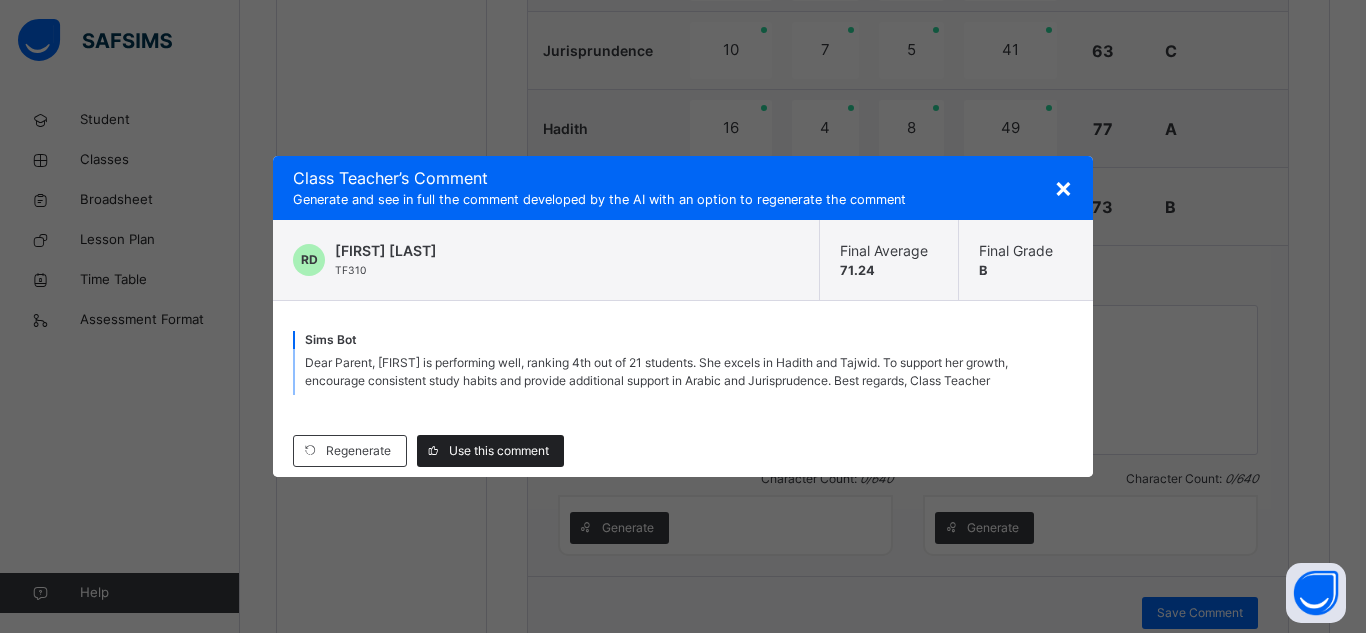 click on "Use this comment" at bounding box center (499, 451) 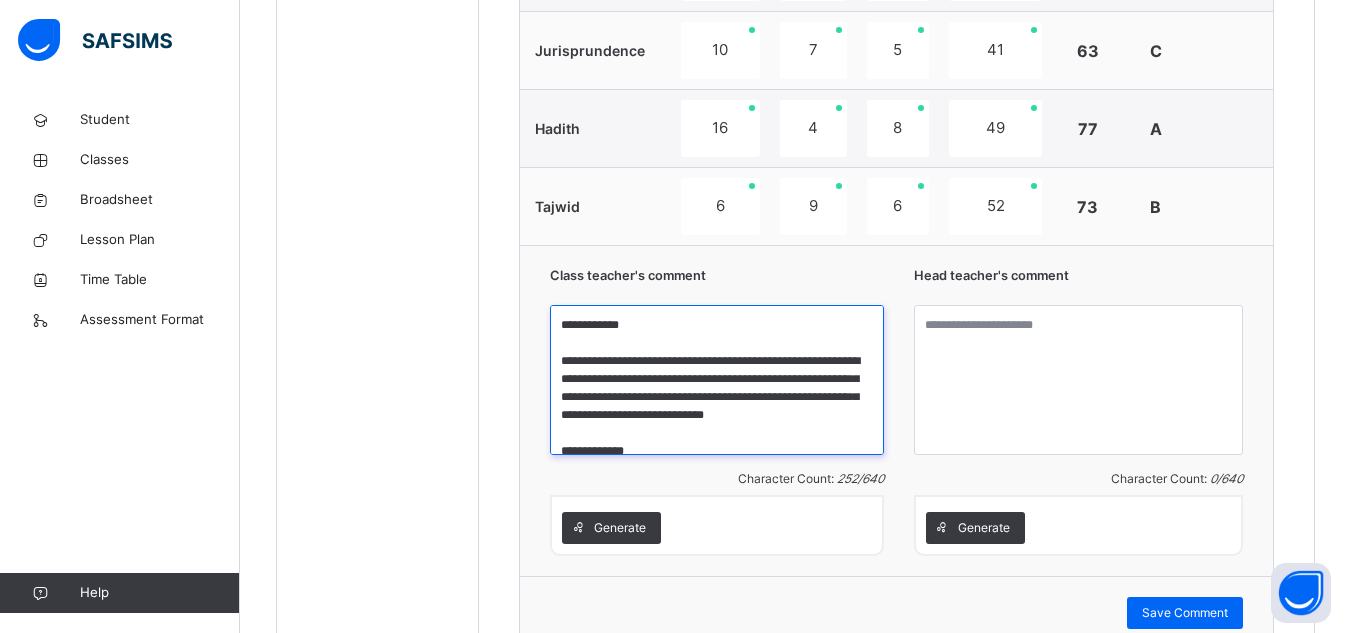 click on "**********" at bounding box center (716, 380) 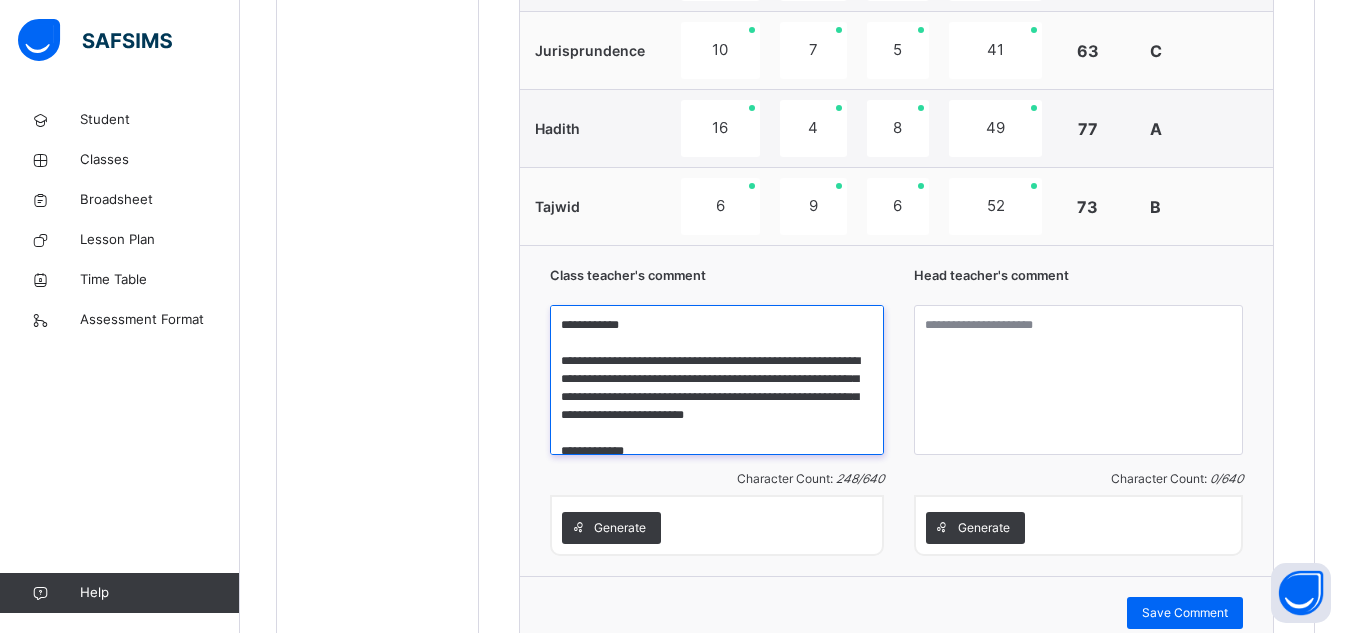 click on "**********" at bounding box center (716, 380) 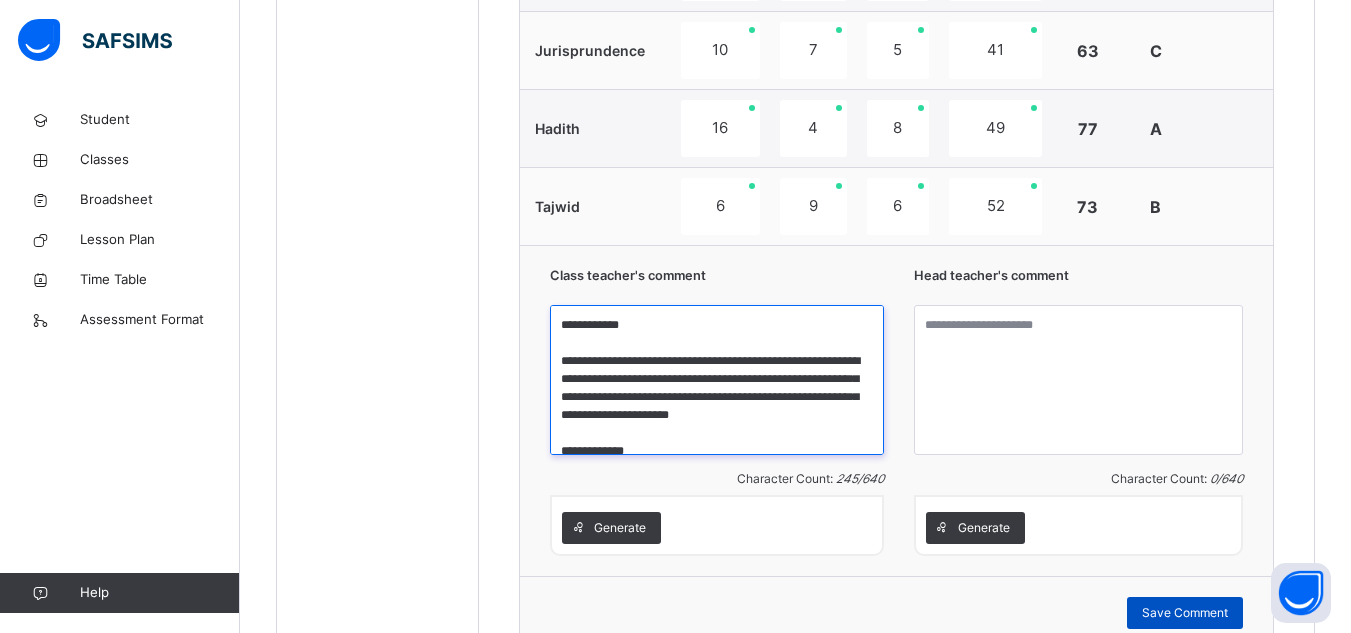 type on "**********" 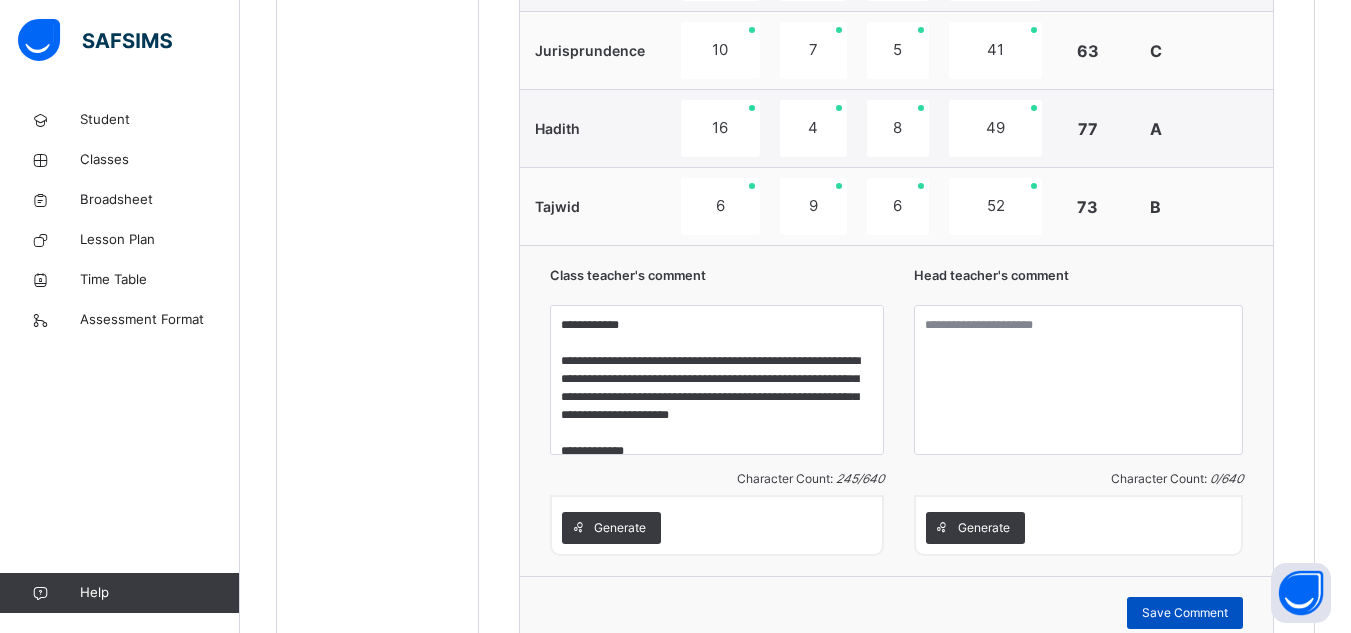 click on "Save Comment" at bounding box center (1185, 613) 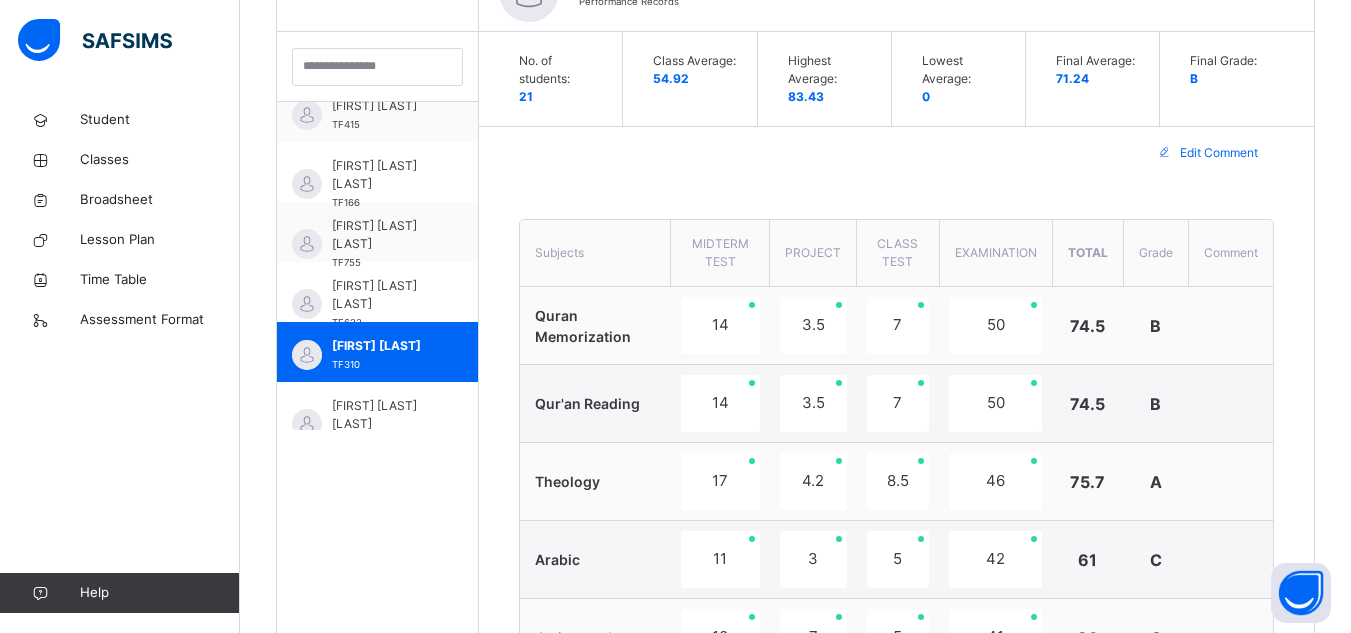scroll, scrollTop: 616, scrollLeft: 0, axis: vertical 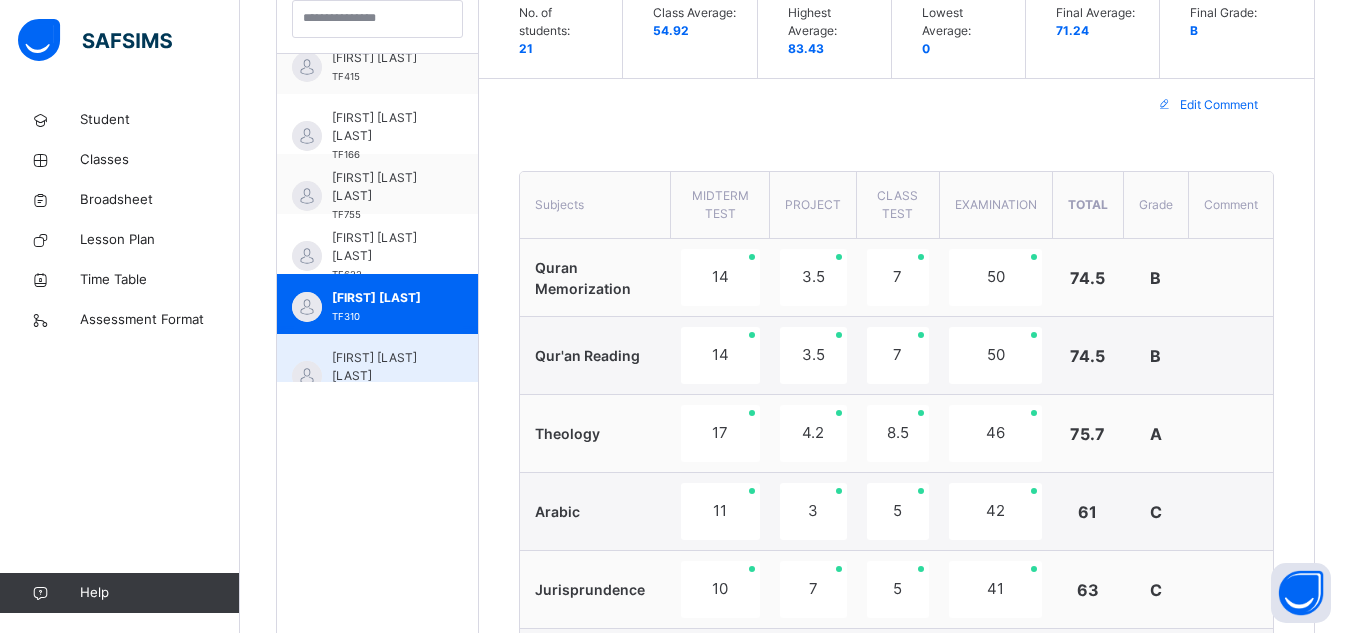 click on "[FIRST] [LAST] [LAST]" at bounding box center [382, 367] 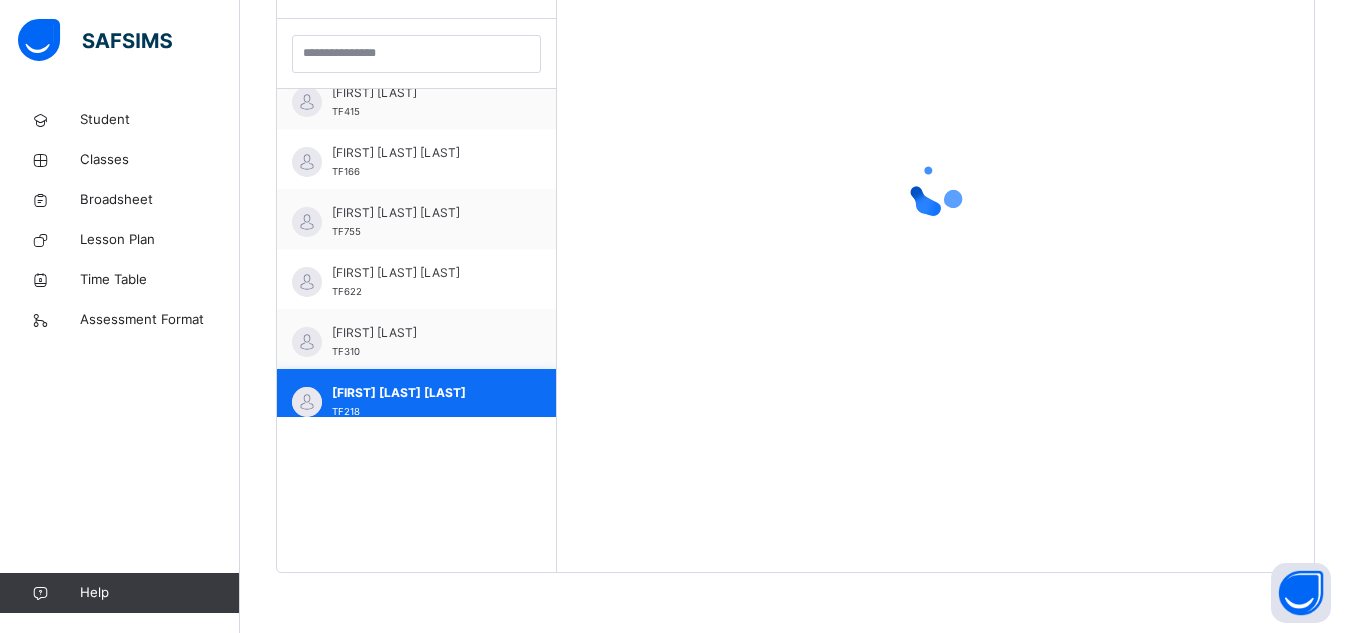scroll, scrollTop: 581, scrollLeft: 0, axis: vertical 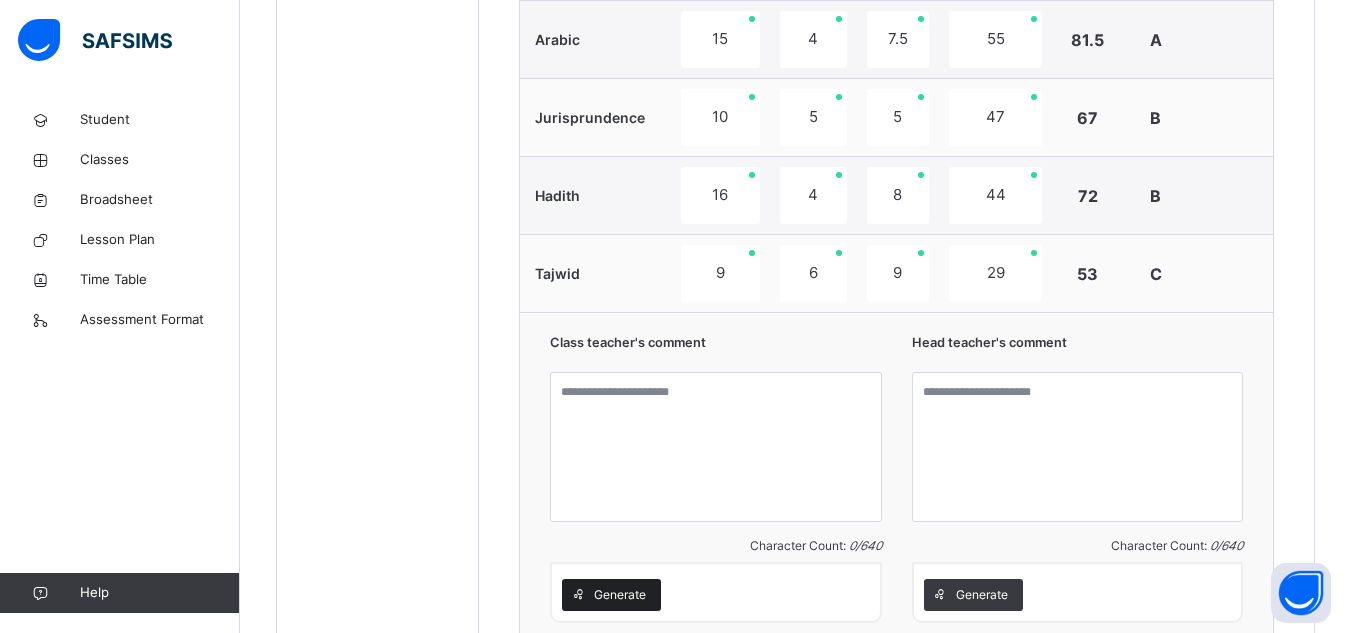 click on "Generate" at bounding box center [620, 595] 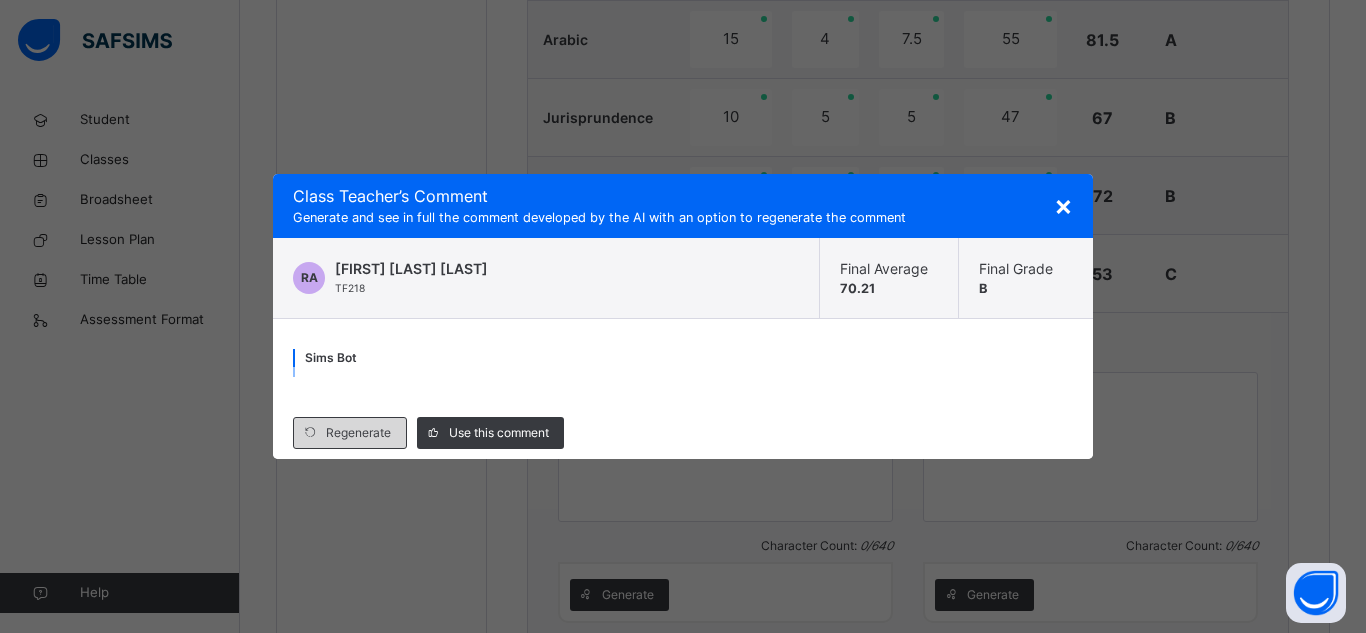 click on "Regenerate" at bounding box center [358, 433] 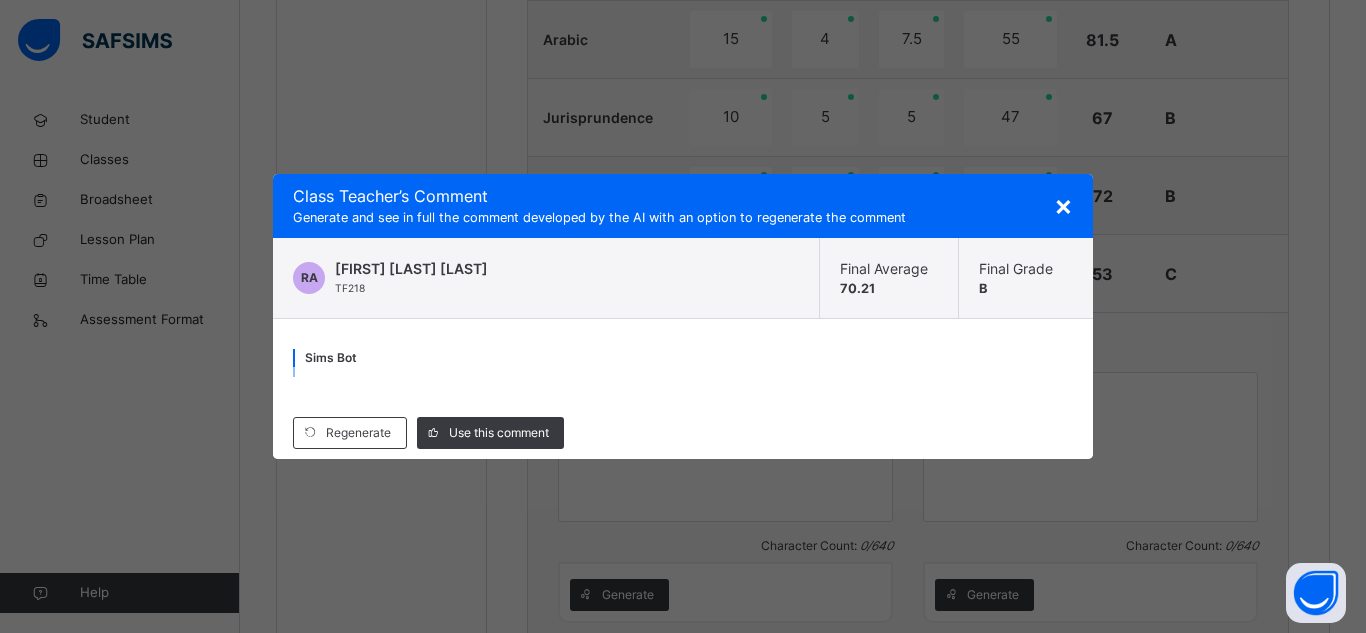 click on "× Class Teacher ’s Comment Generate and see in full the comment developed by the AI with an option to regenerate the comment RA [FIRST] [LAST] [LAST] TF[NUMBER] Final Average 70.21 Final Grade B Sims Bot Regenerate Use this comment" at bounding box center [683, 316] 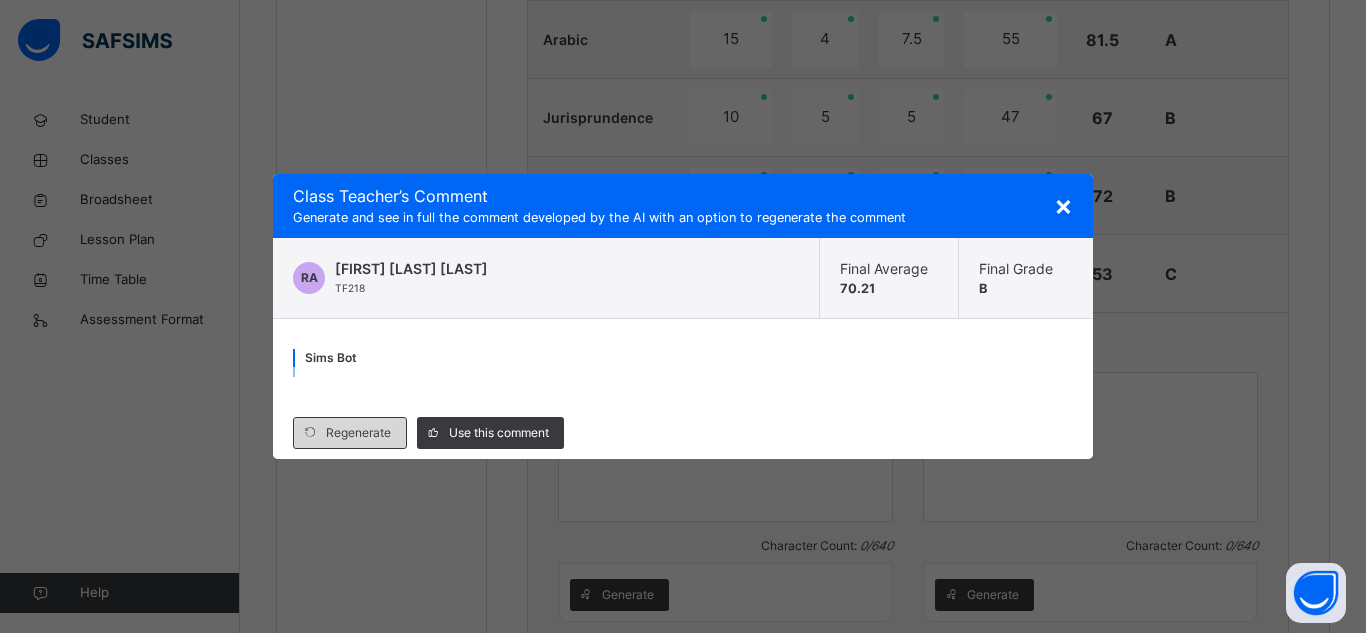 click on "Regenerate" at bounding box center [358, 433] 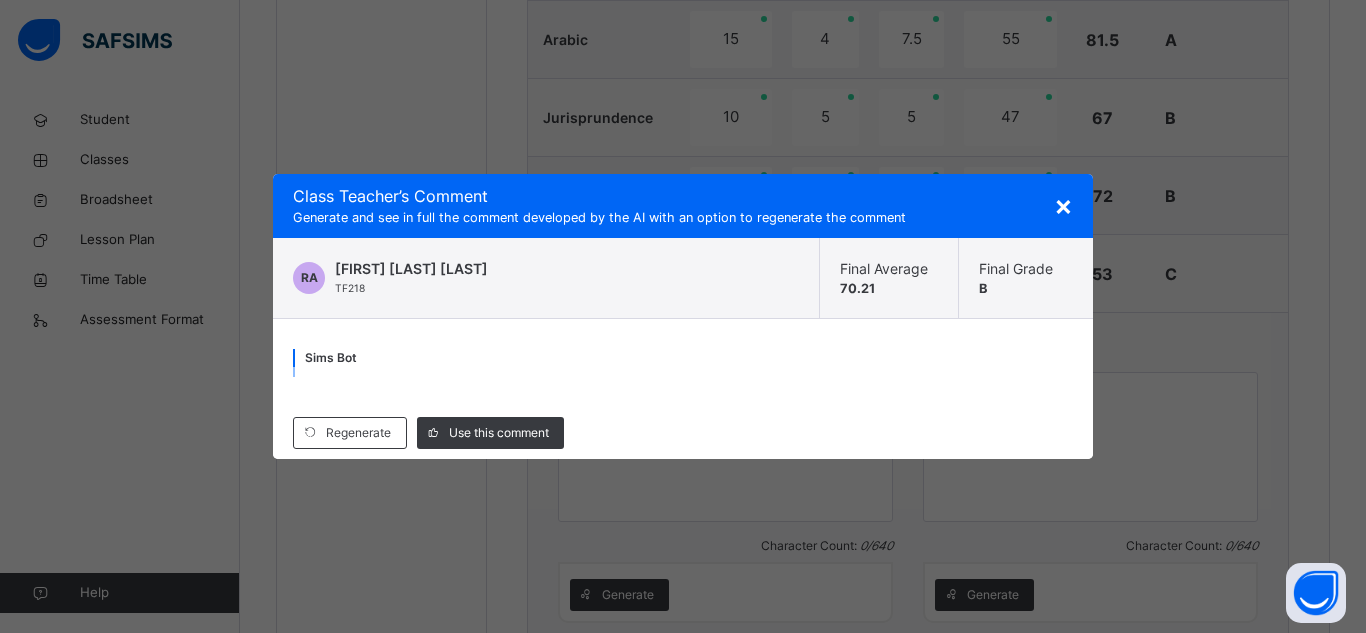 click on "×" at bounding box center (1063, 205) 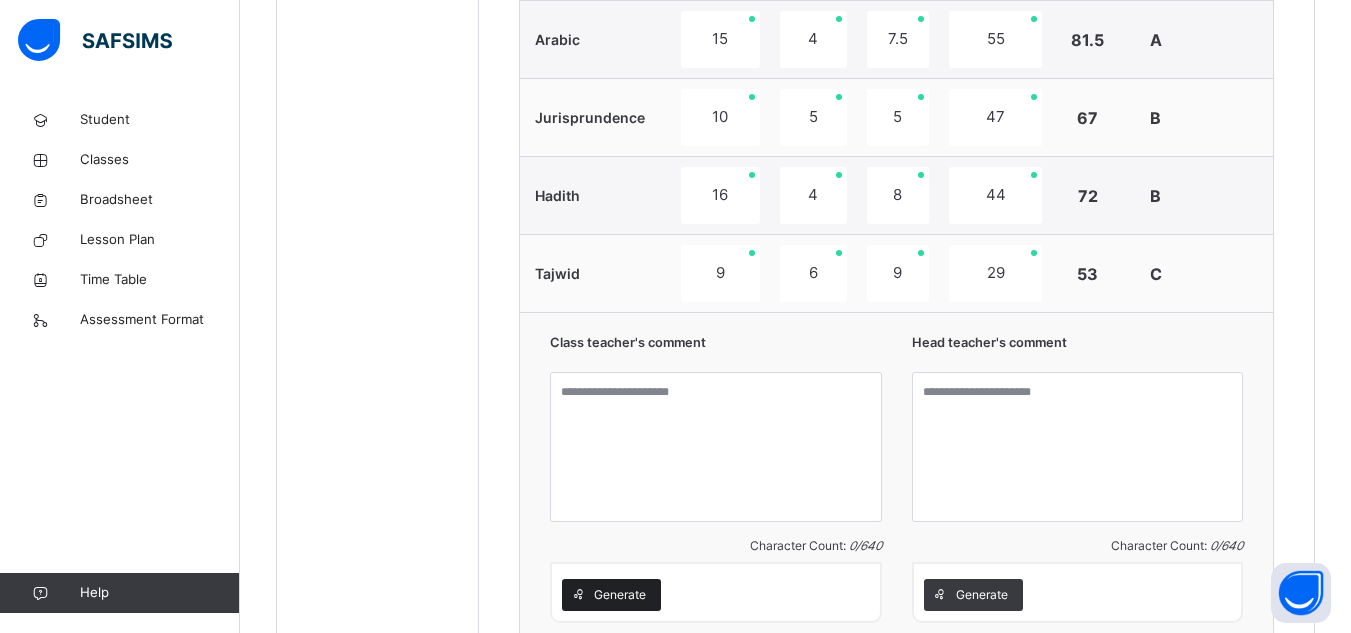 click on "Generate" at bounding box center (620, 595) 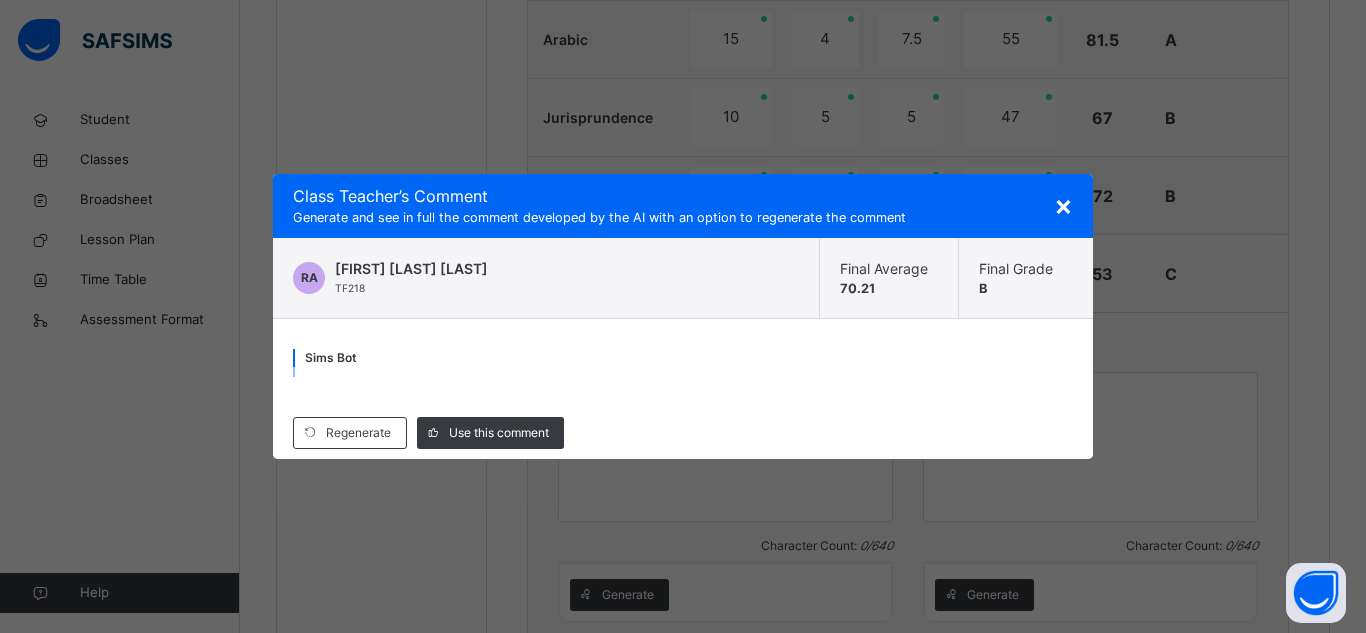 click on "×" at bounding box center [1063, 205] 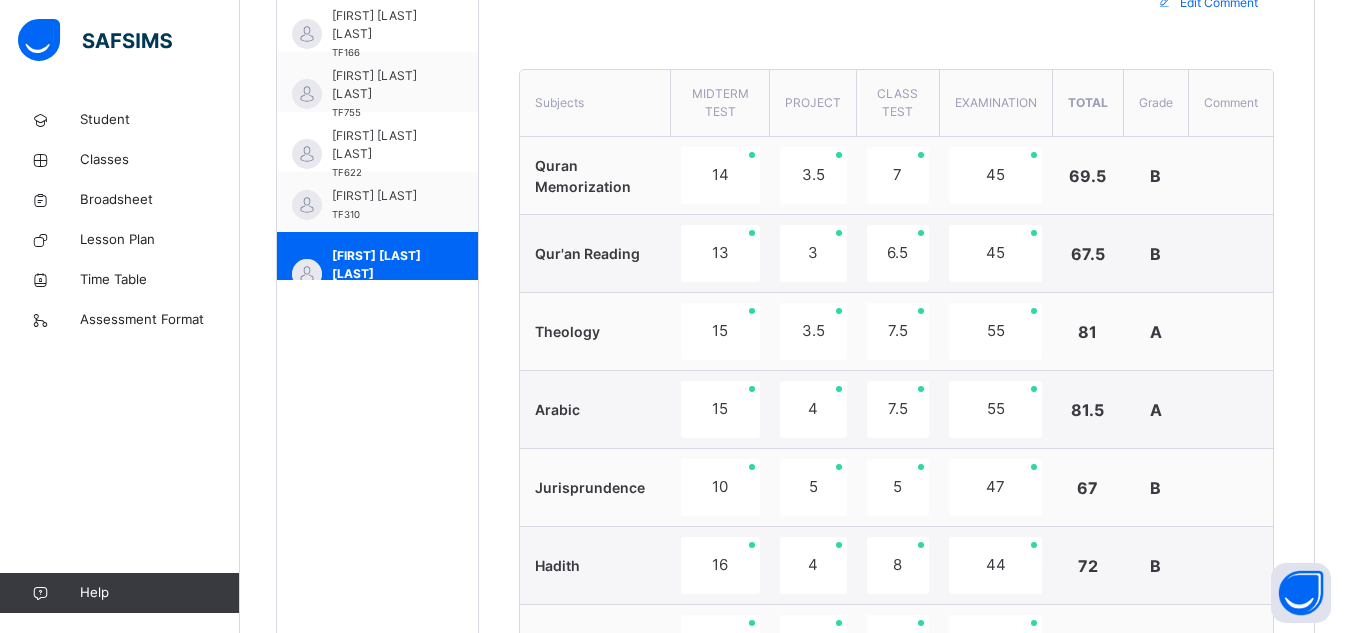 scroll, scrollTop: 712, scrollLeft: 0, axis: vertical 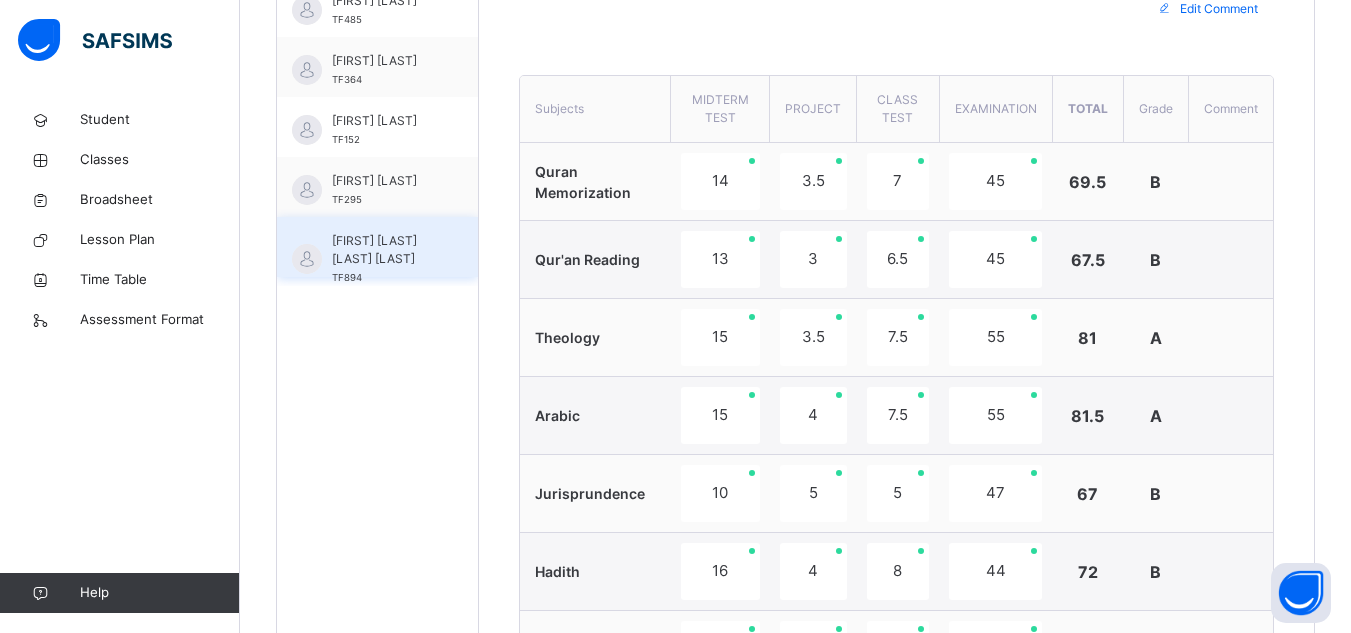 click on "[FIRST] [LAST] [LAST] [LAST]" at bounding box center [382, 250] 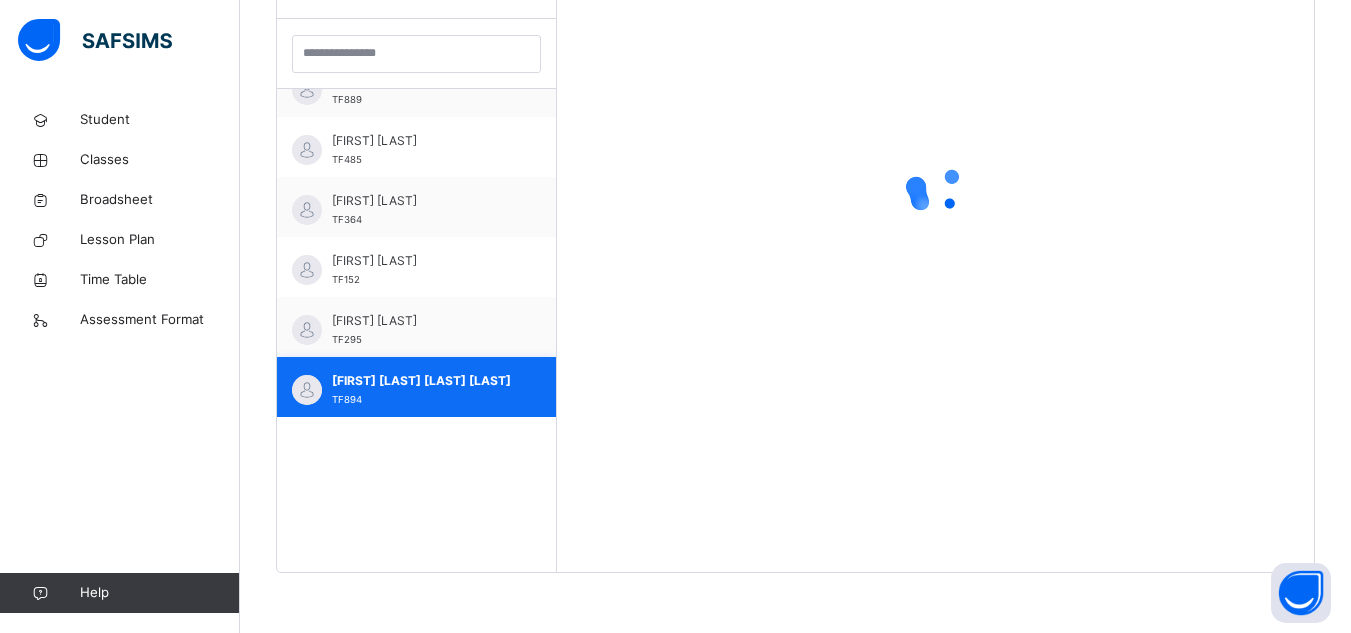 scroll, scrollTop: 941, scrollLeft: 0, axis: vertical 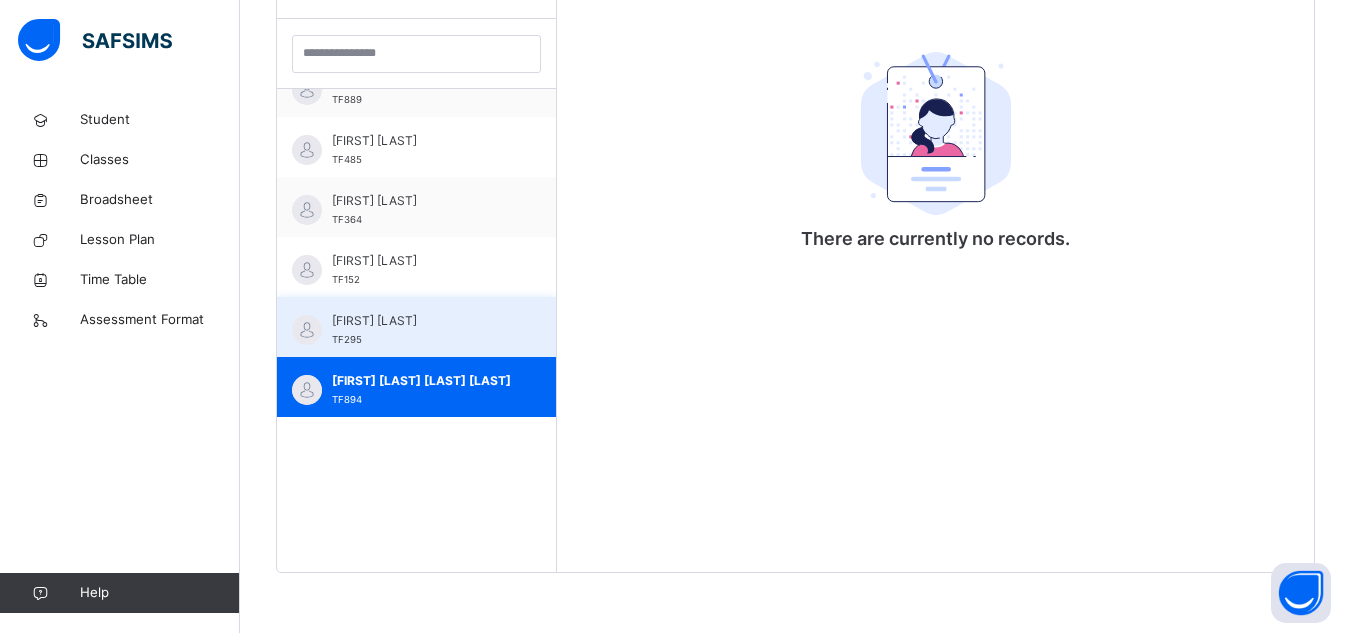 click on "[FIRST] [LAST]" at bounding box center (421, 321) 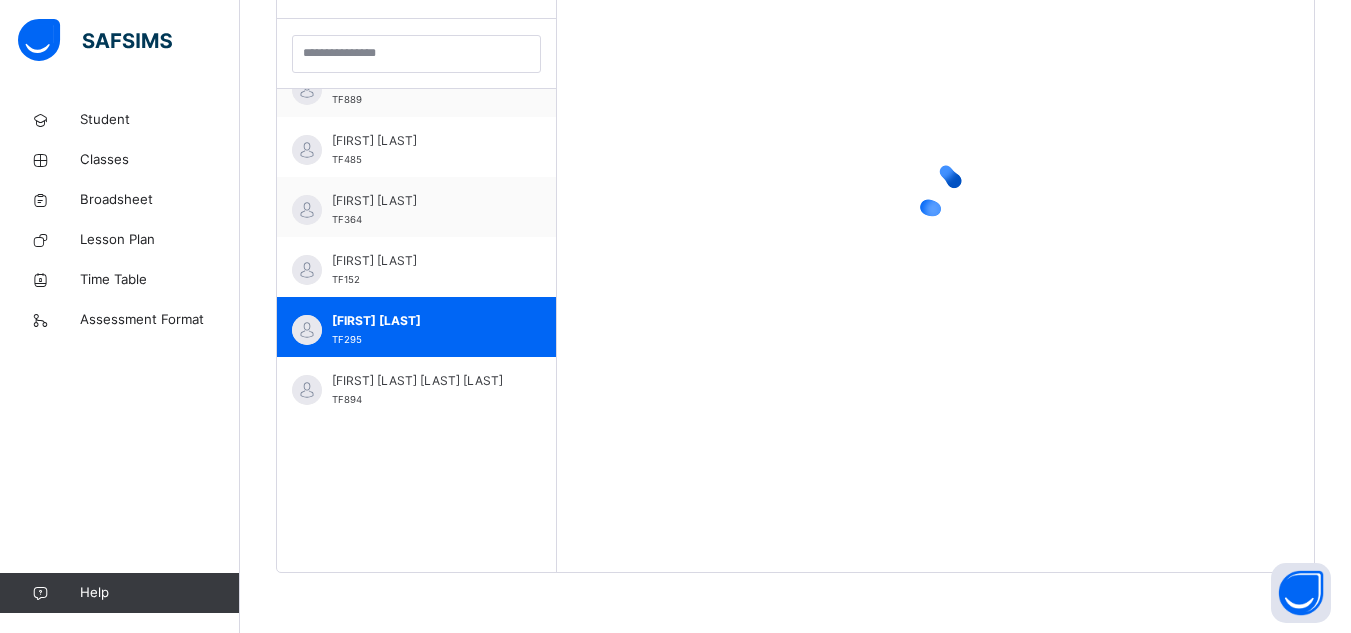 drag, startPoint x: 549, startPoint y: 368, endPoint x: 952, endPoint y: 450, distance: 411.2578 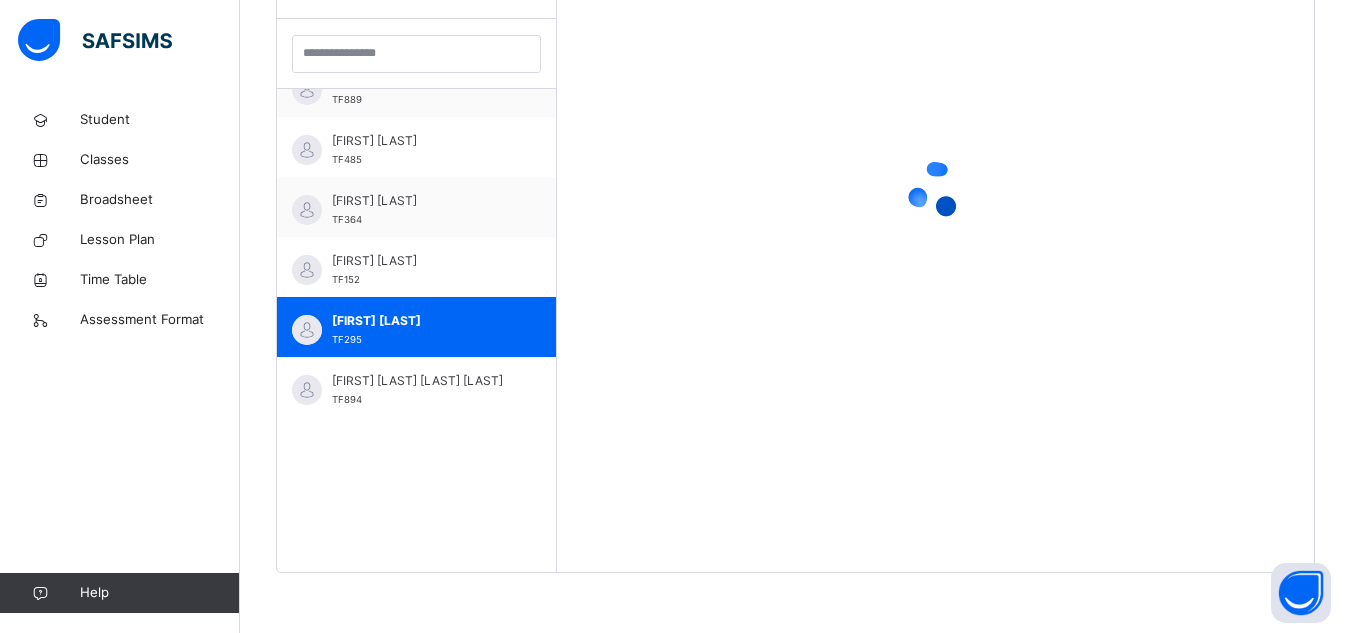 click at bounding box center (935, 255) 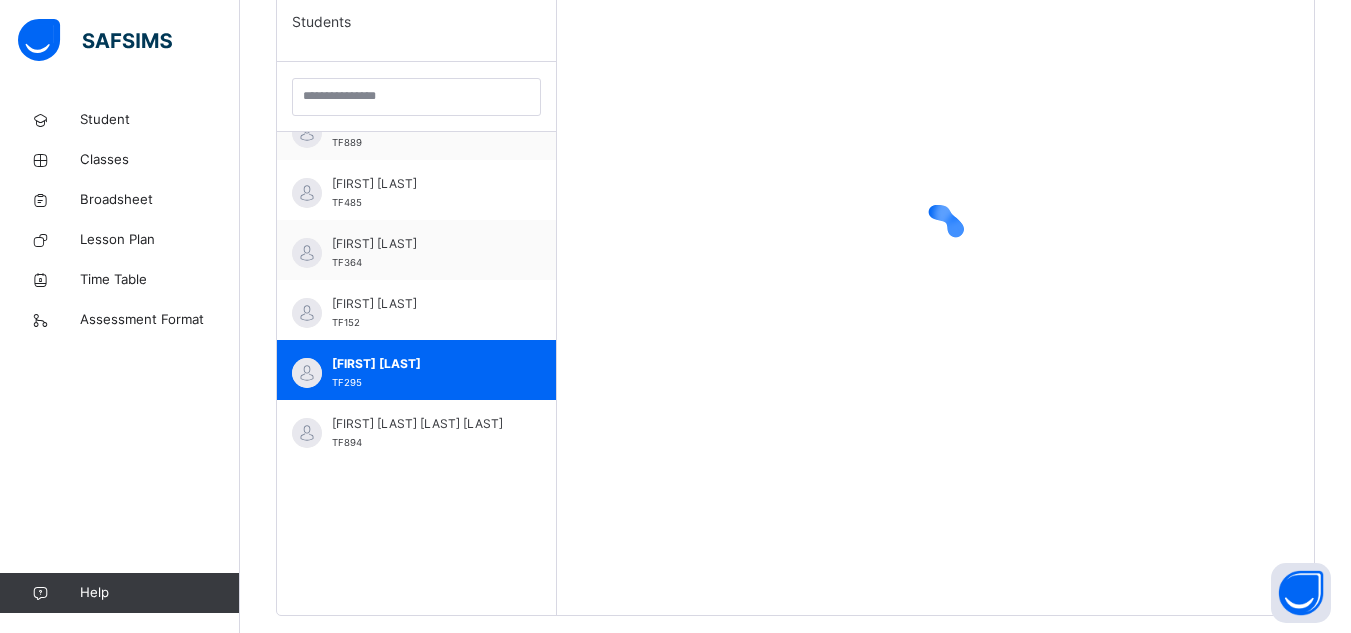 scroll, scrollTop: 581, scrollLeft: 0, axis: vertical 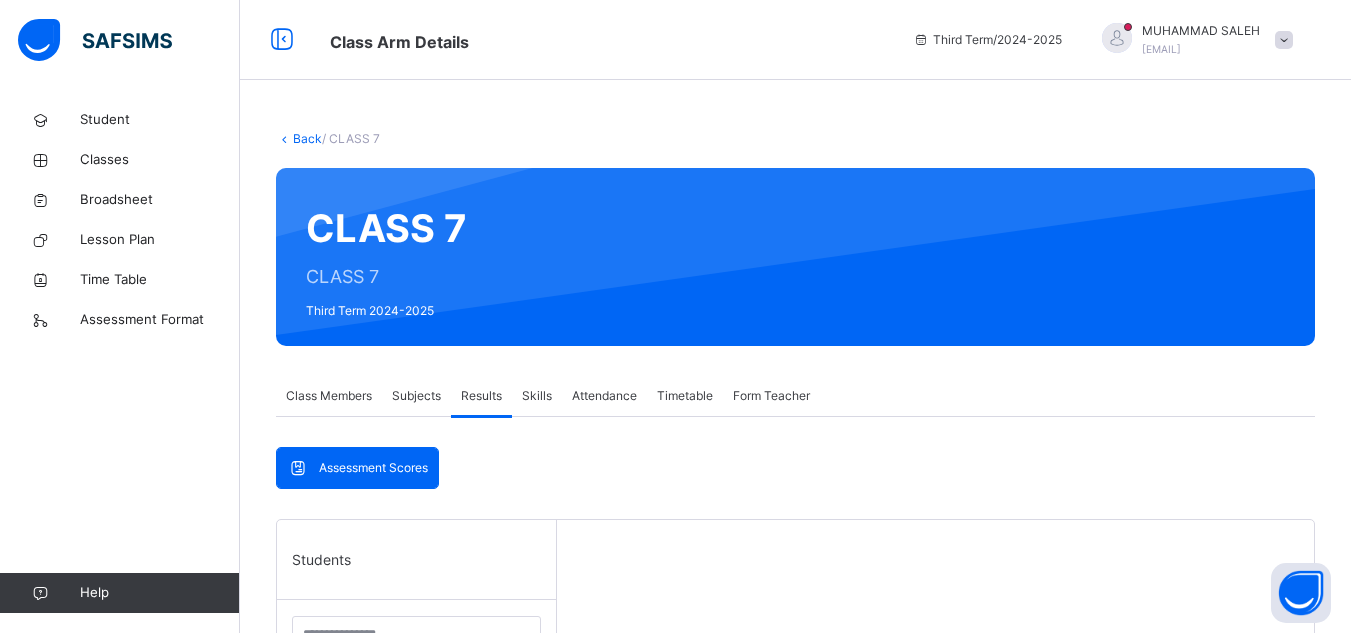 click at bounding box center [1284, 40] 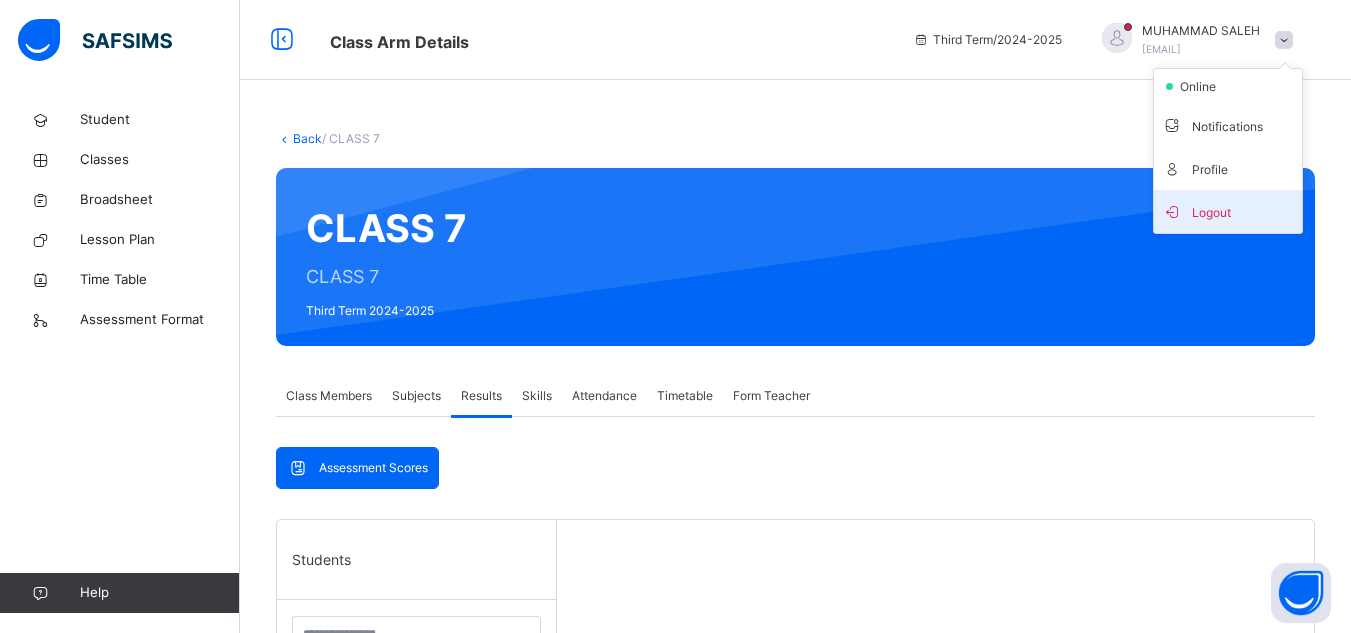 click on "Logout" at bounding box center [1228, 211] 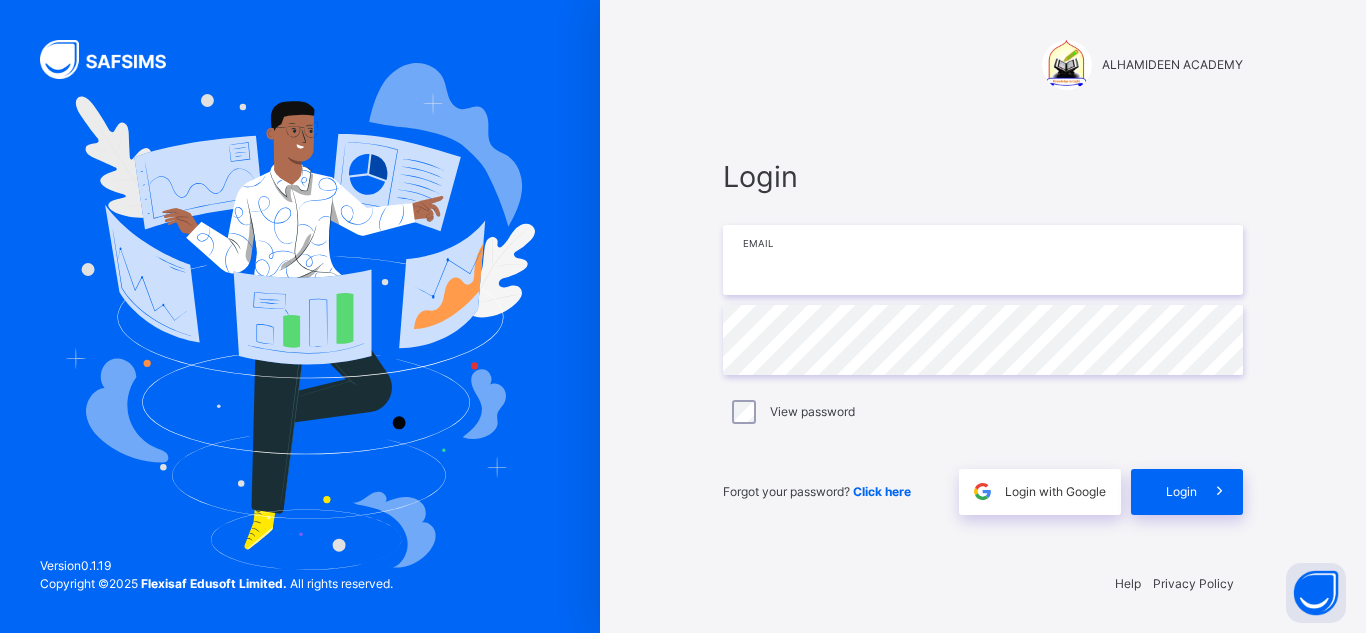 type on "**********" 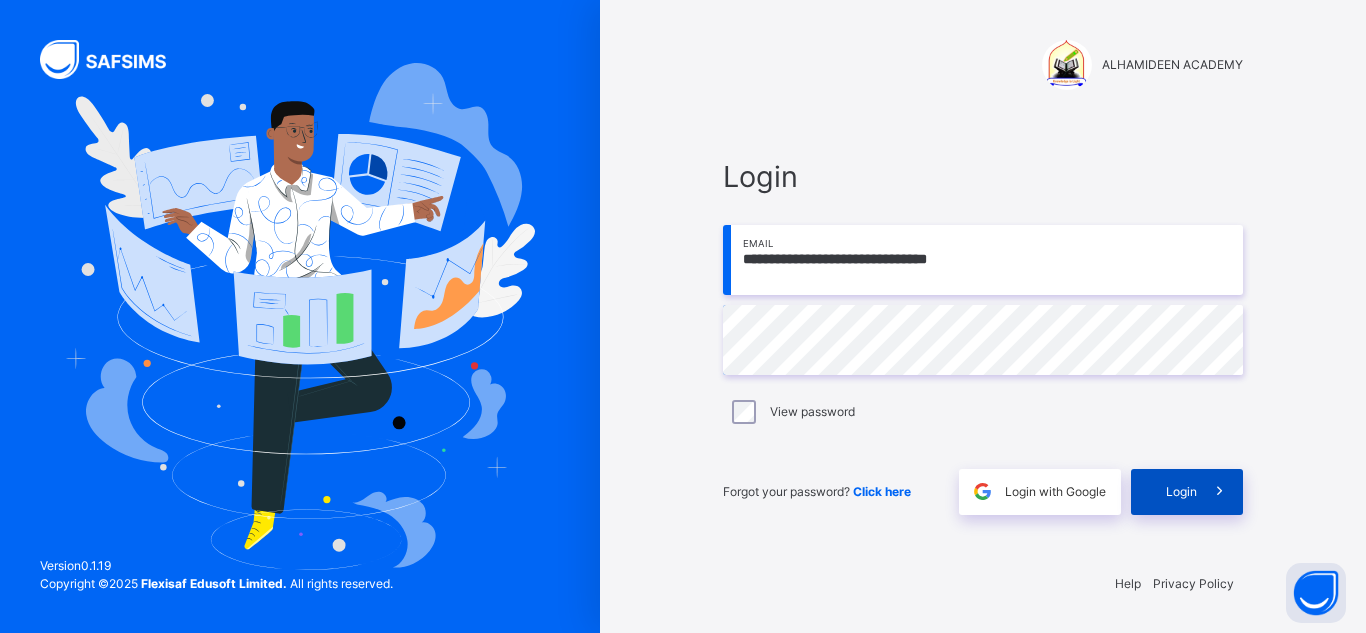 click at bounding box center [1219, 491] 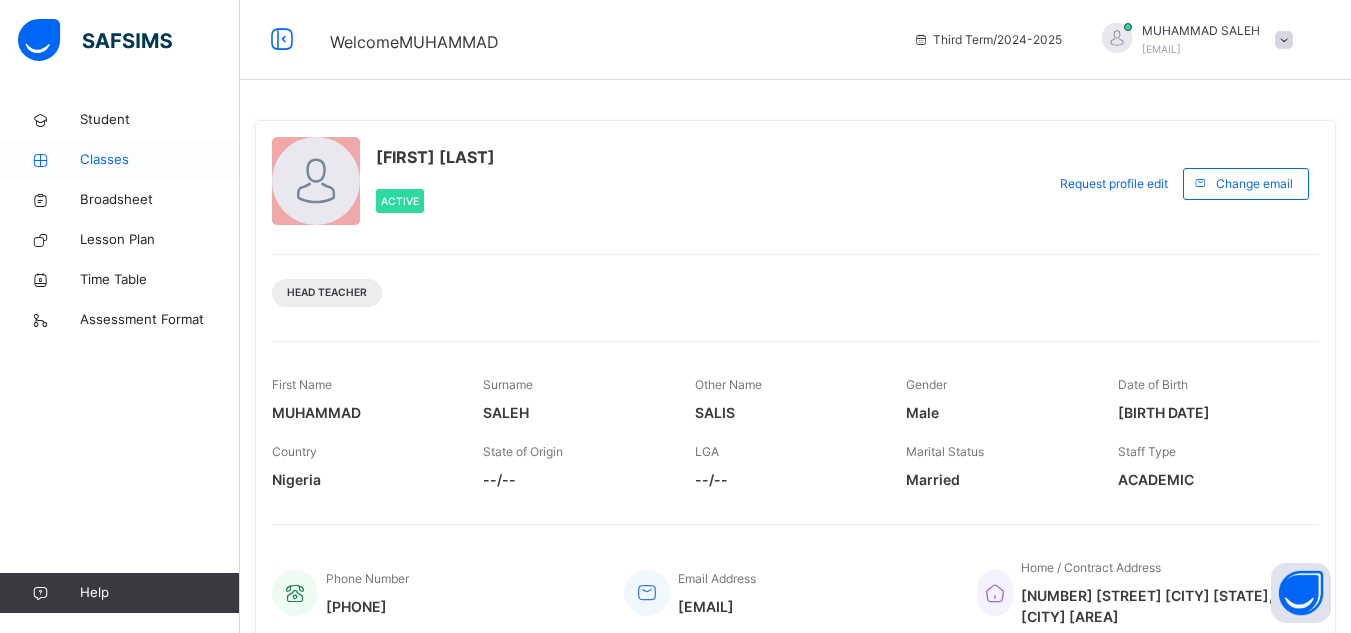 click on "Classes" at bounding box center [160, 160] 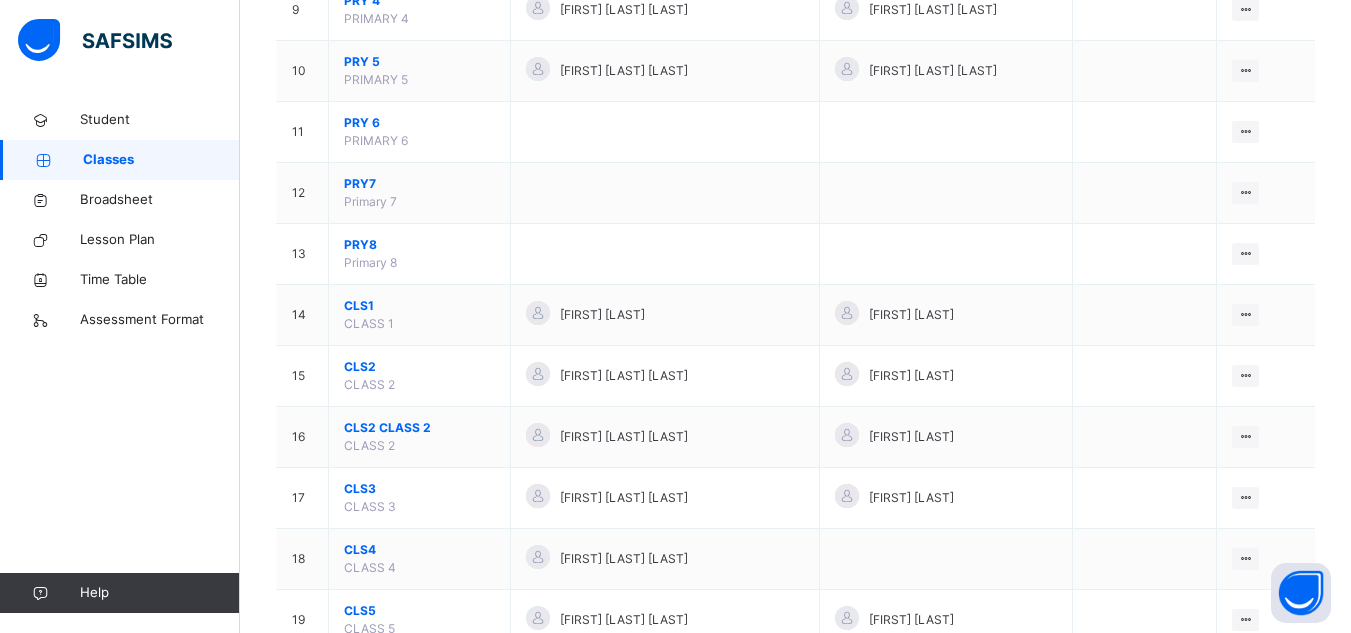 scroll, scrollTop: 879, scrollLeft: 0, axis: vertical 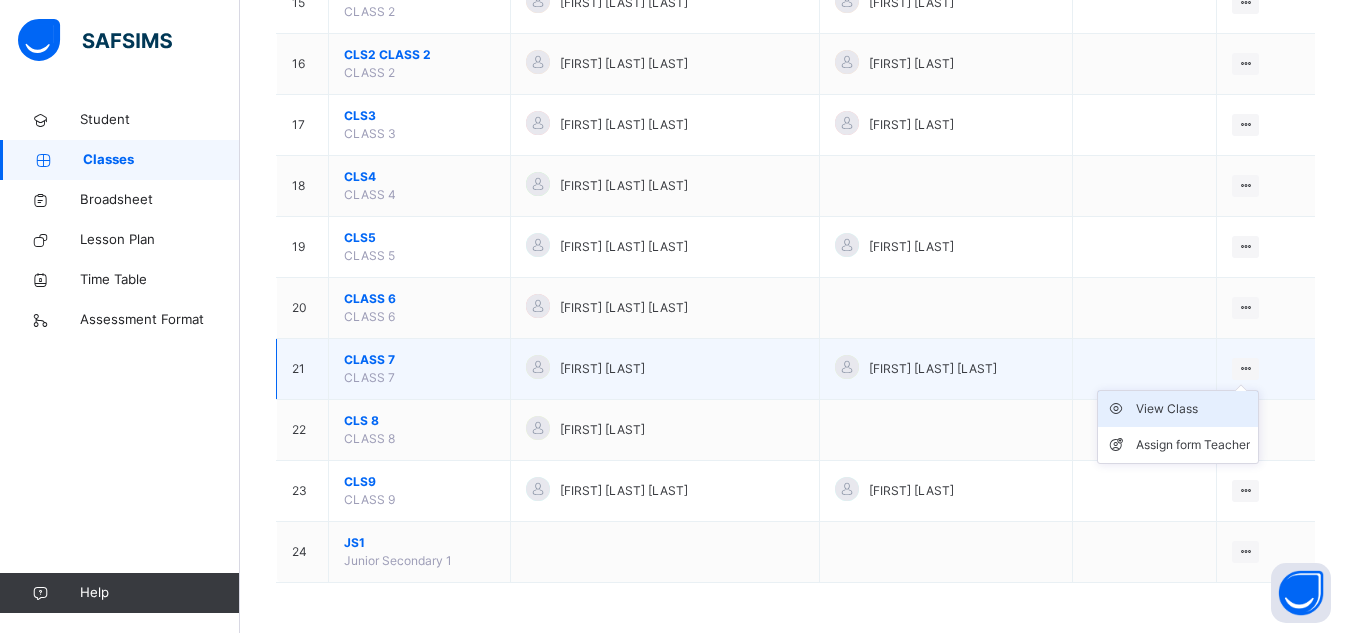click on "View Class" at bounding box center (1193, 409) 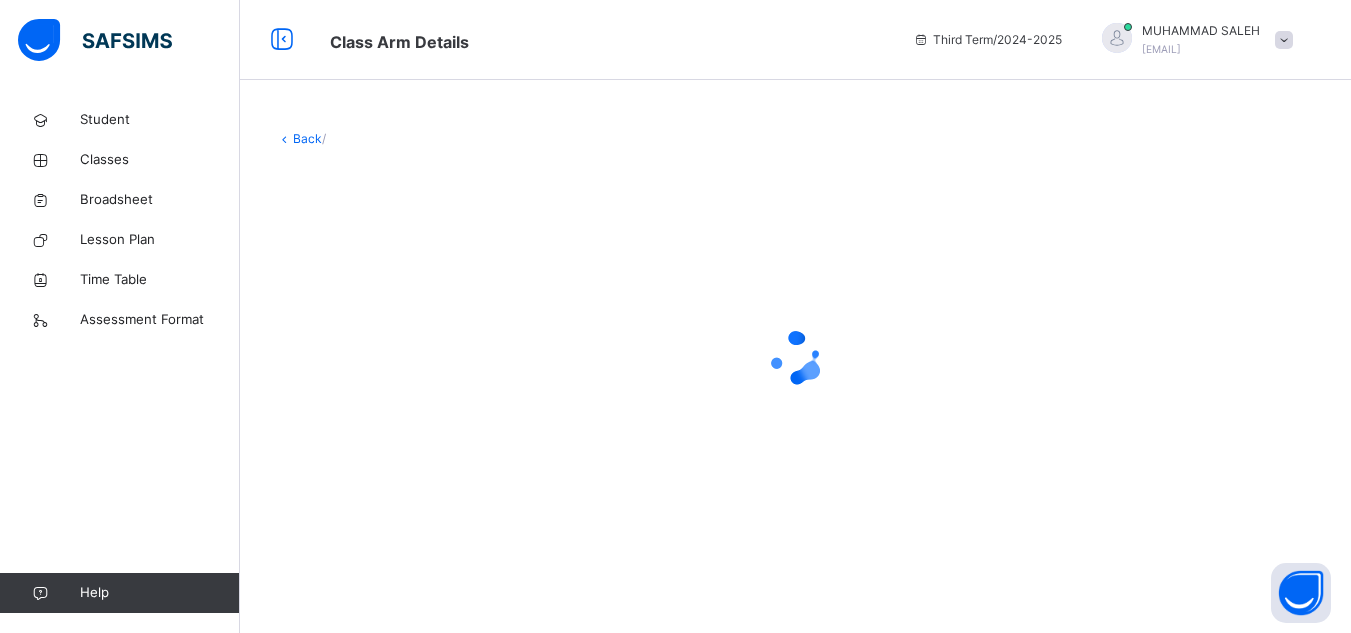 scroll, scrollTop: 0, scrollLeft: 0, axis: both 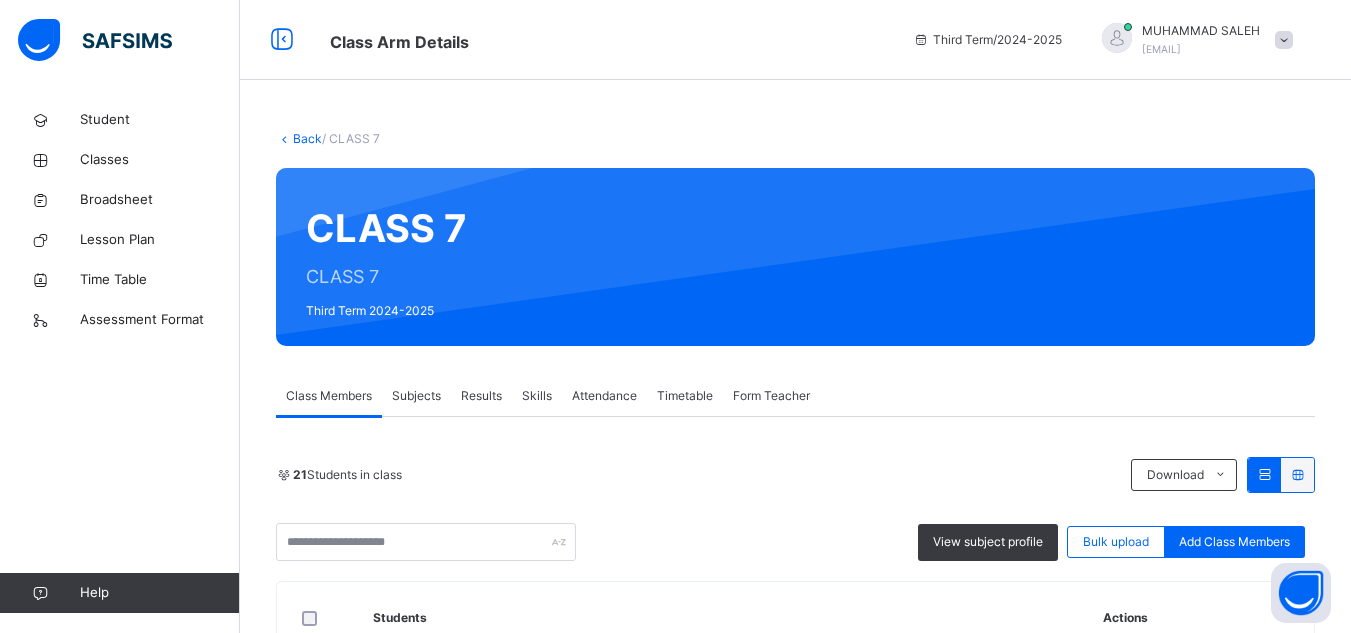 click on "Results" at bounding box center [481, 396] 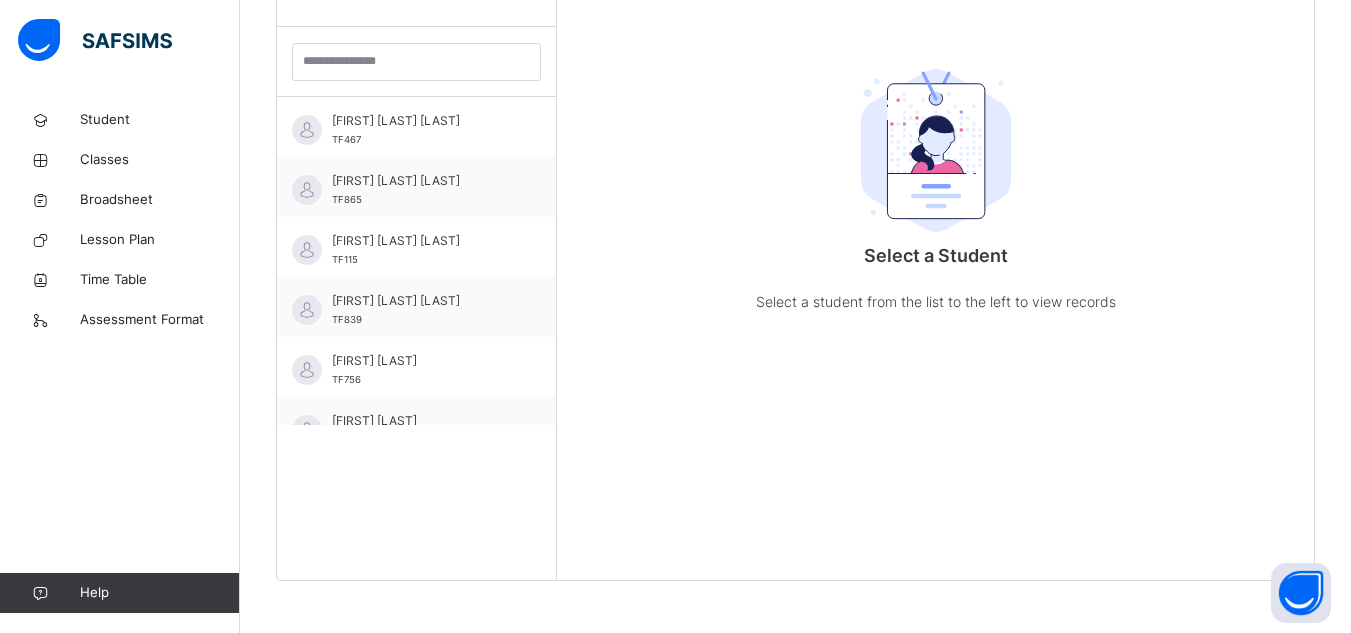 scroll, scrollTop: 581, scrollLeft: 0, axis: vertical 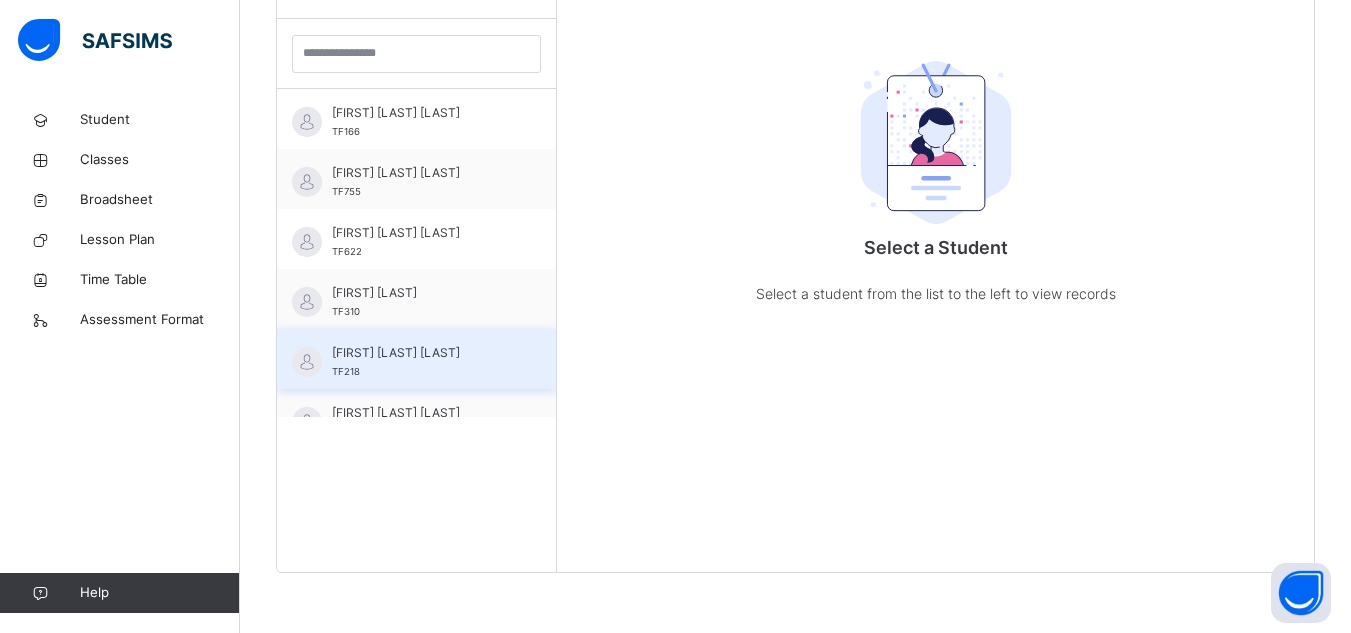 click on "[FIRST] [LAST] [LAST]" at bounding box center [421, 353] 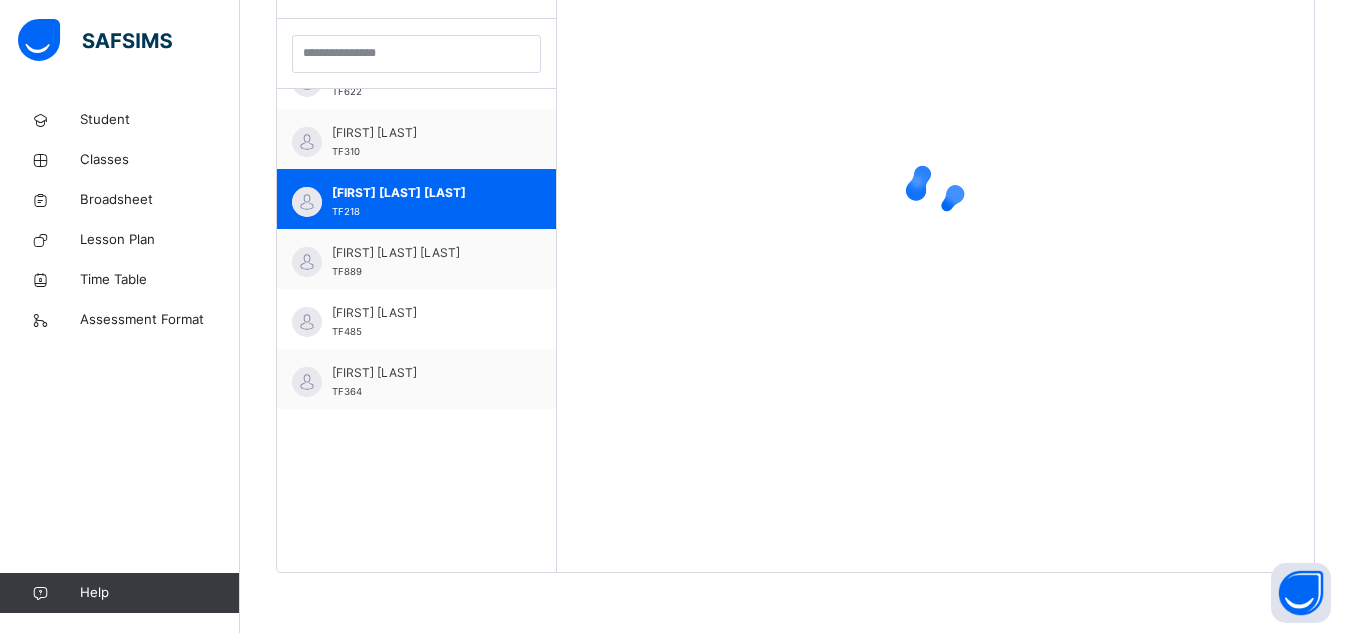 scroll, scrollTop: 800, scrollLeft: 0, axis: vertical 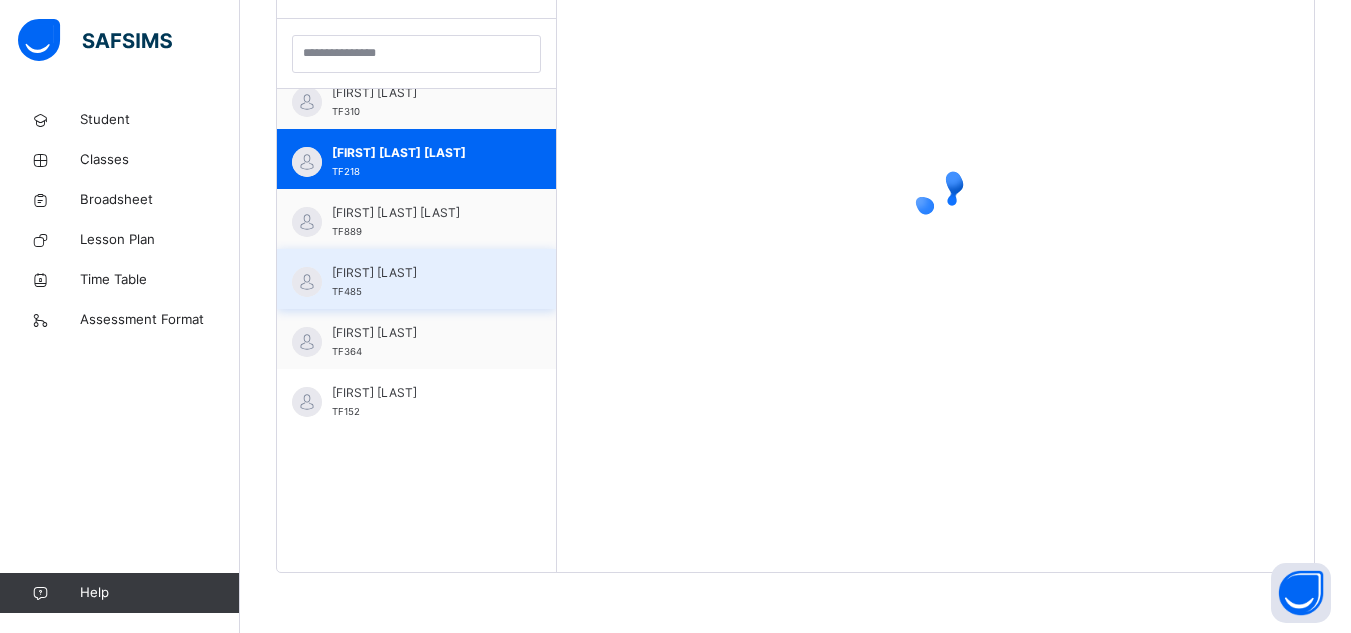 click on "[FIRST] [LAST] [LAST] TF[NUMBER]" at bounding box center [421, 282] 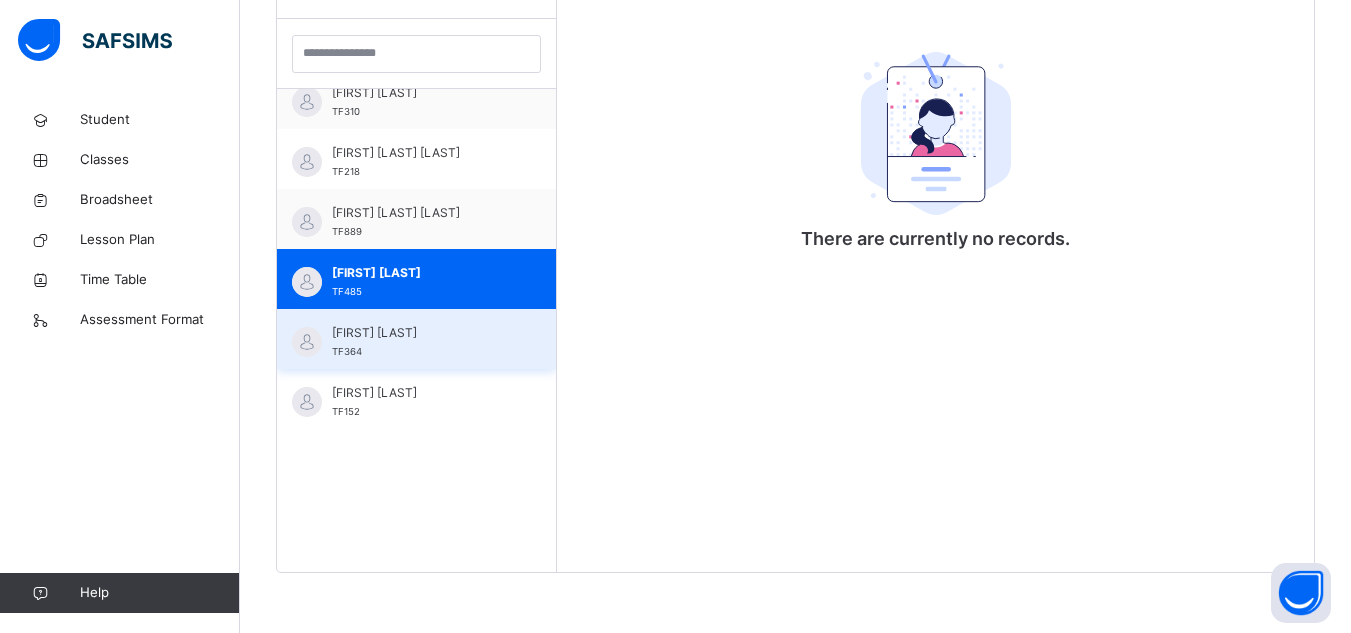 click on "[FIRST] [LAST]" at bounding box center [421, 333] 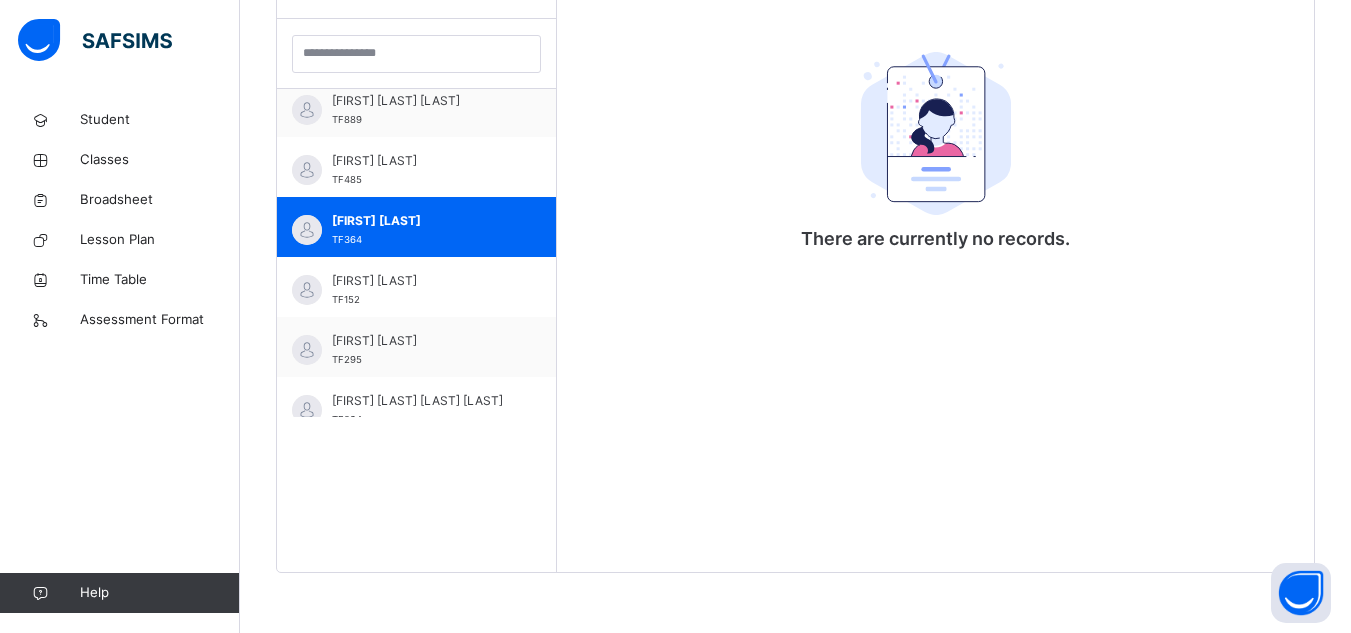scroll, scrollTop: 941, scrollLeft: 0, axis: vertical 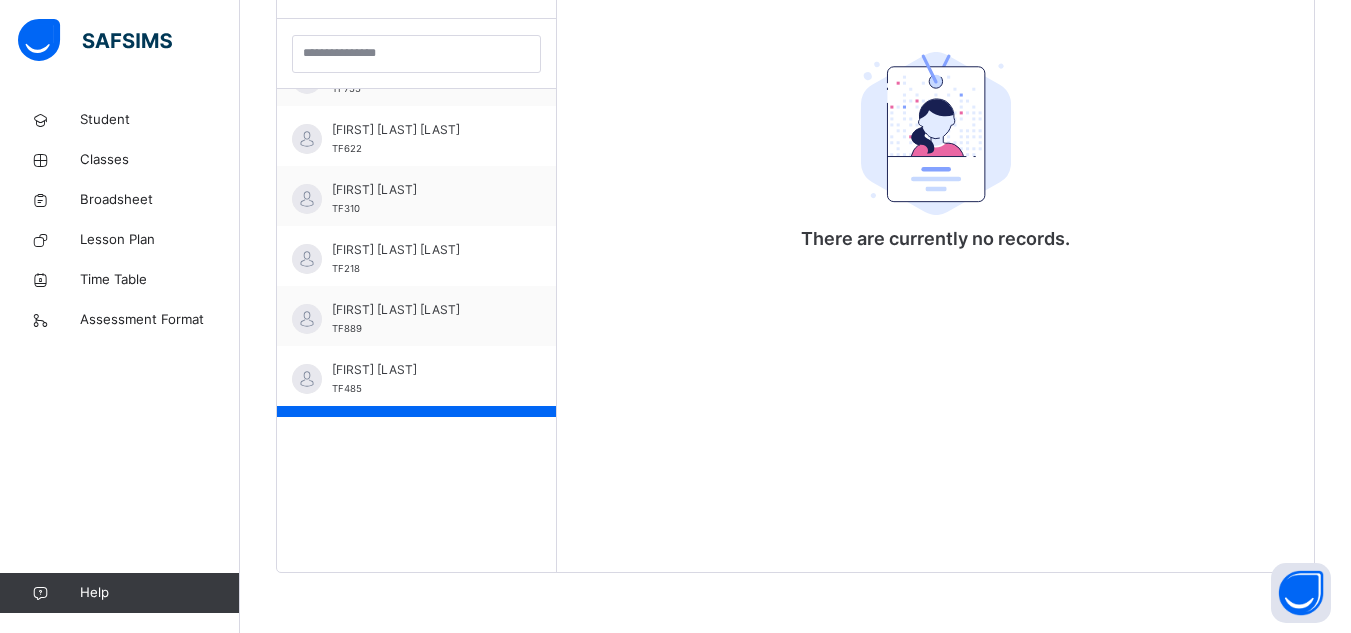 click on "There are currently no records." at bounding box center (935, 255) 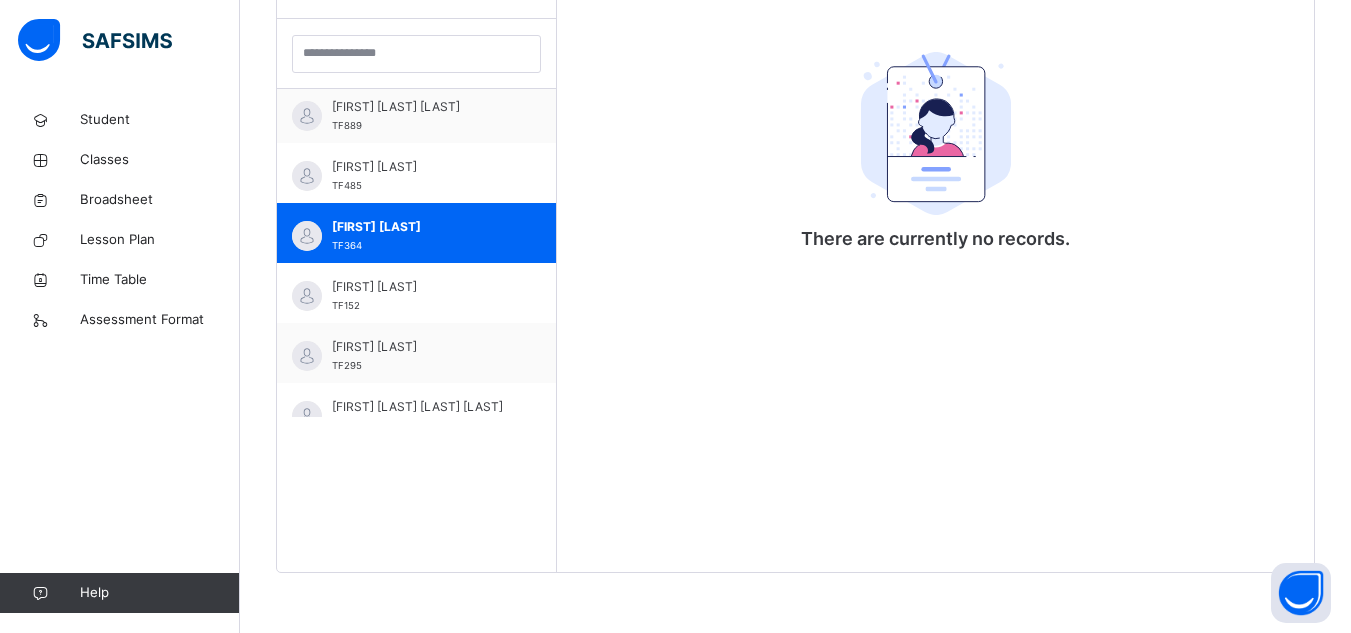 scroll, scrollTop: 941, scrollLeft: 0, axis: vertical 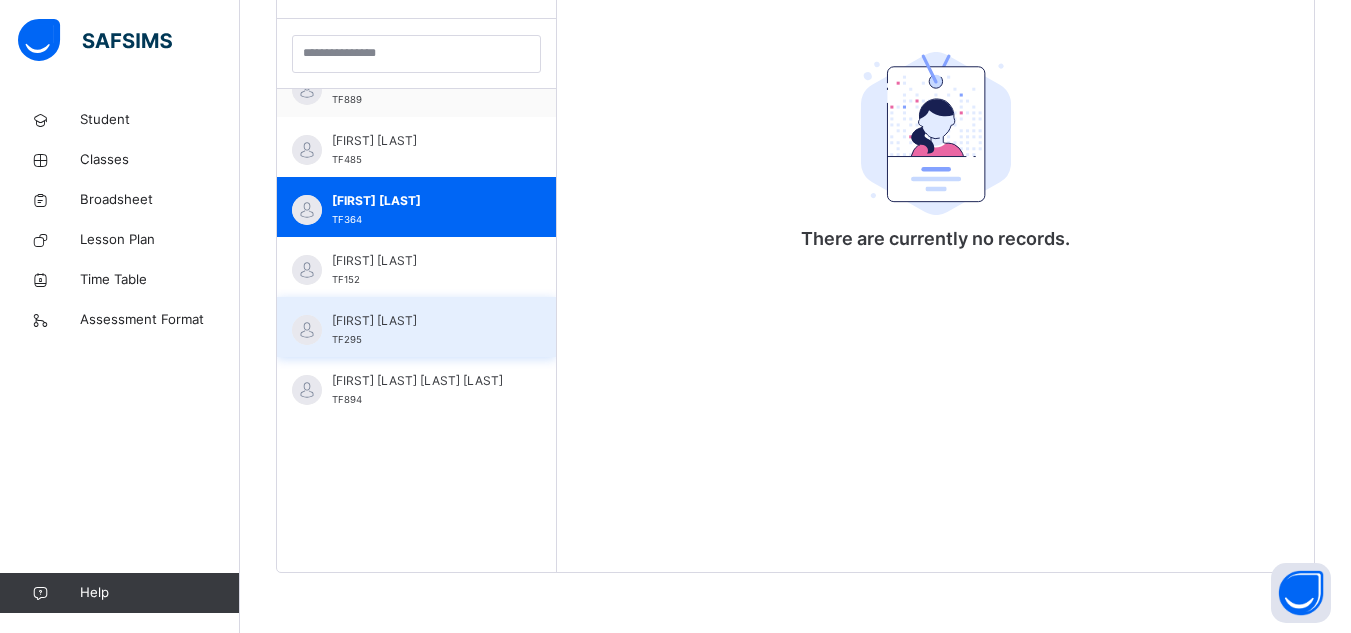 click on "[FIRST] [LAST] TF[NUMBER]" at bounding box center [421, 330] 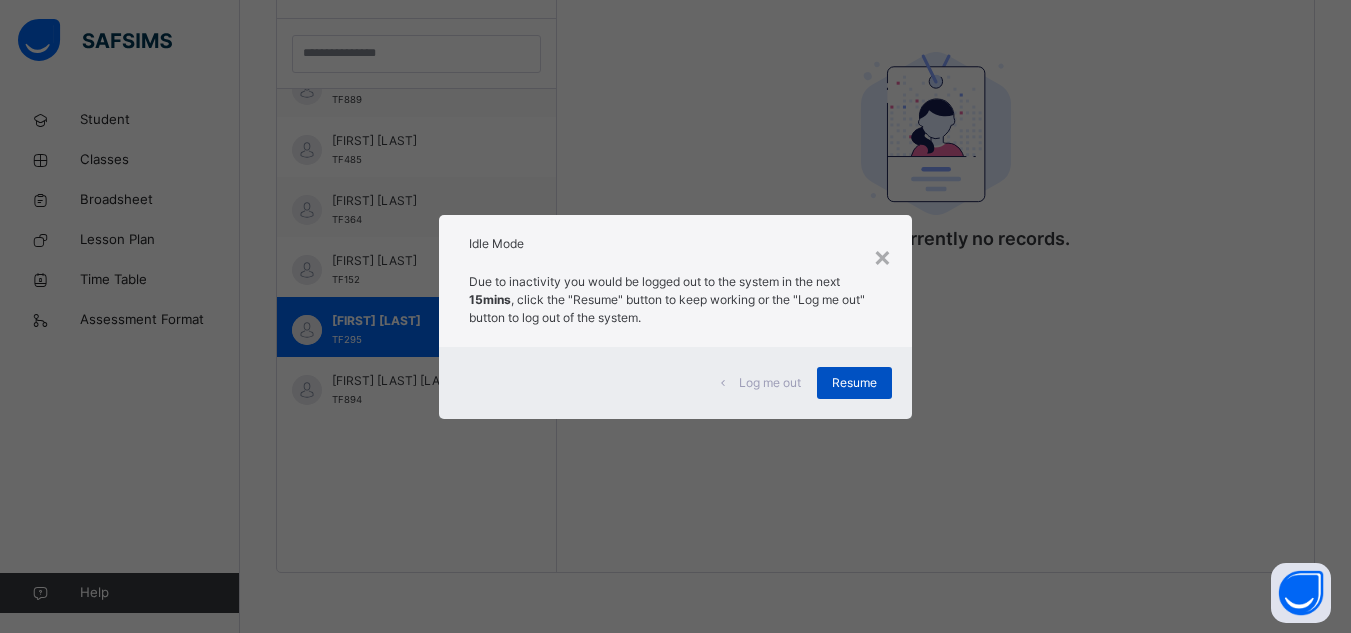 click on "Resume" at bounding box center (854, 383) 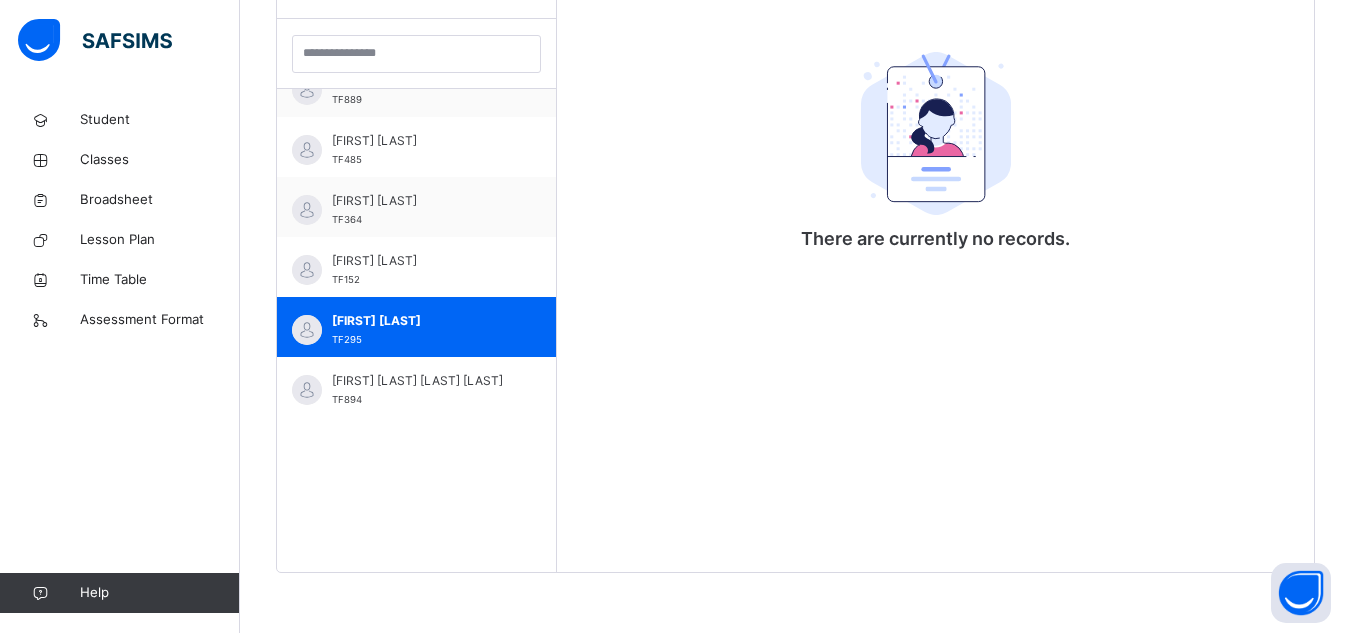 click on "There are currently no records." at bounding box center (935, 255) 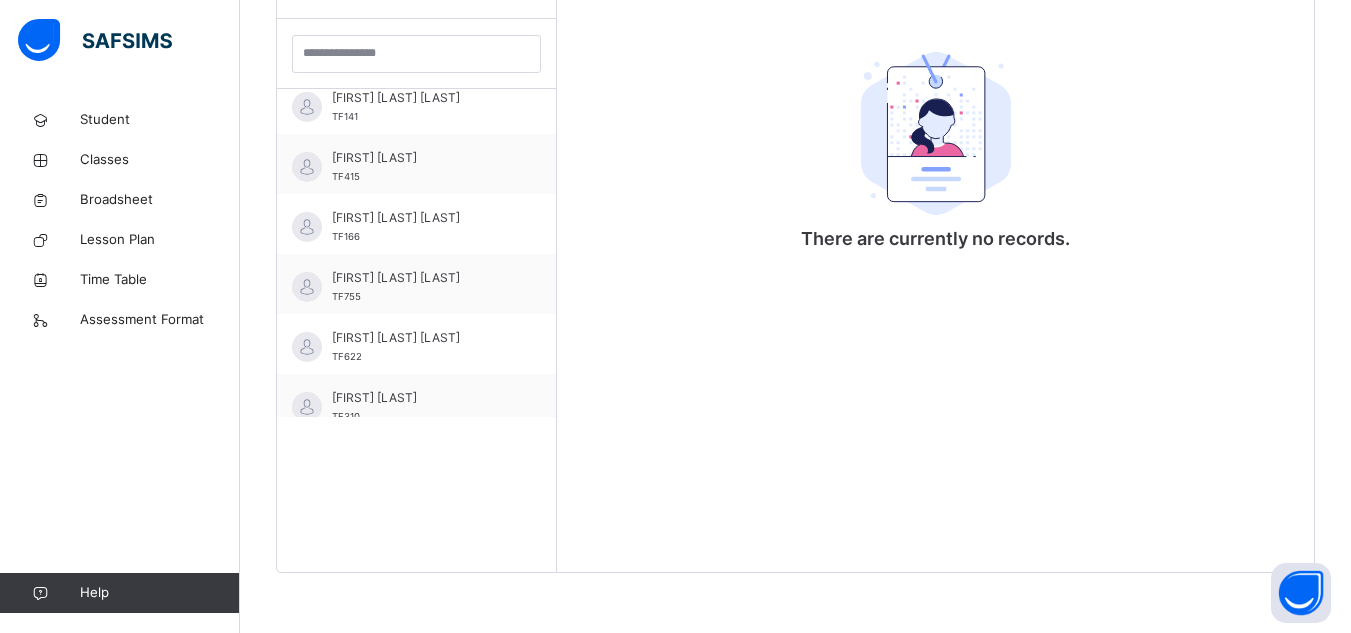 scroll, scrollTop: 481, scrollLeft: 0, axis: vertical 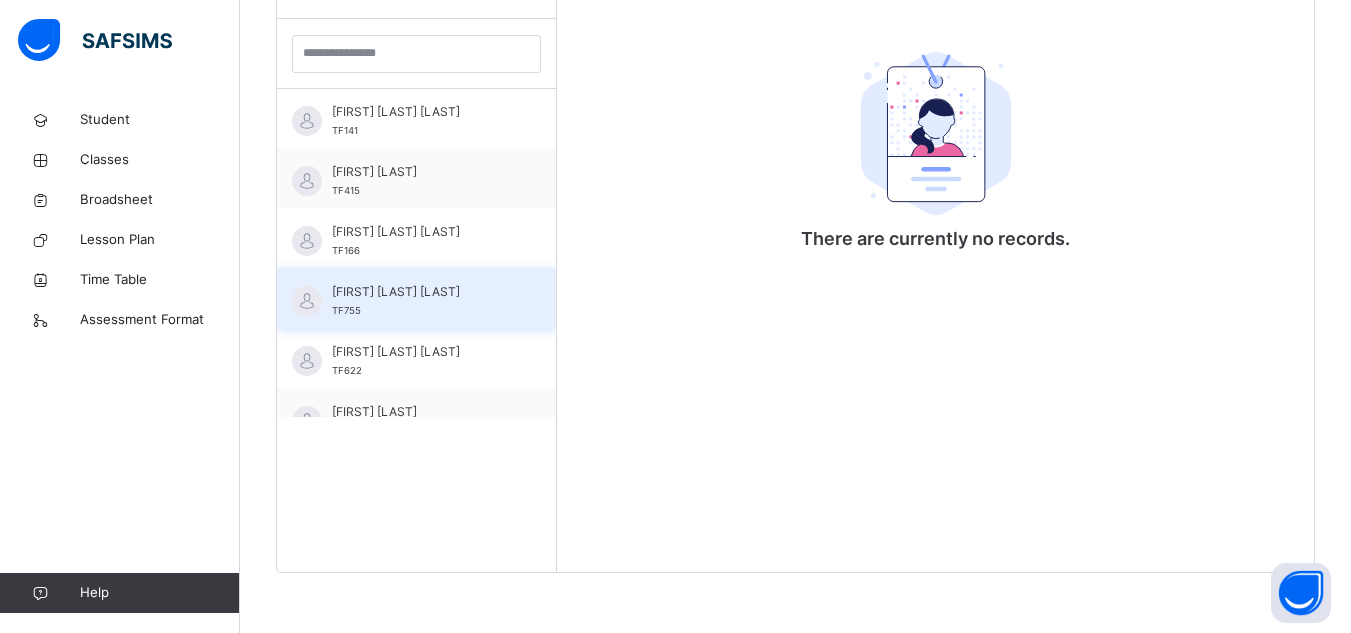 click on "[FIRST] [LAST] [LAST]" at bounding box center [421, 292] 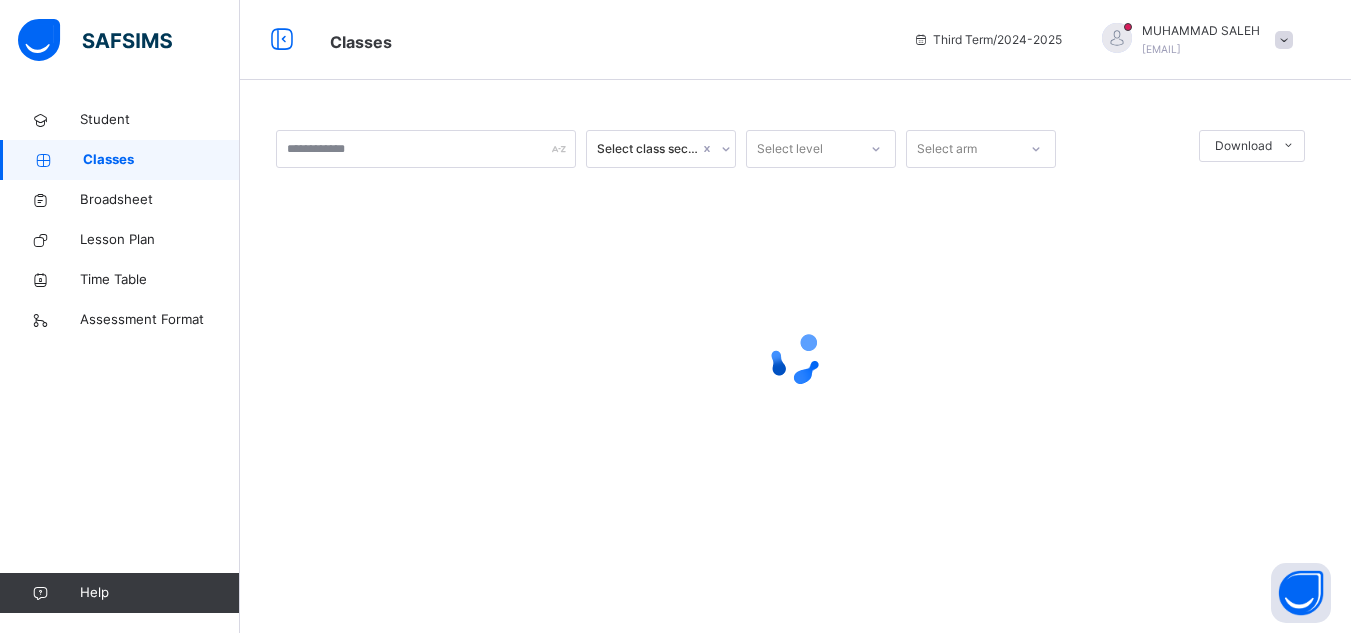 scroll, scrollTop: 0, scrollLeft: 0, axis: both 